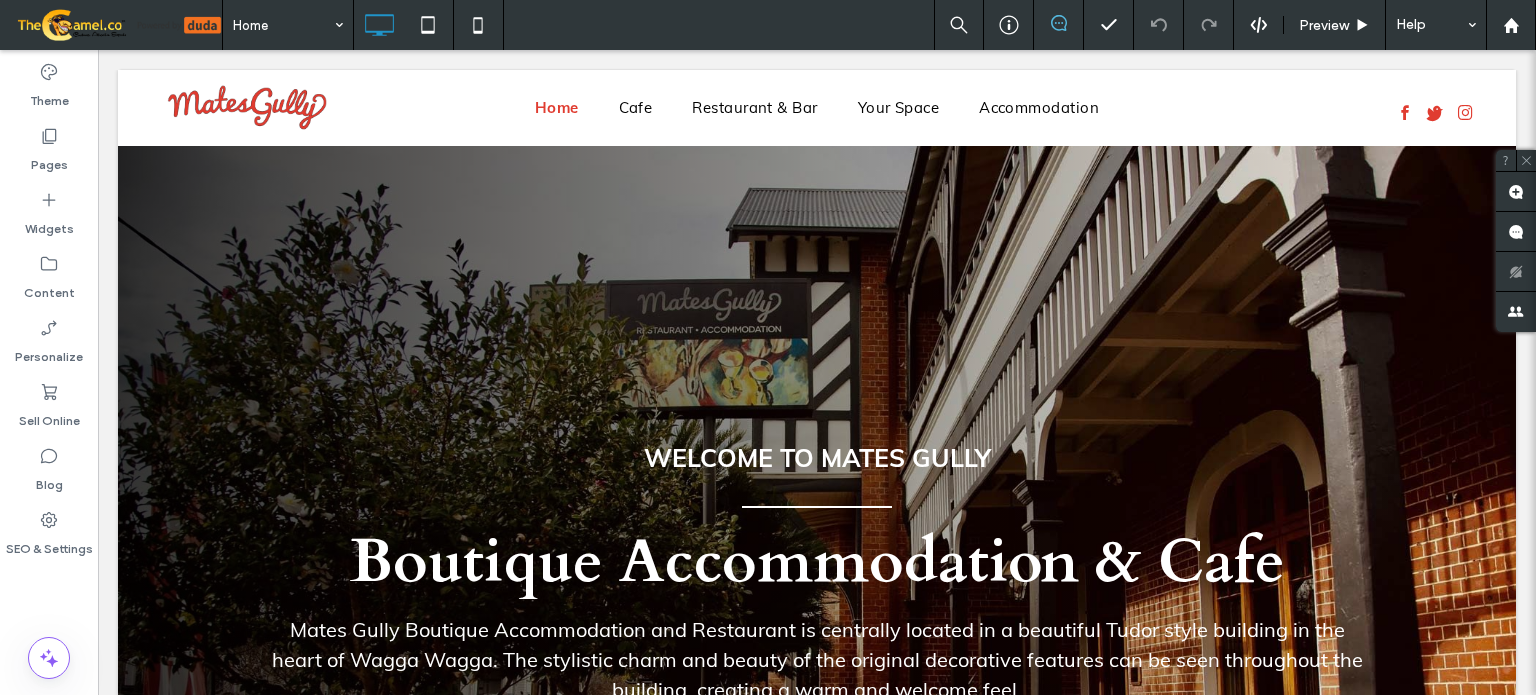 scroll, scrollTop: 3164, scrollLeft: 0, axis: vertical 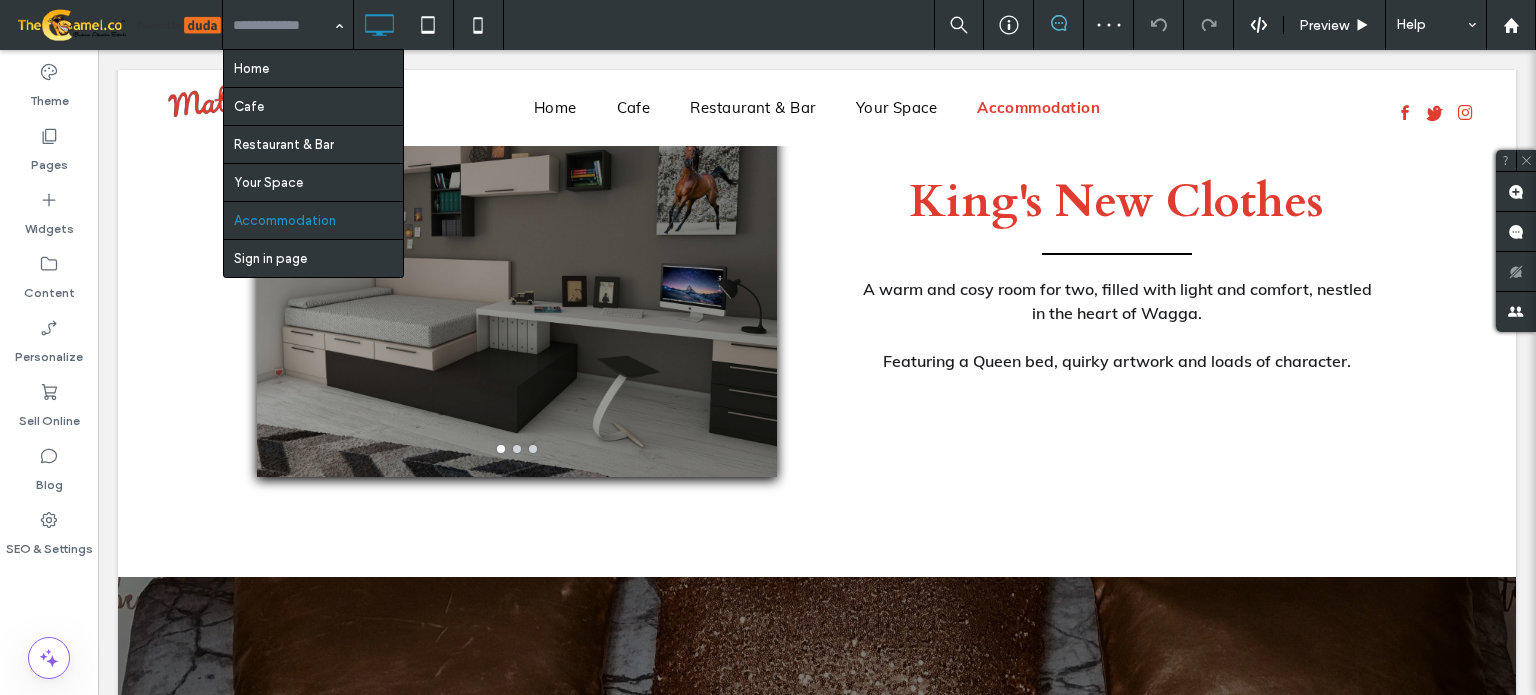 click at bounding box center [283, 25] 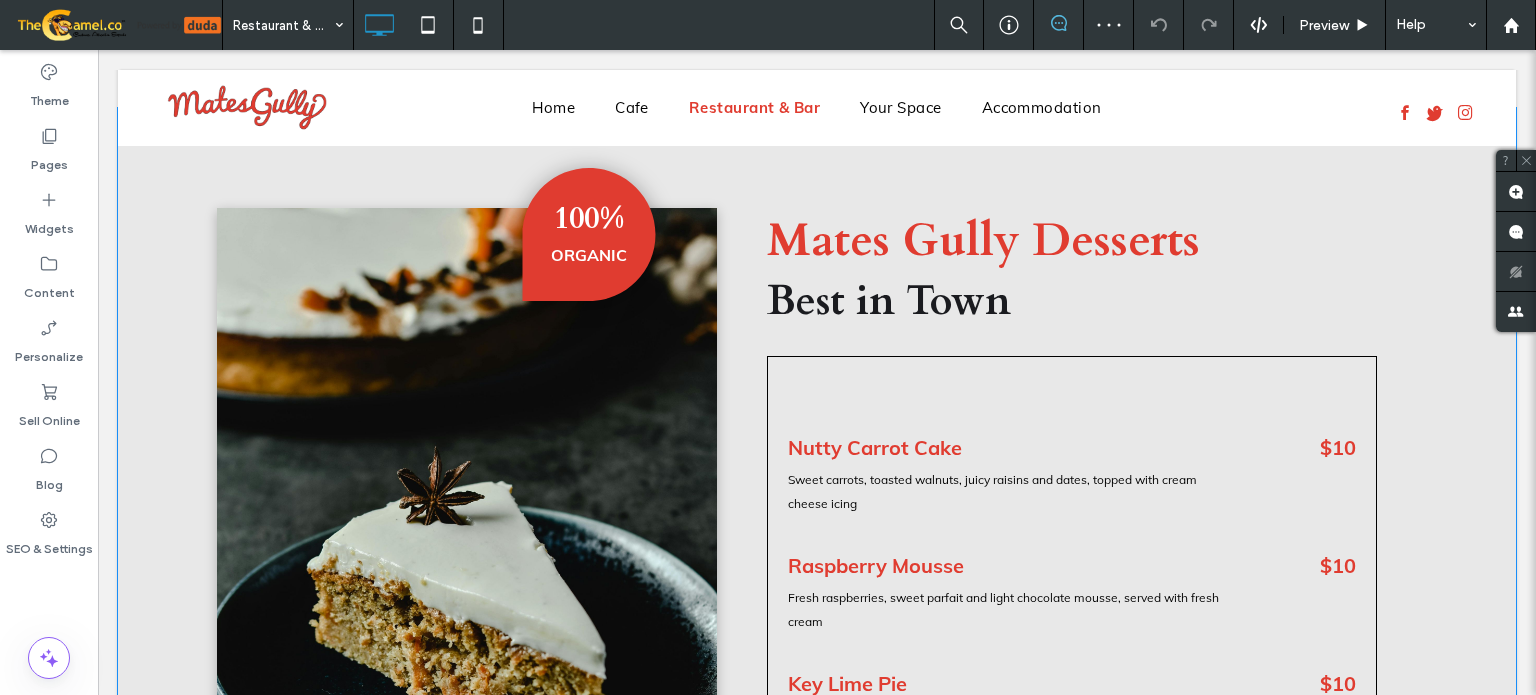 scroll, scrollTop: 1200, scrollLeft: 0, axis: vertical 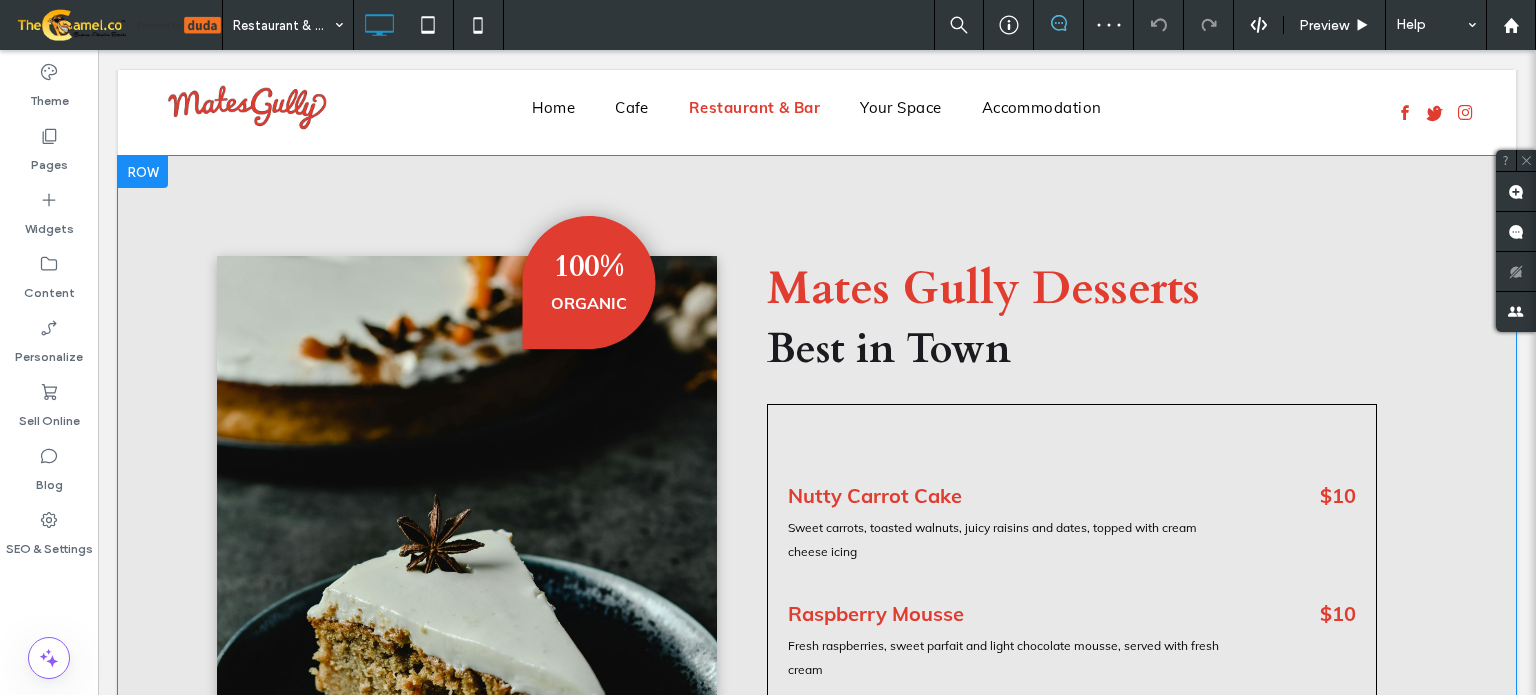 click at bounding box center [467, 620] 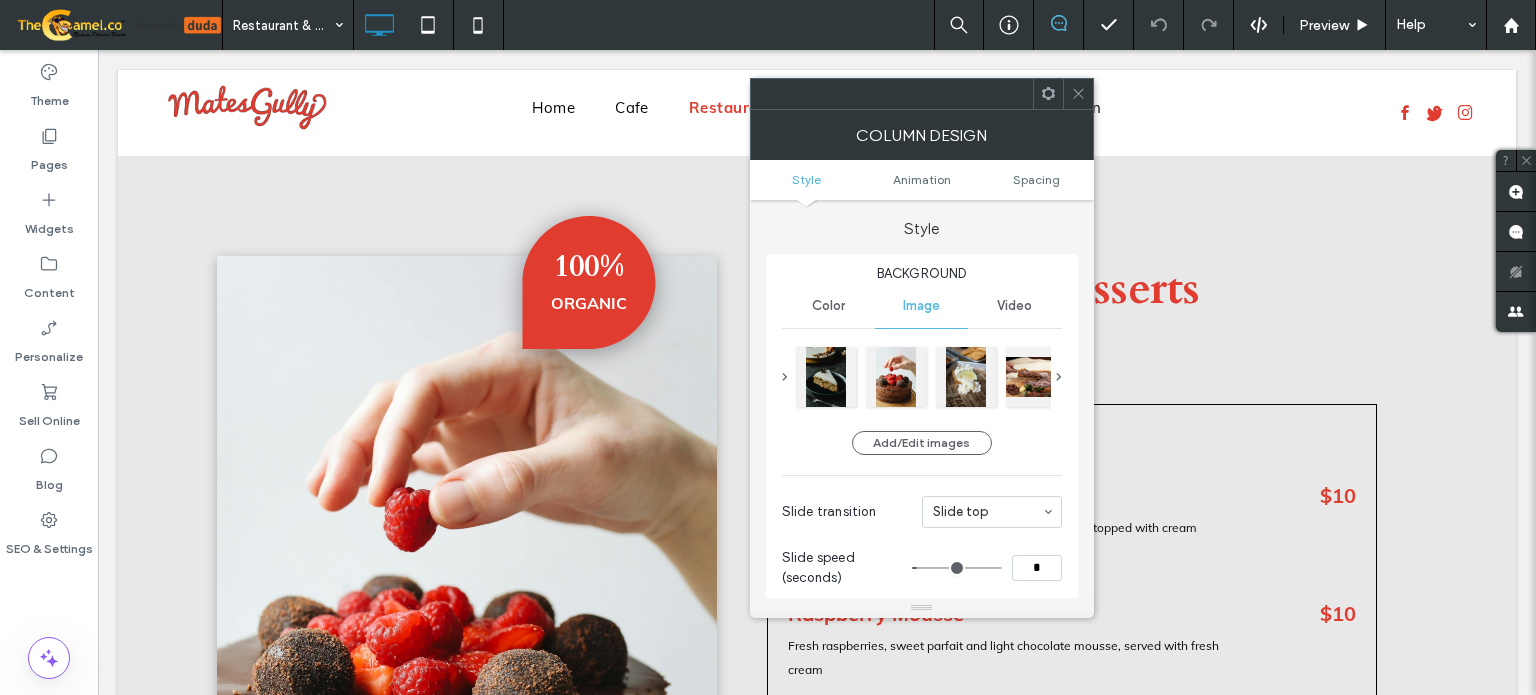 drag, startPoint x: 1080, startPoint y: 83, endPoint x: 996, endPoint y: 135, distance: 98.79271 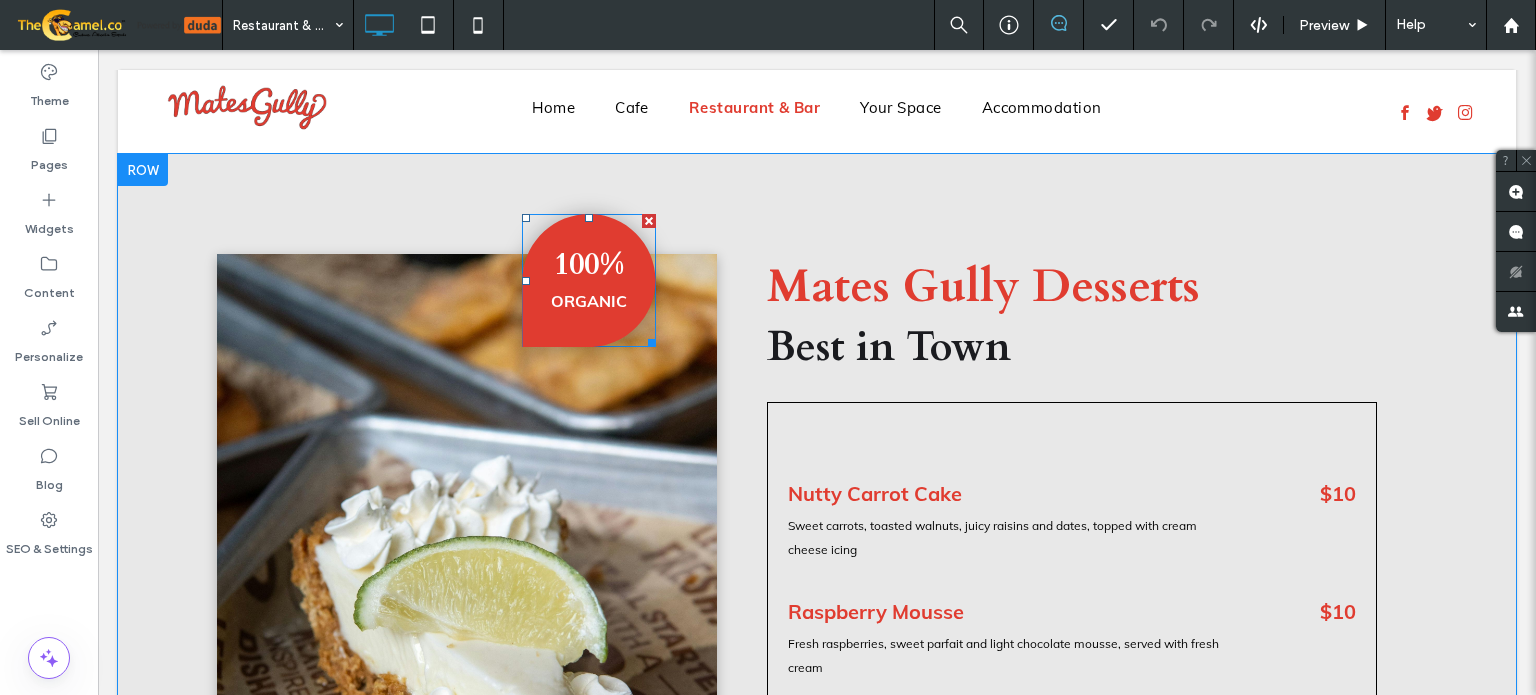 scroll, scrollTop: 1200, scrollLeft: 0, axis: vertical 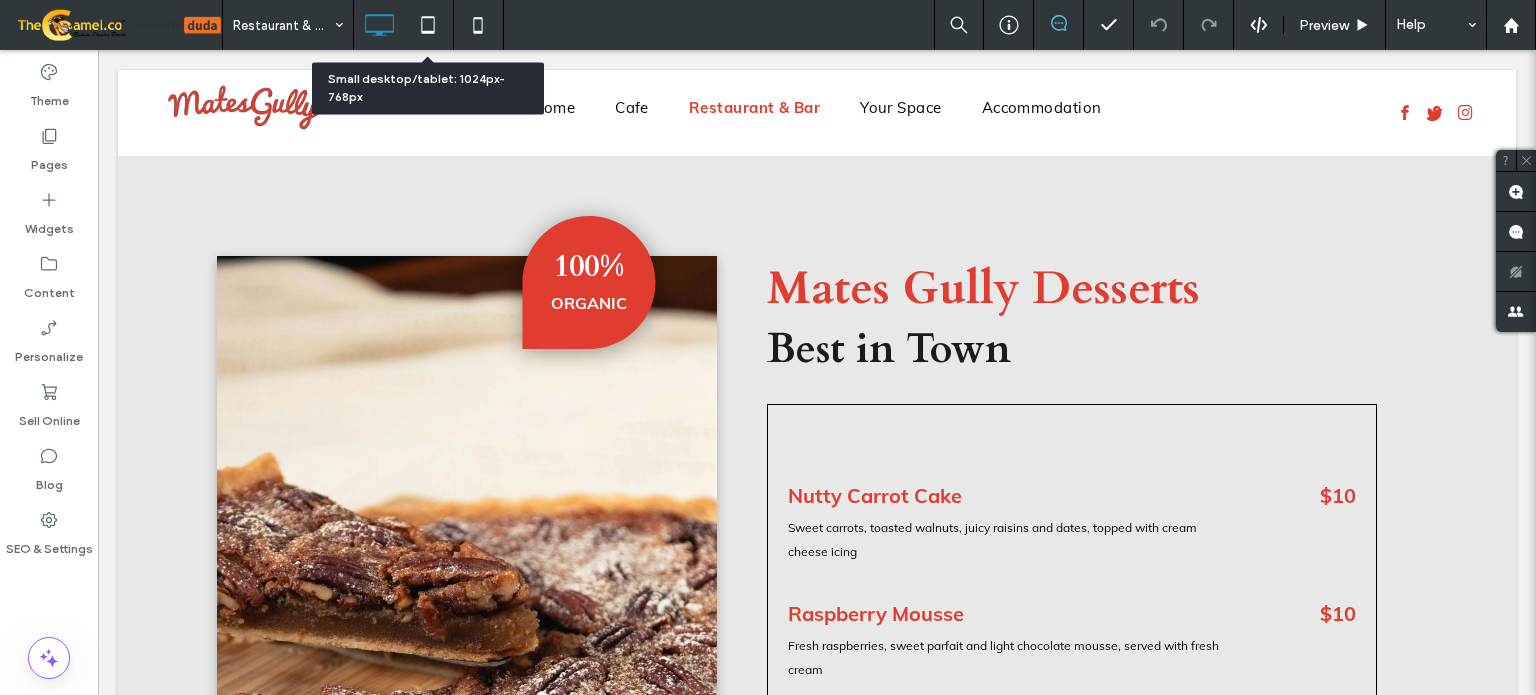 click at bounding box center (428, 25) 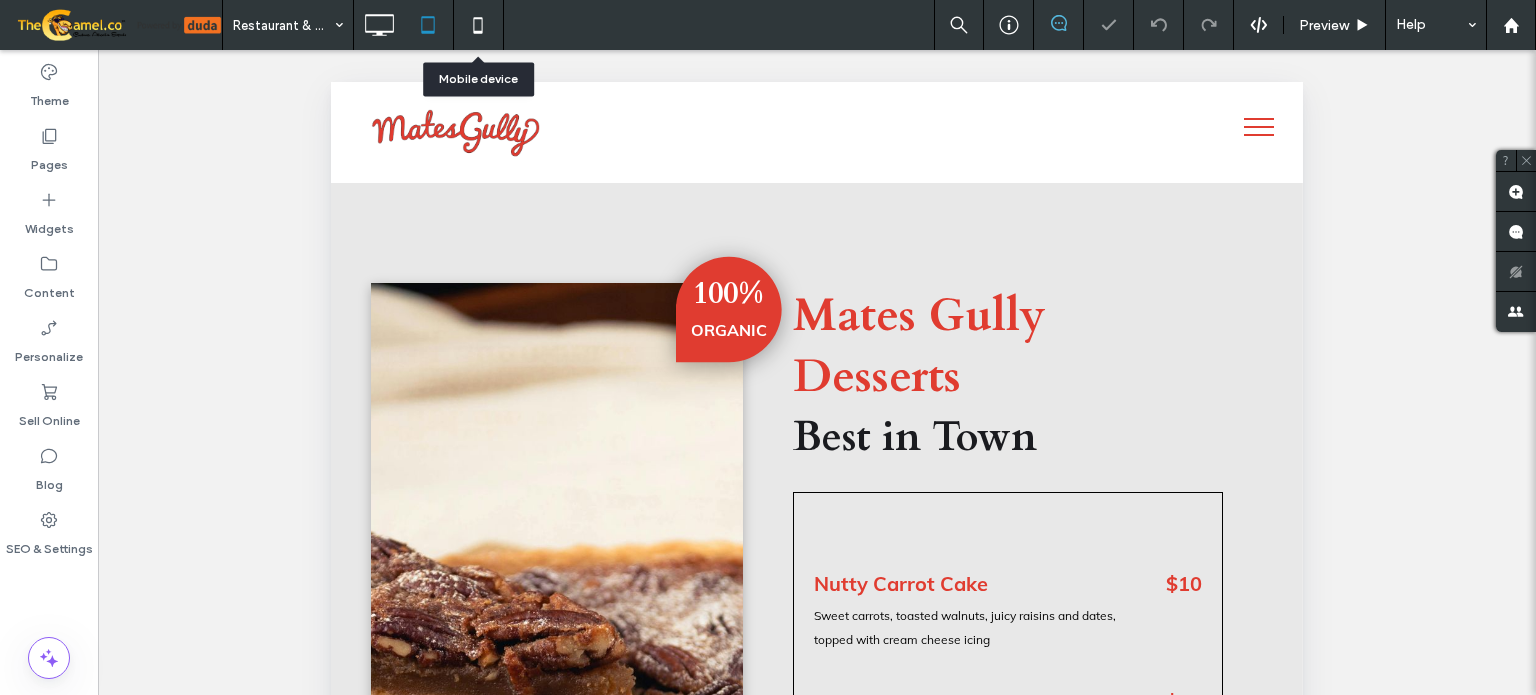 click 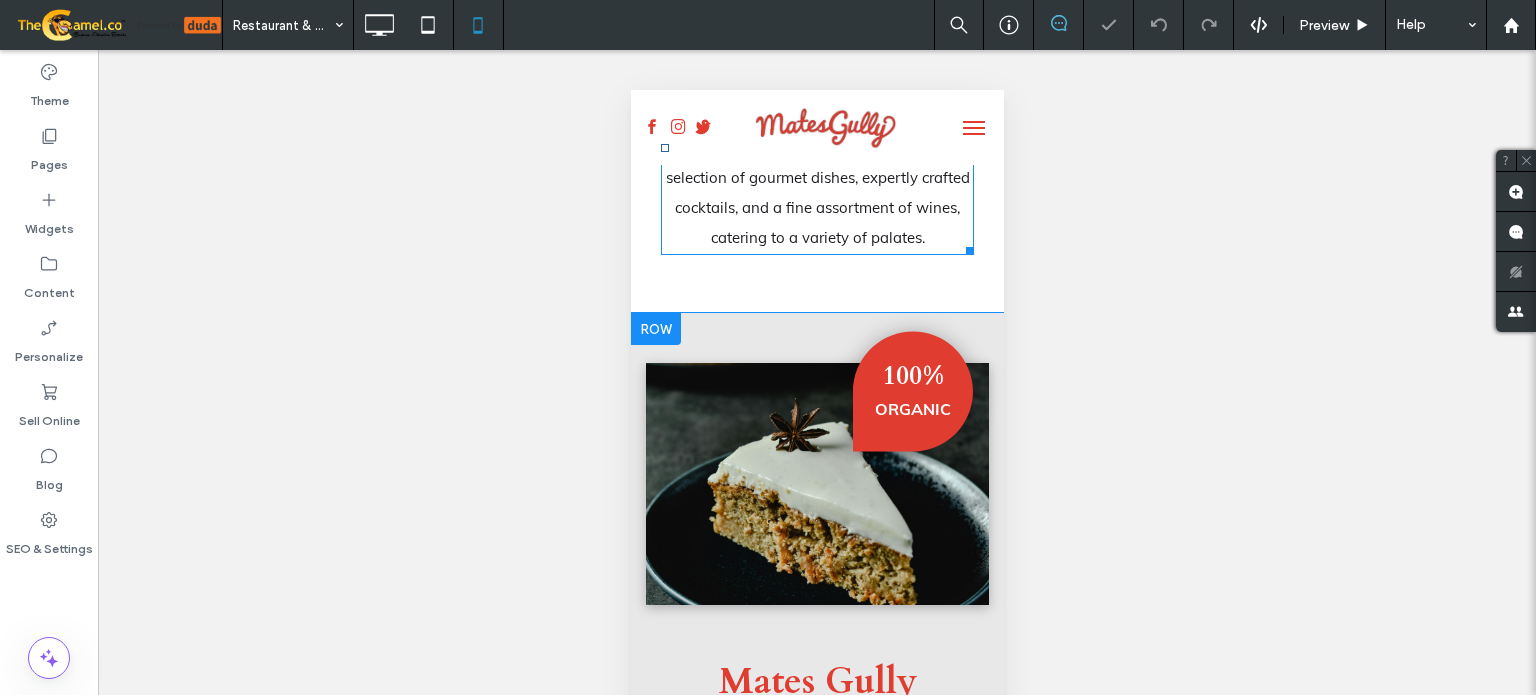 scroll, scrollTop: 800, scrollLeft: 0, axis: vertical 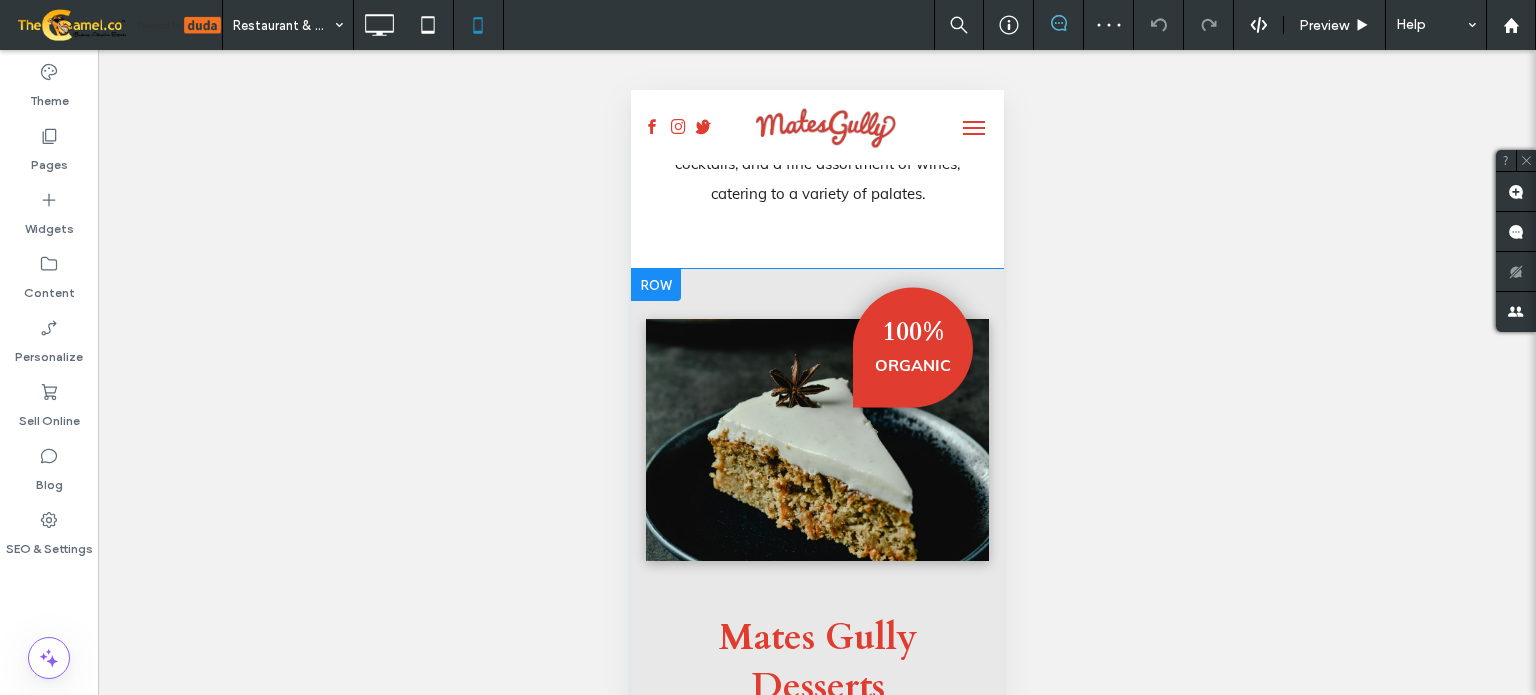 click at bounding box center [816, 440] 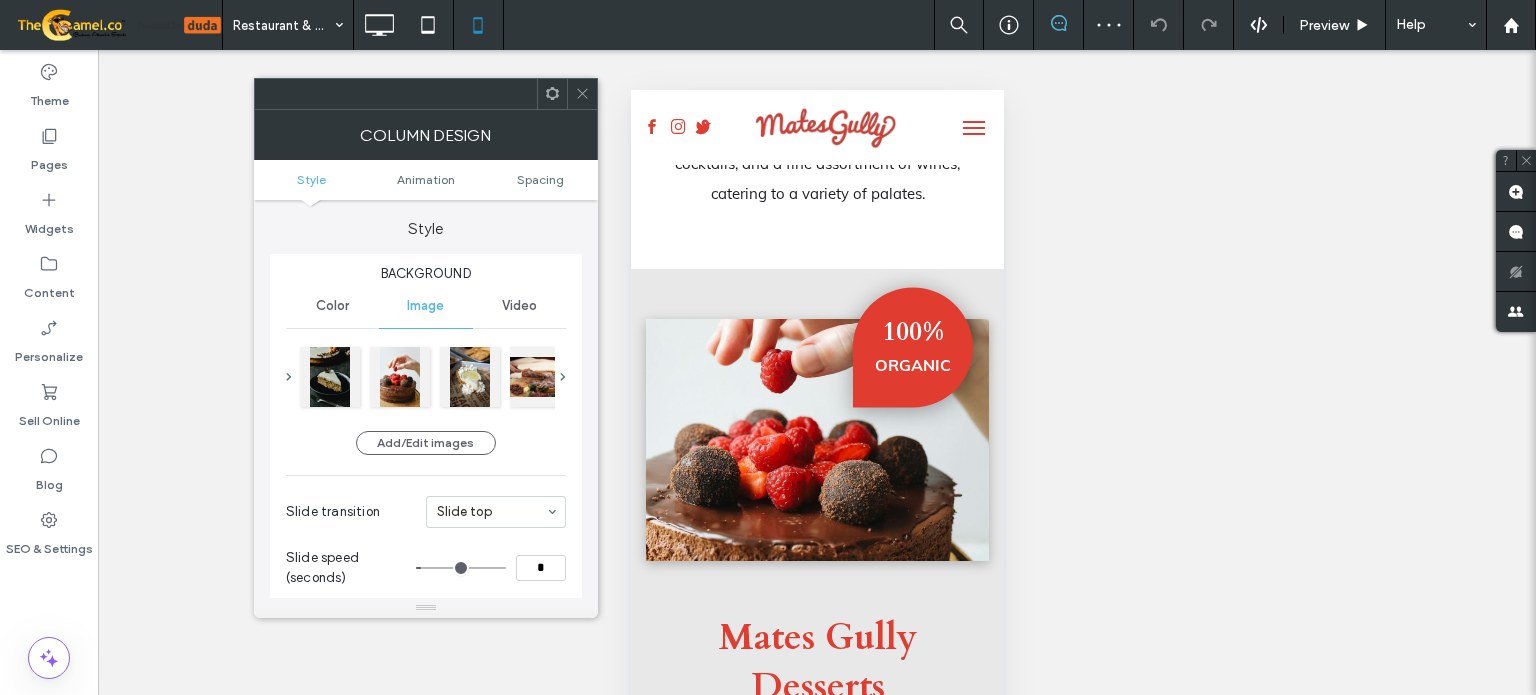 drag, startPoint x: 557, startPoint y: 87, endPoint x: 544, endPoint y: 112, distance: 28.178005 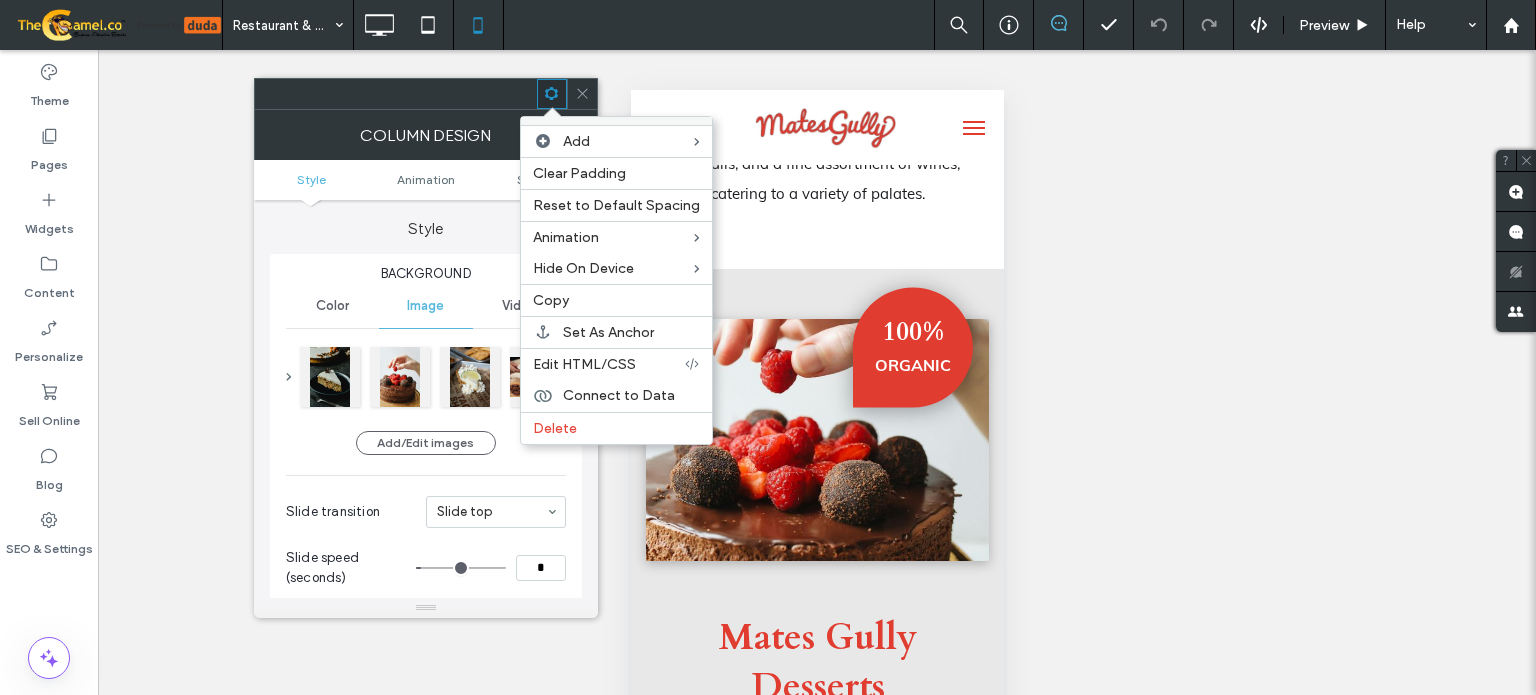 click on "Edit HTML/CSS" at bounding box center (584, 364) 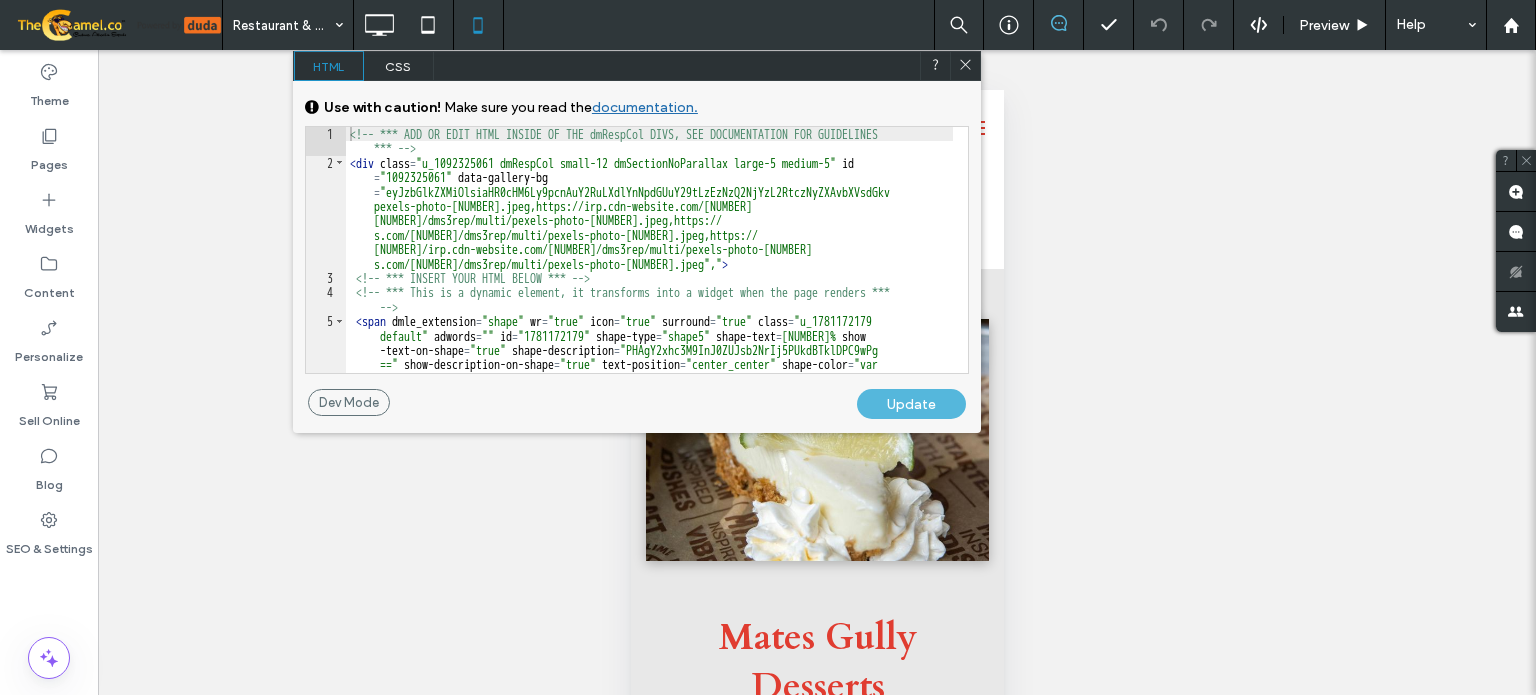 drag, startPoint x: 398, startPoint y: 67, endPoint x: 588, endPoint y: 94, distance: 191.90883 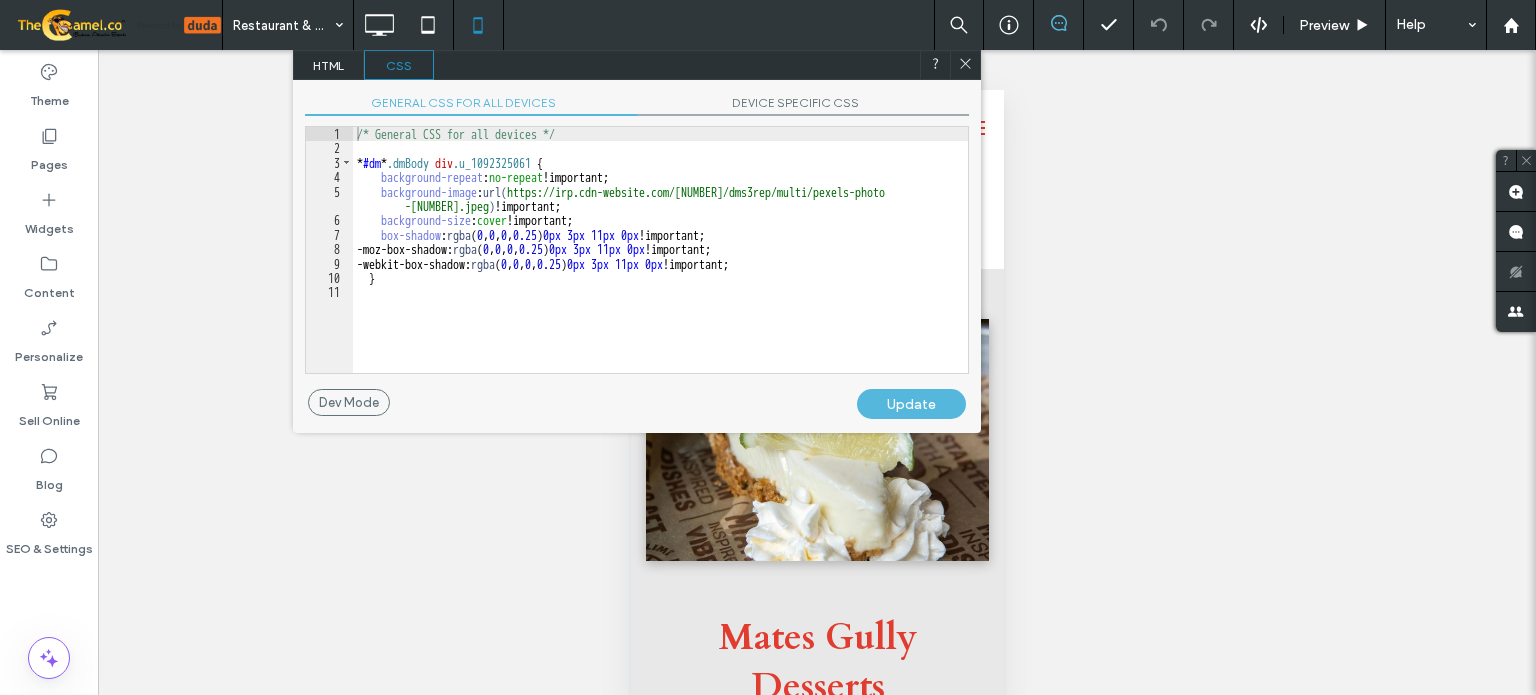 click on "DEVICE SPECIFIC CSS" at bounding box center (803, 105) 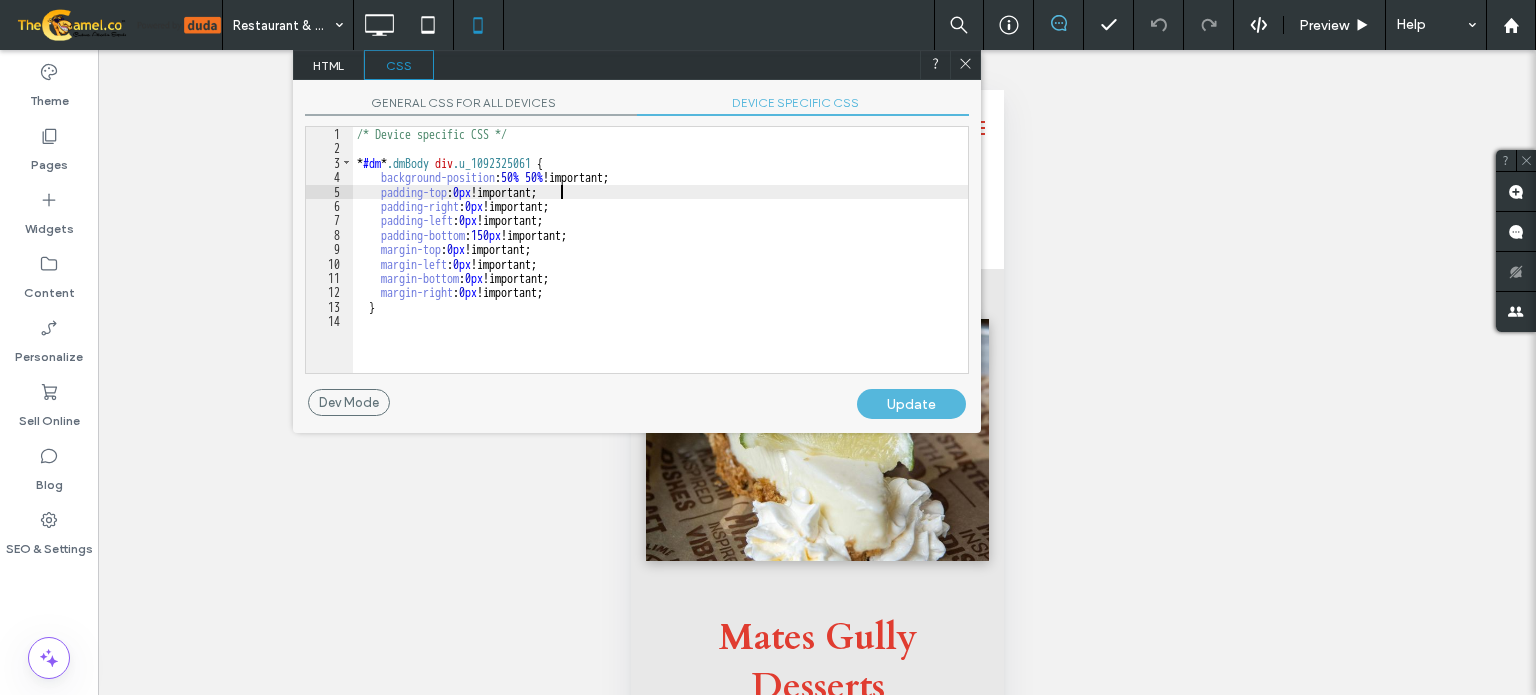 click on "/* Device specific CSS */ * #dm  * .dmBody   div .u_1092325061   {      background-position : 50 %   50 %  !important;      padding-top : 0 px  !important;      padding-right : 0 px  !important;      padding-left : 0 px  !important;      padding-bottom : 150 px  !important;      margin-top : 0 px  !important;      margin-left : 0 px  !important;      margin-bottom : 0 px  !important;      margin-right : 0 px  !important;    }" at bounding box center [660, 264] 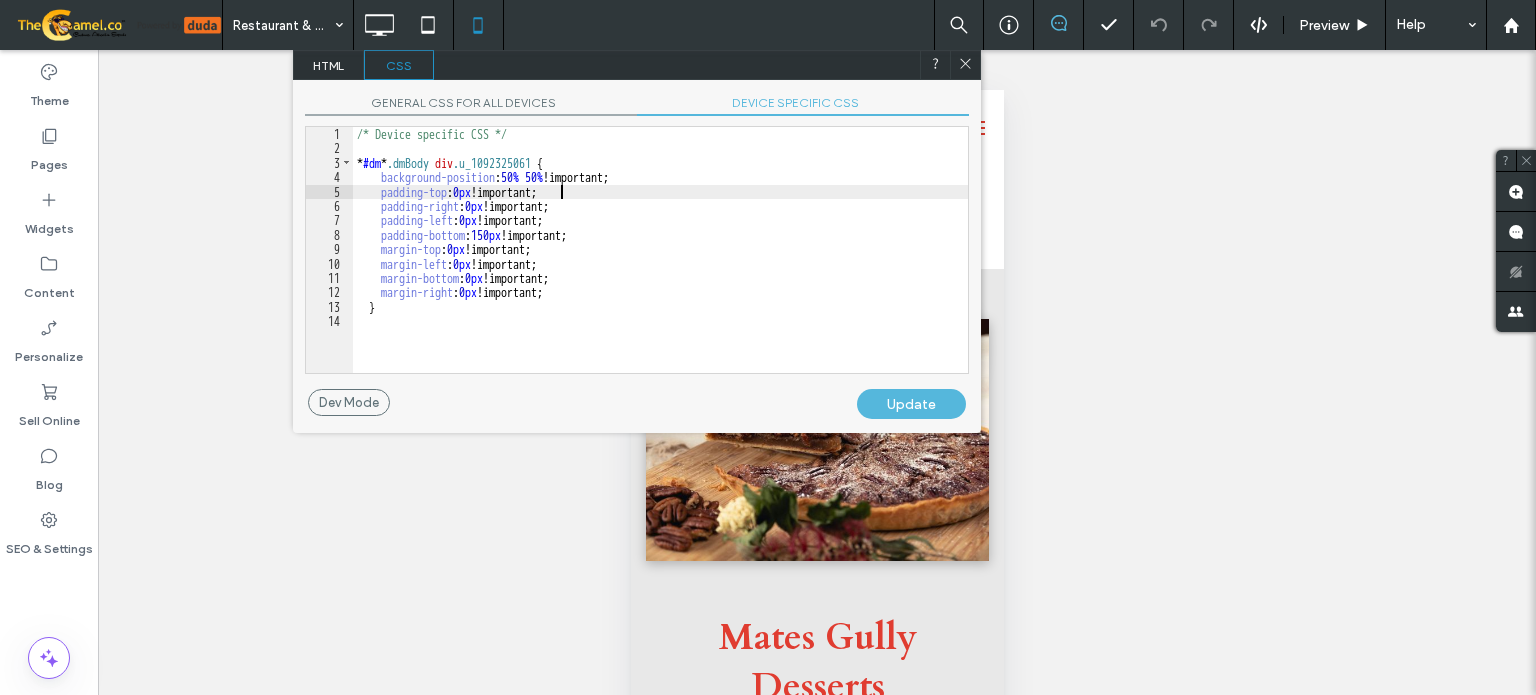 click on "/* Device specific CSS */ * #dm  * .dmBody   div .u_1092325061   {      background-position : 50 %   50 %  !important;      padding-top : 0 px  !important;      padding-right : 0 px  !important;      padding-left : 0 px  !important;      padding-bottom : 150 px  !important;      margin-top : 0 px  !important;      margin-left : 0 px  !important;      margin-bottom : 0 px  !important;      margin-right : 0 px  !important;    }" at bounding box center (660, 264) 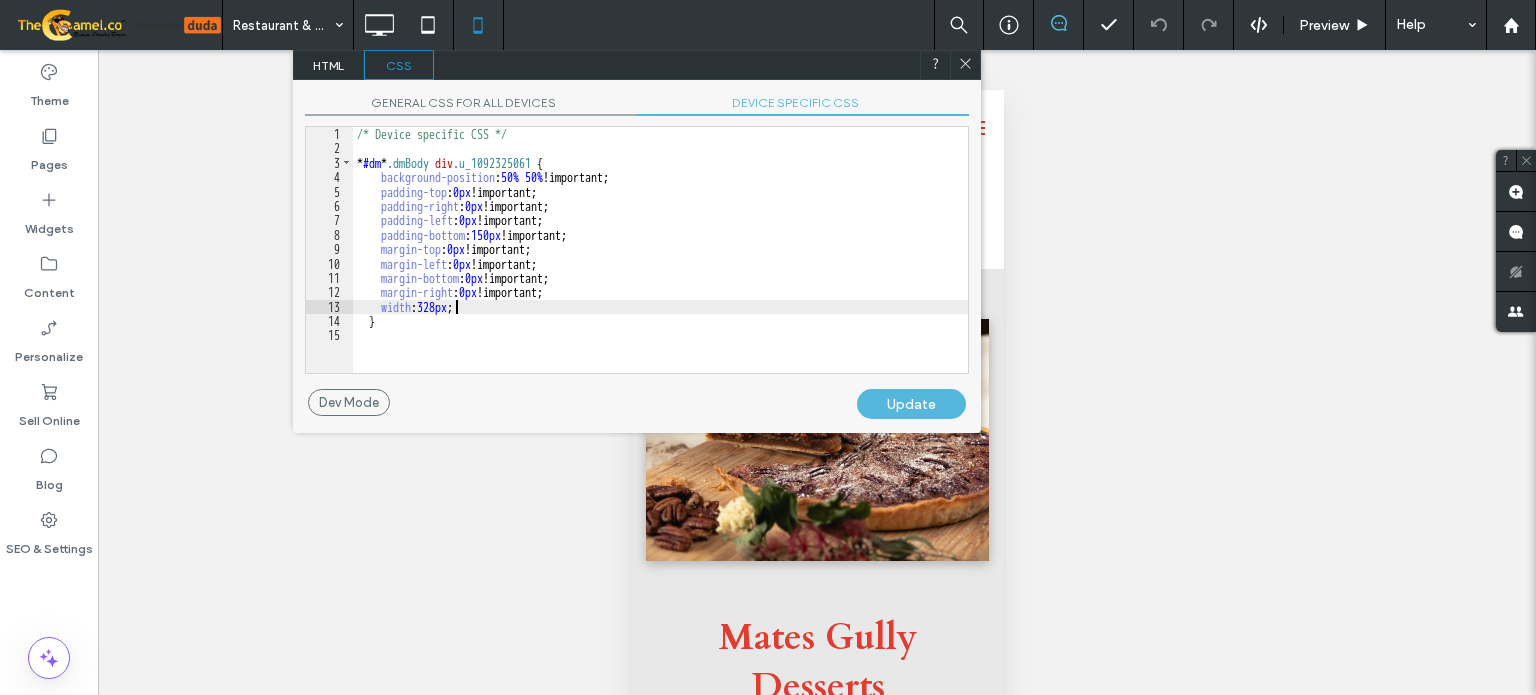 click on "/* Device specific CSS */ * #dm  * .dmBody   div .u_1092325061   {      background-position : 50 %   50 %  !important;      padding-top : 0 px  !important;      padding-right : 0 px  !important;      padding-left : 0 px  !important;      padding-bottom : 150 px  !important;      margin-top : 0 px  !important;      margin-left : 0 px  !important;      margin-bottom : 0 px  !important;      margin-right : 0 px  !important;      width : 328 px ;    }" at bounding box center [660, 264] 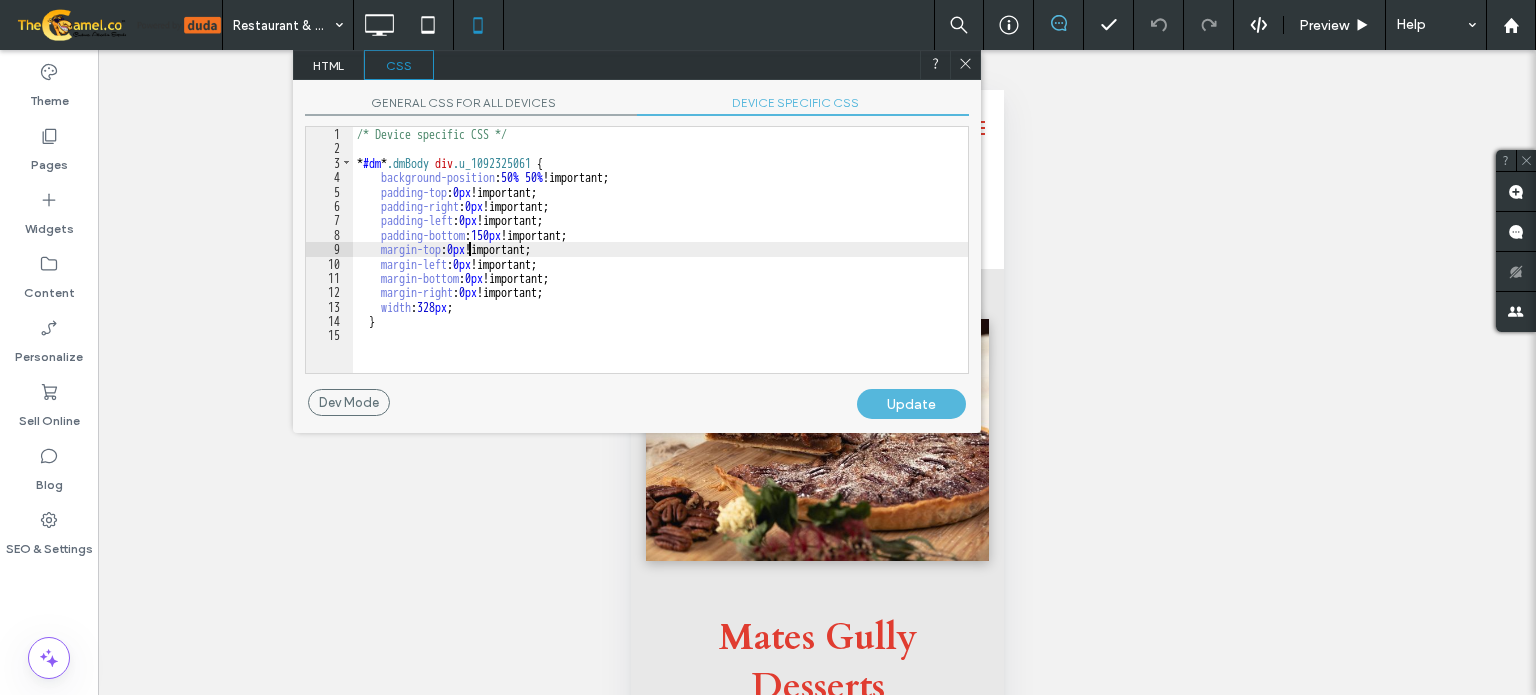 click on "/* Device specific CSS */ * #dm  * .dmBody   div .u_1092325061   {      background-position : 50 %   50 %  !important;      padding-top : 0 px  !important;      padding-right : 0 px  !important;      padding-left : 0 px  !important;      padding-bottom : 150 px  !important;      margin-top : 0 px  !important;      margin-left : 0 px  !important;      margin-bottom : 0 px  !important;      margin-right : 0 px  !important;      width : 328 px ;    }" at bounding box center (660, 264) 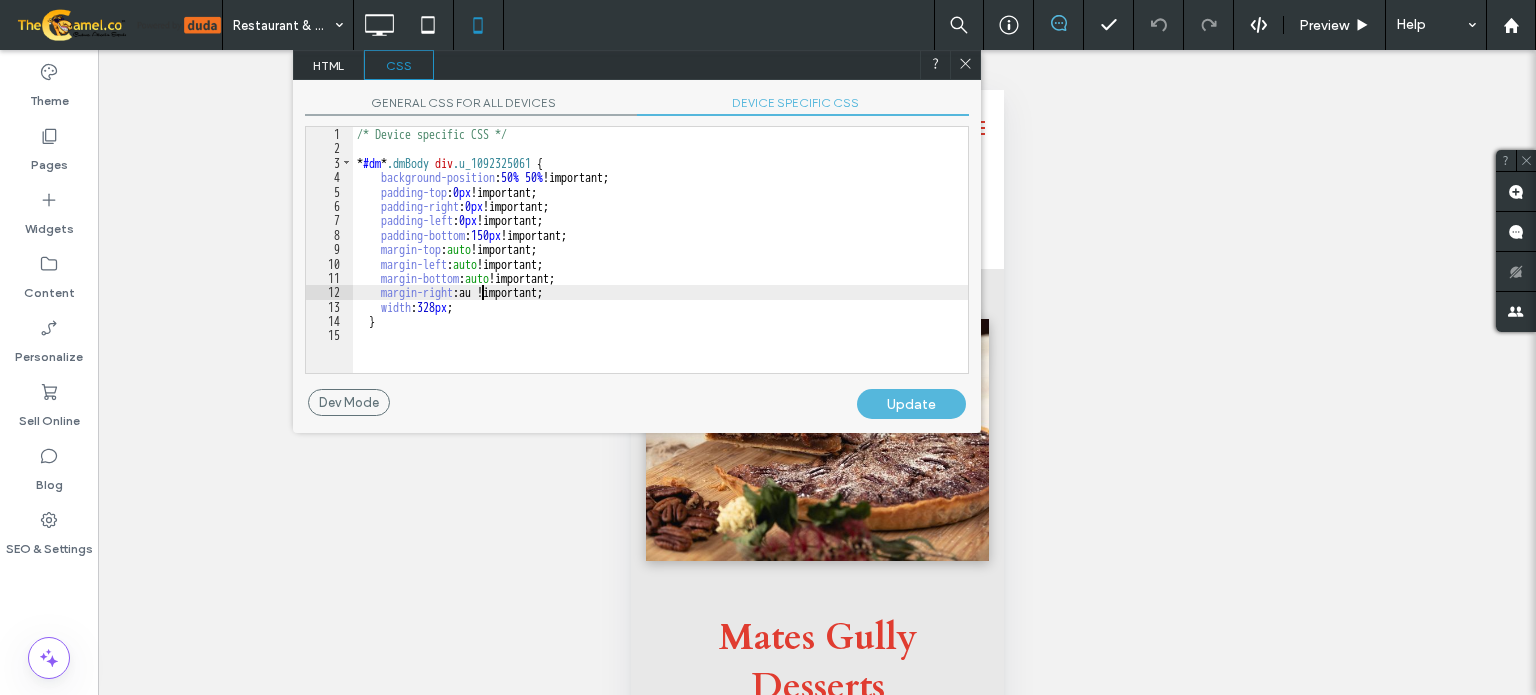 type on "**" 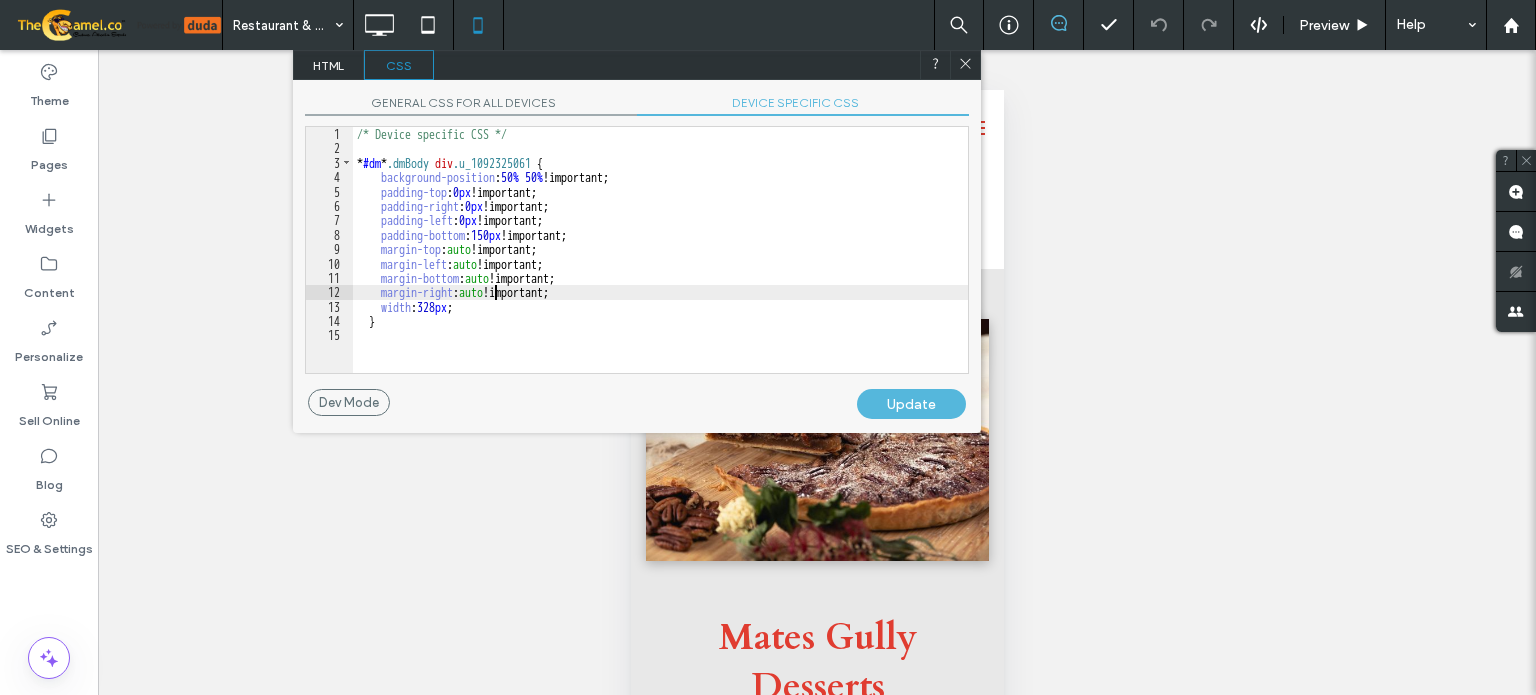 click on "Update" at bounding box center (911, 404) 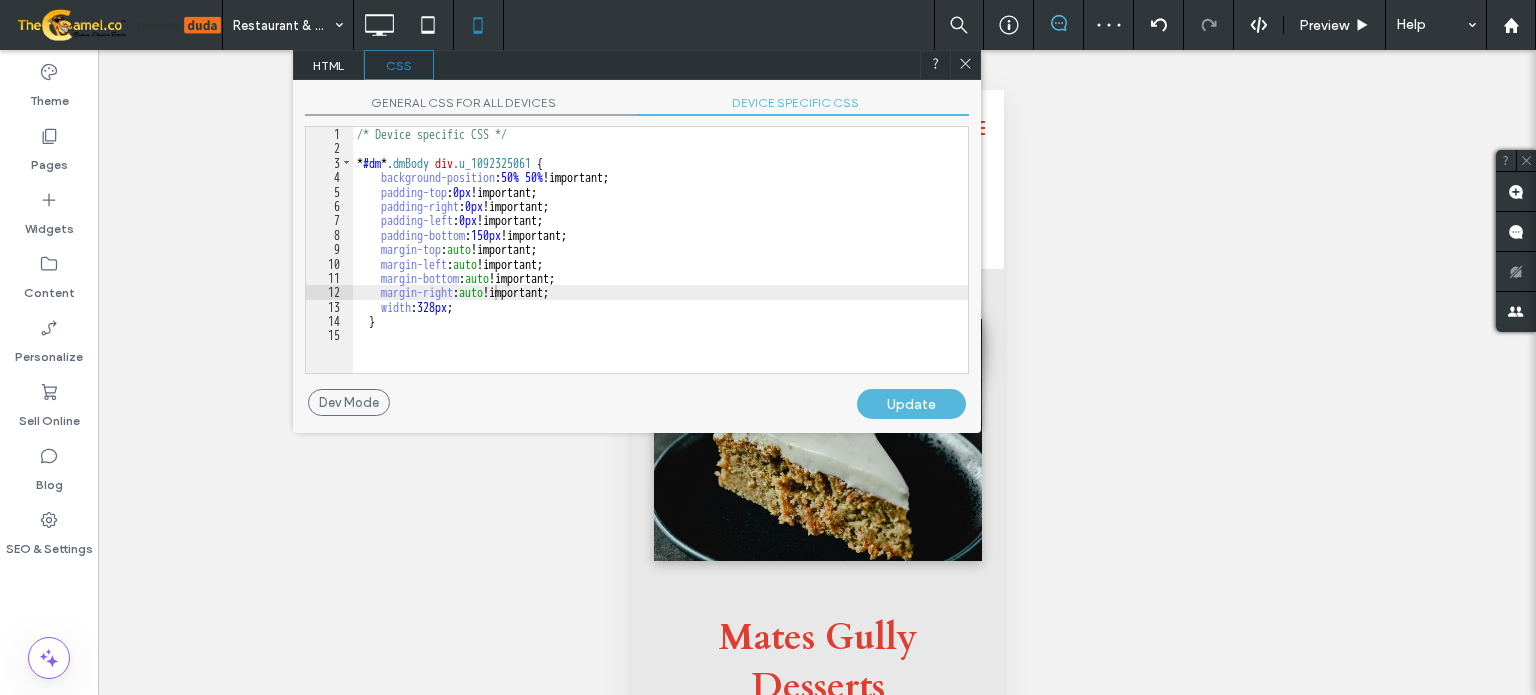 click on "Update" at bounding box center [911, 404] 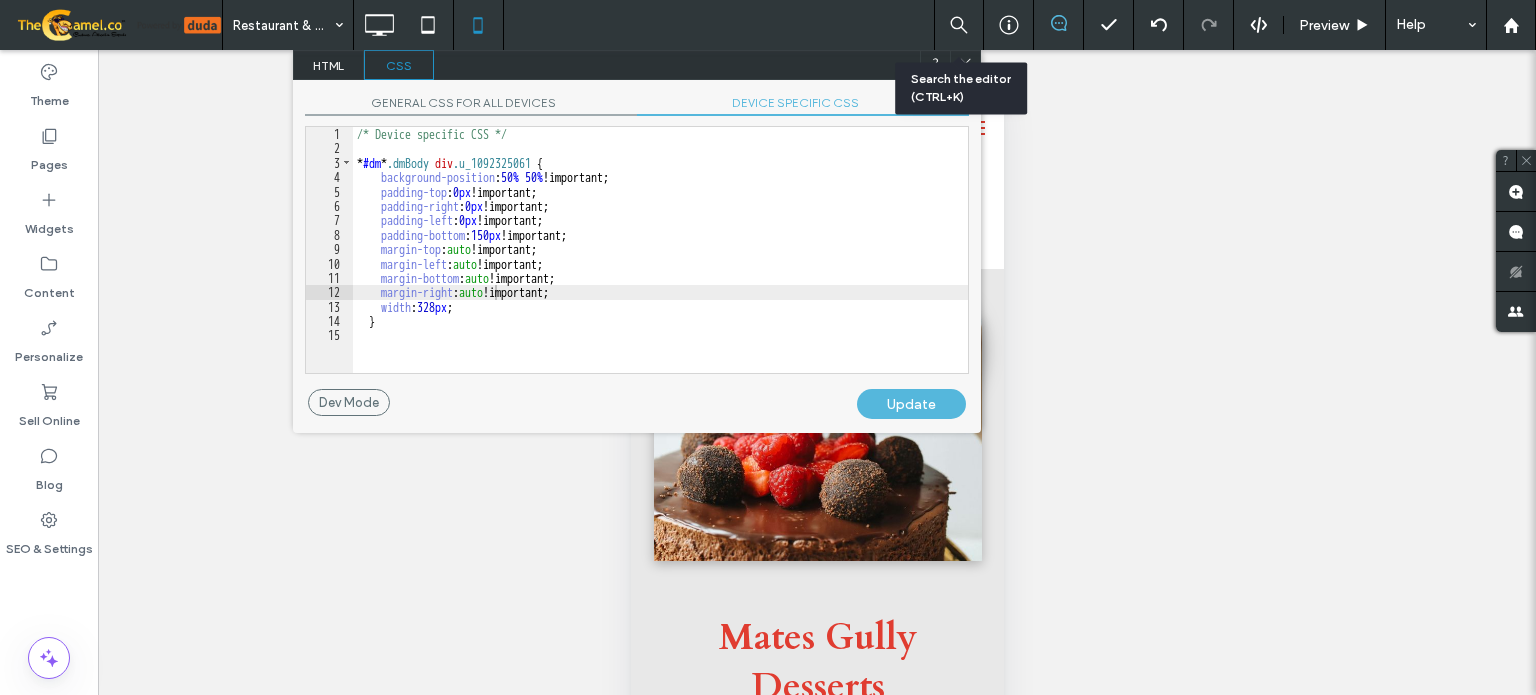 click 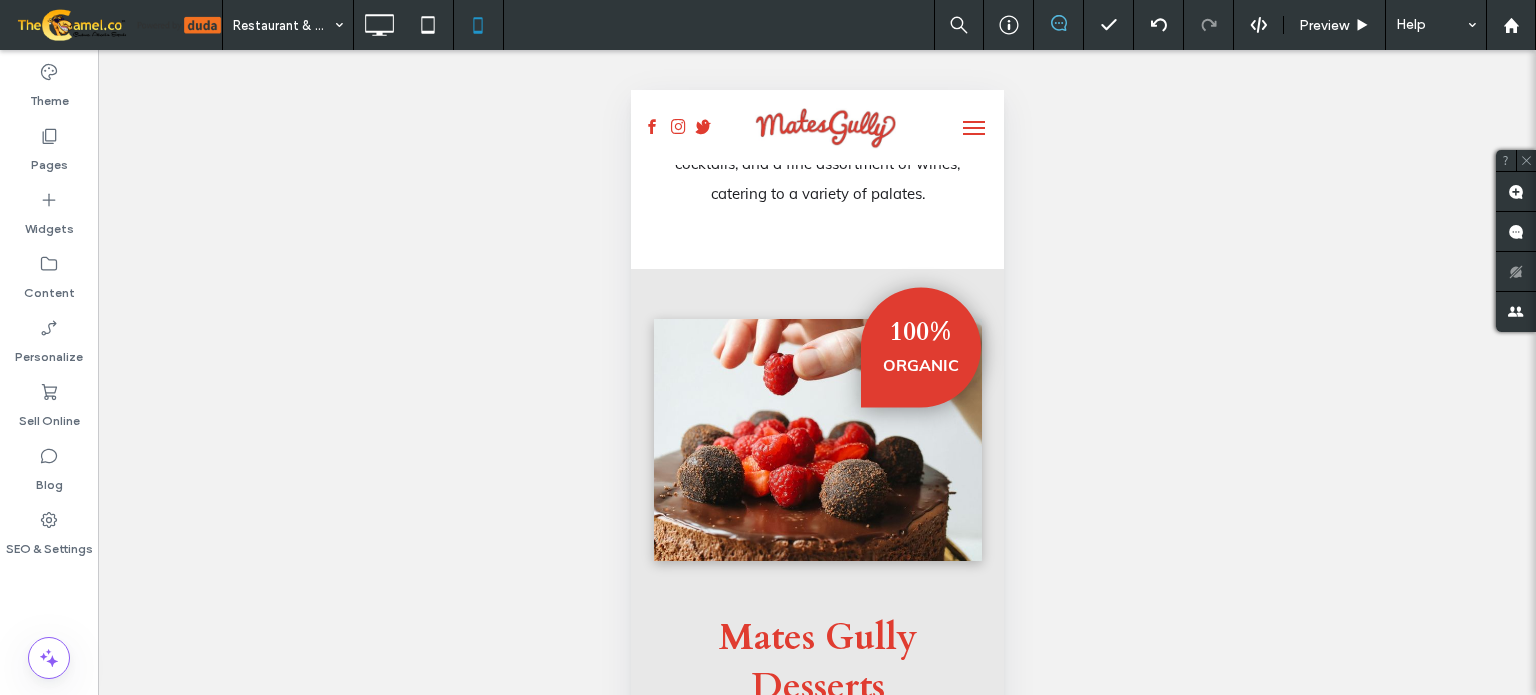 drag, startPoint x: 1323, startPoint y: 31, endPoint x: 704, endPoint y: 65, distance: 619.93304 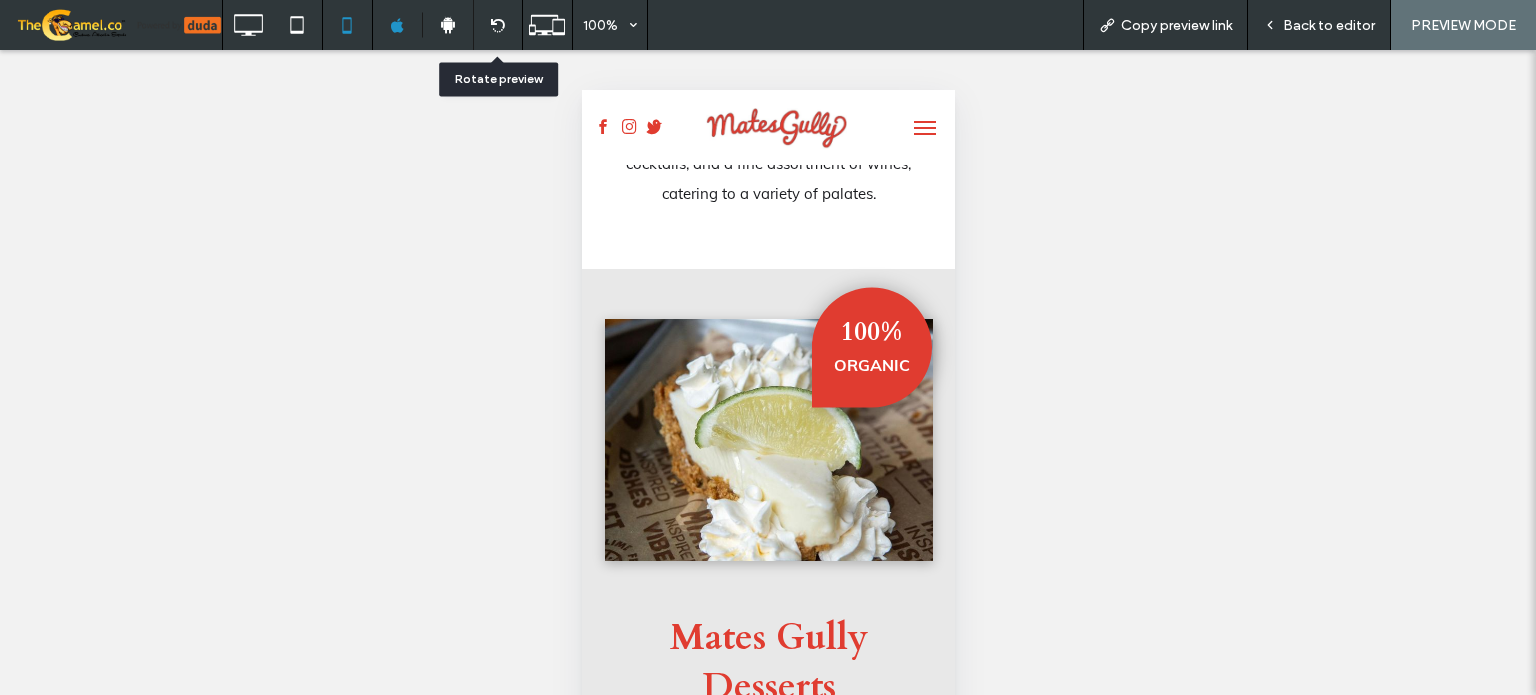 click at bounding box center (498, 25) 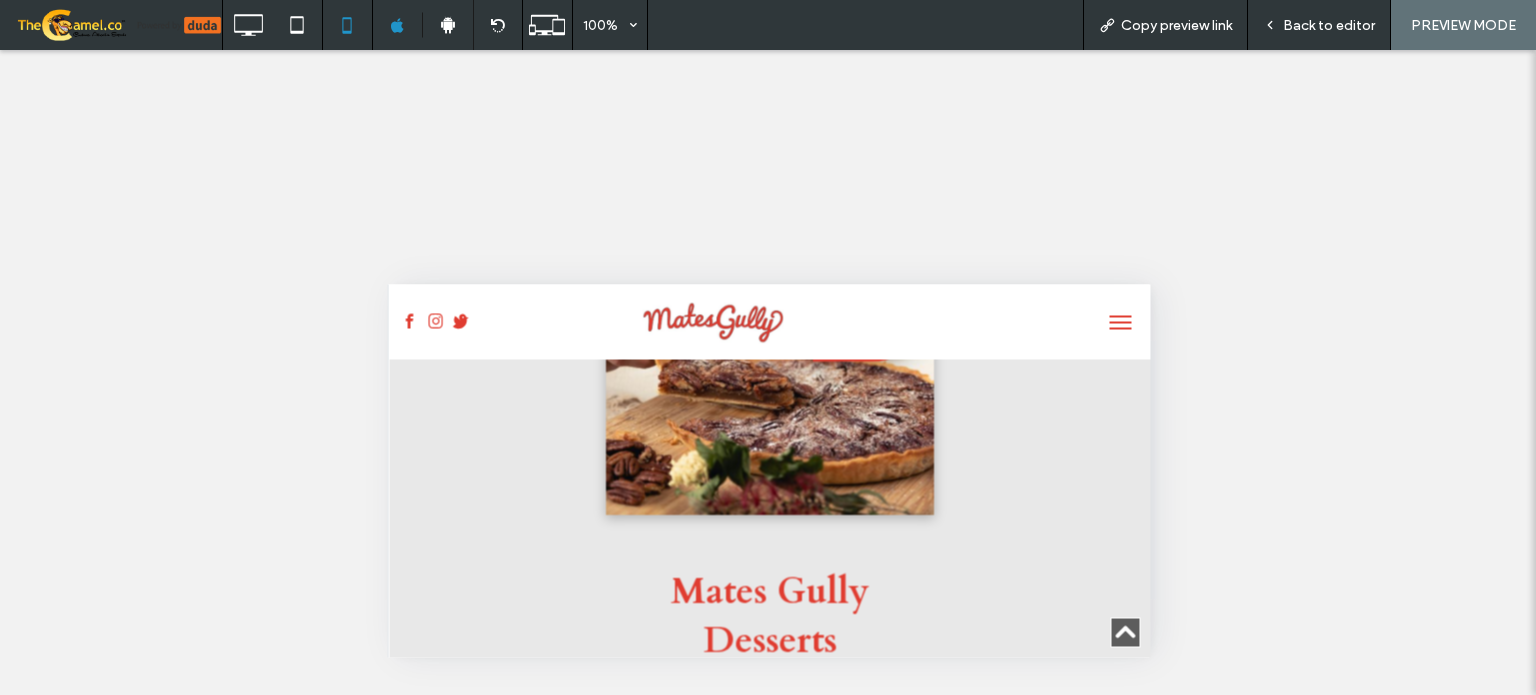 scroll, scrollTop: 900, scrollLeft: 0, axis: vertical 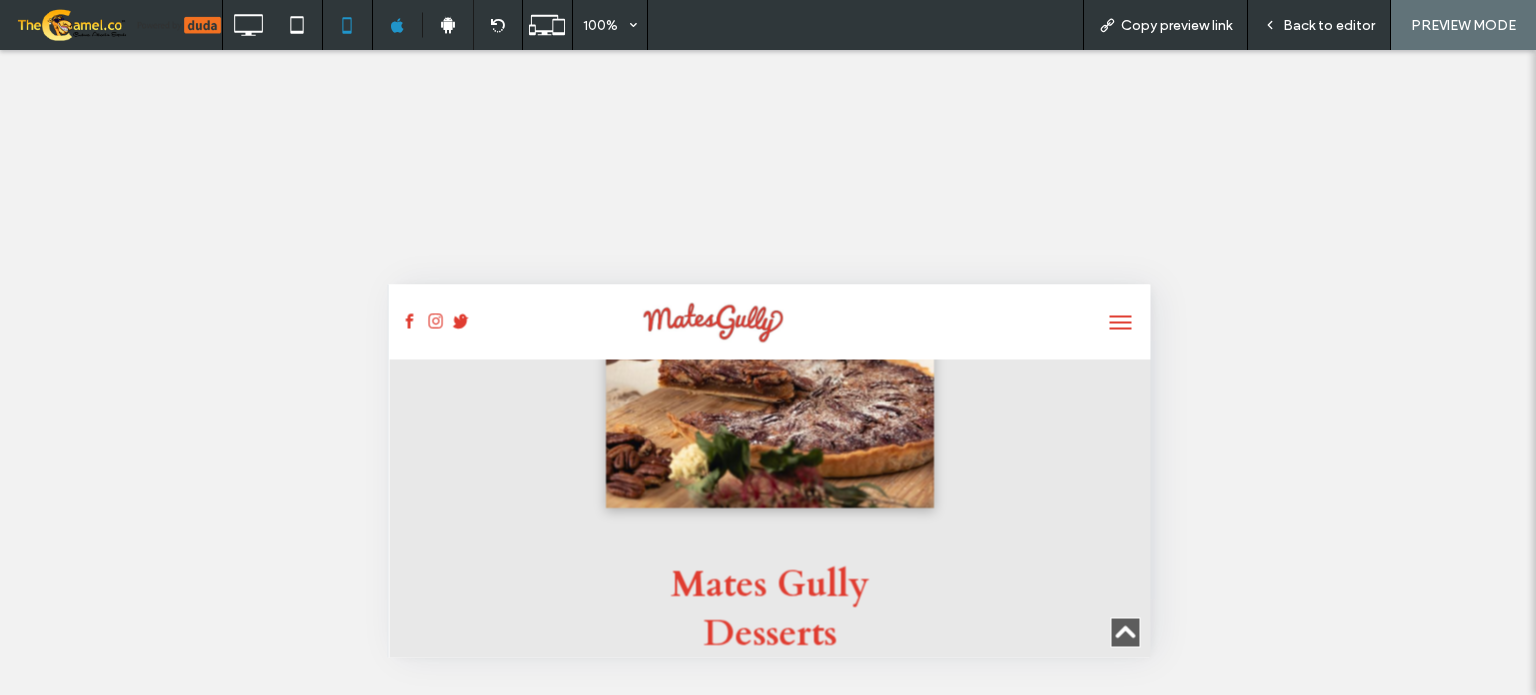 drag, startPoint x: 1333, startPoint y: 35, endPoint x: 1276, endPoint y: 55, distance: 60.40695 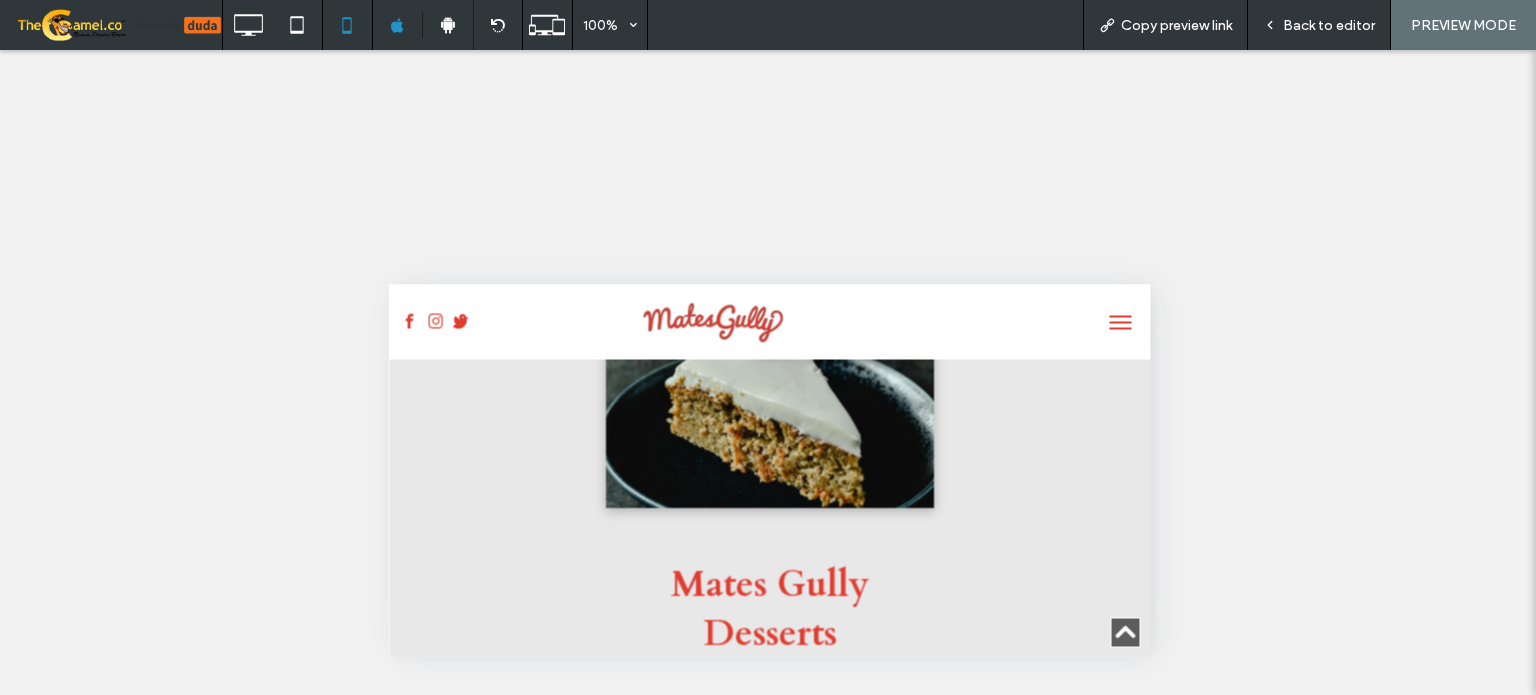 click on "Back to editor" at bounding box center [1329, 25] 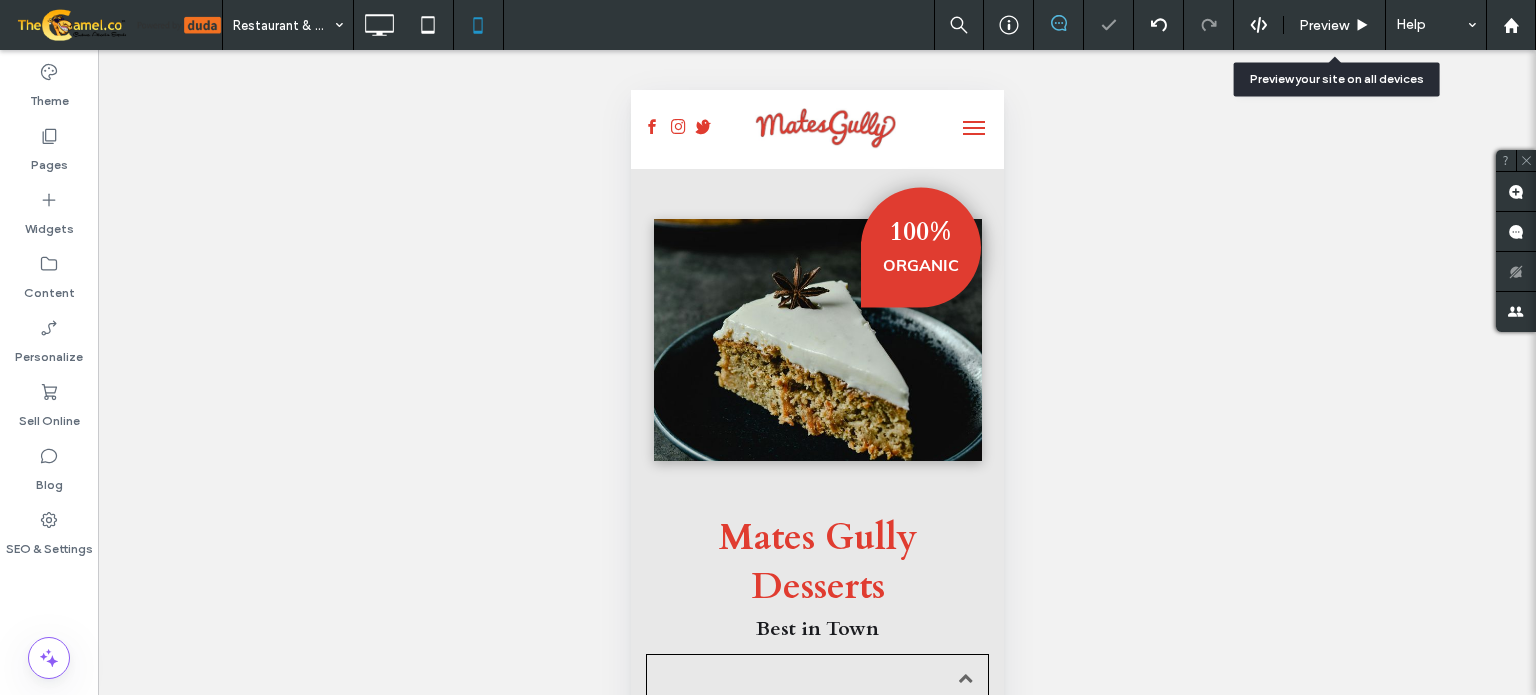 click on "Preview" at bounding box center [1324, 25] 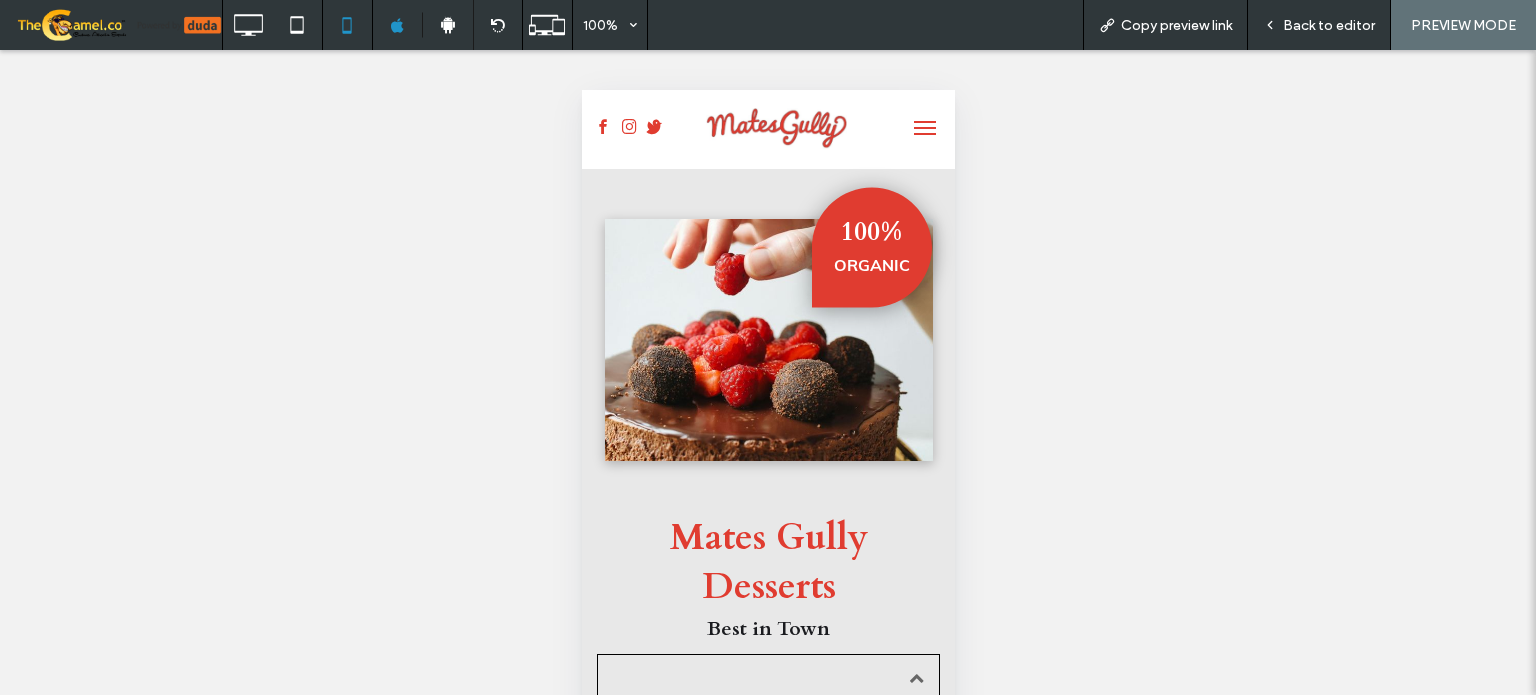 click at bounding box center [924, 128] 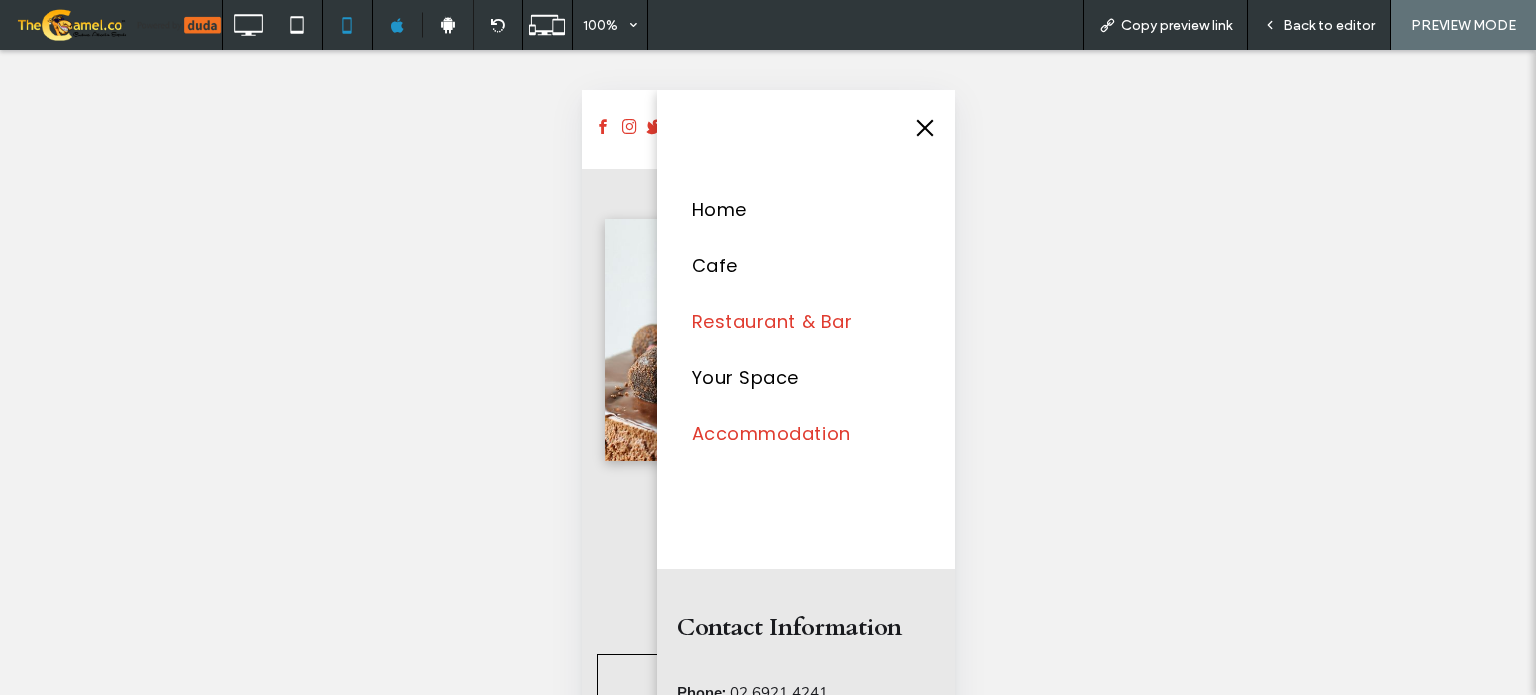 click on "Accommodation" at bounding box center [770, 434] 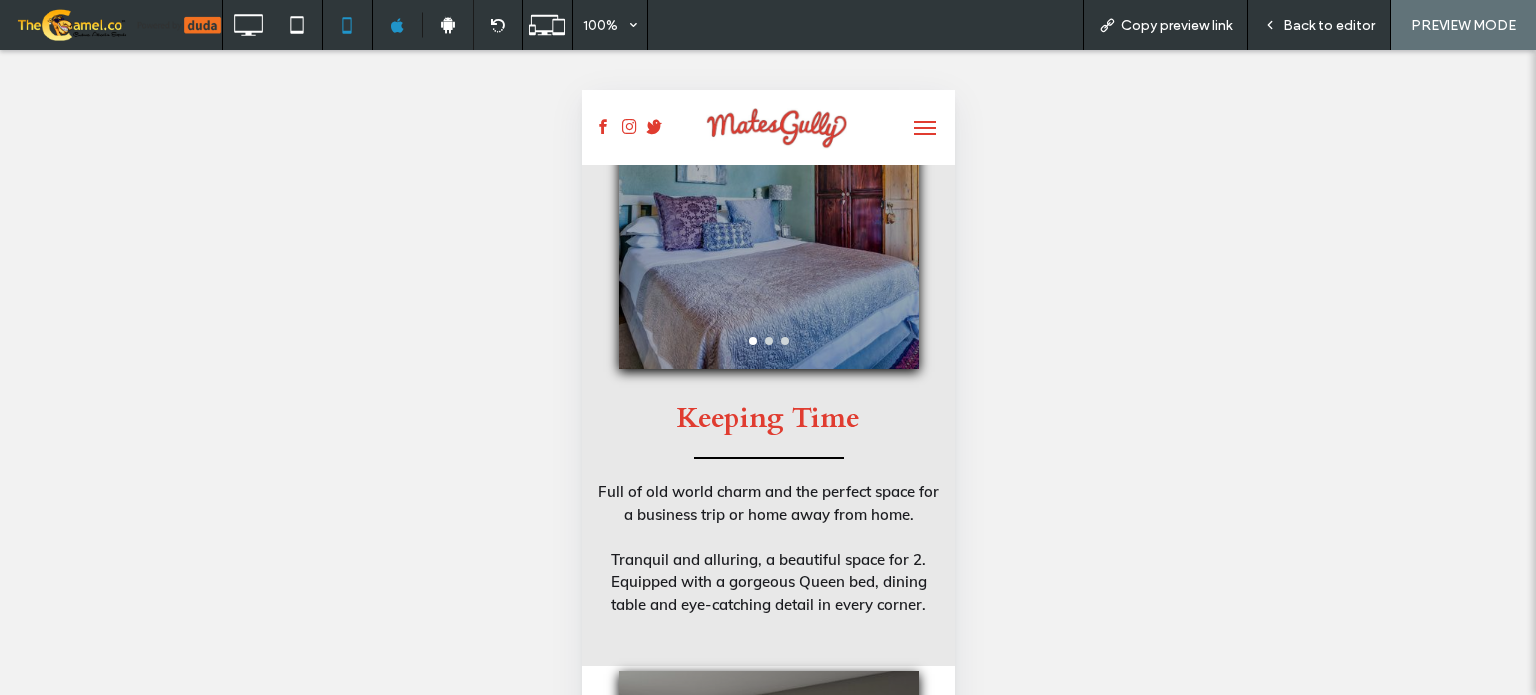 scroll, scrollTop: 1100, scrollLeft: 0, axis: vertical 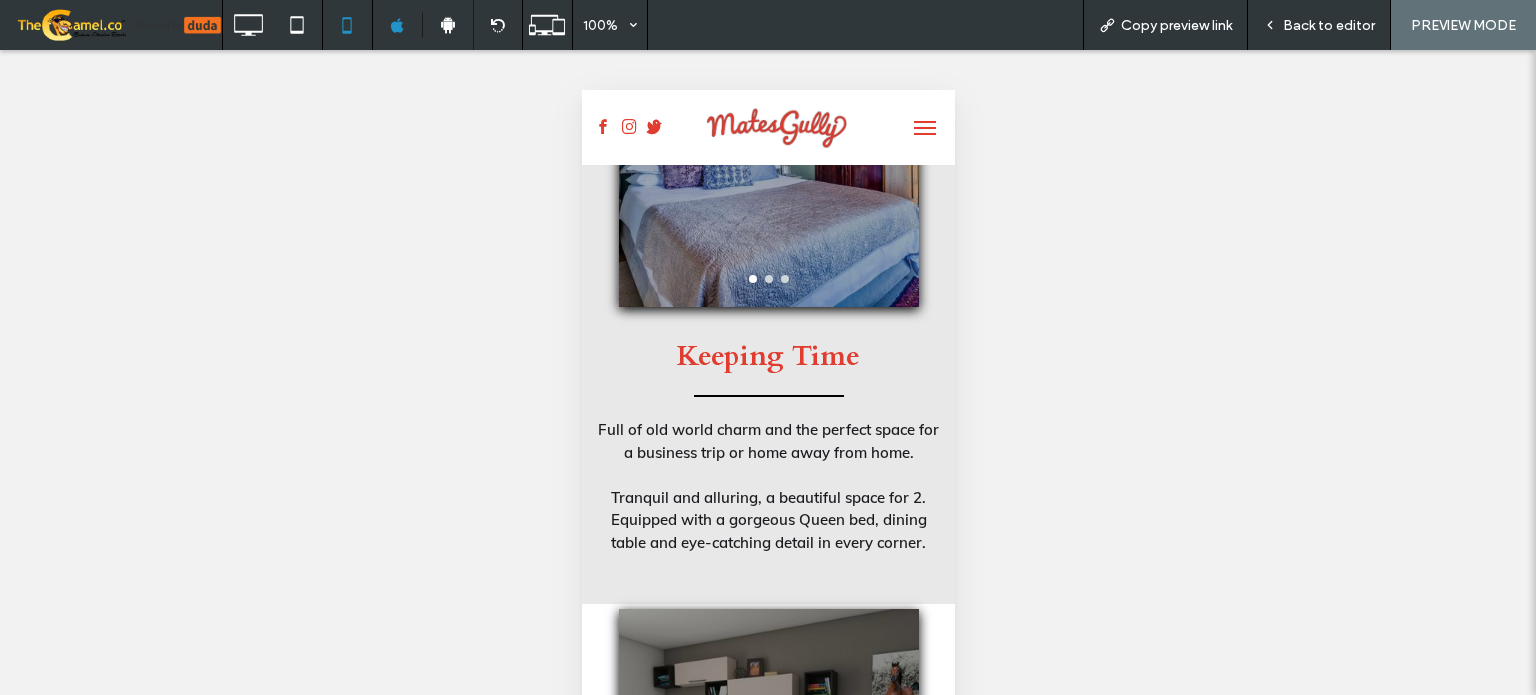 click on "Back to editor" at bounding box center (1329, 25) 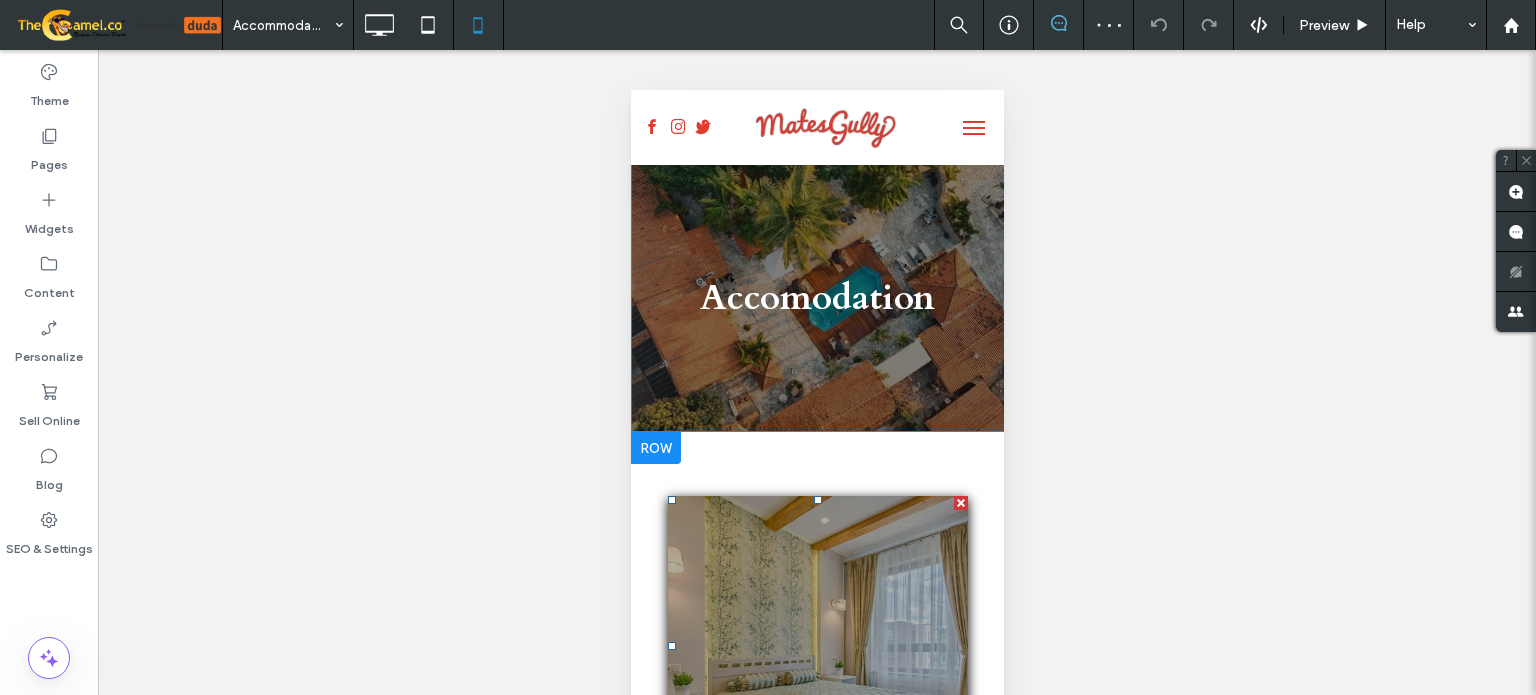 scroll, scrollTop: 0, scrollLeft: 0, axis: both 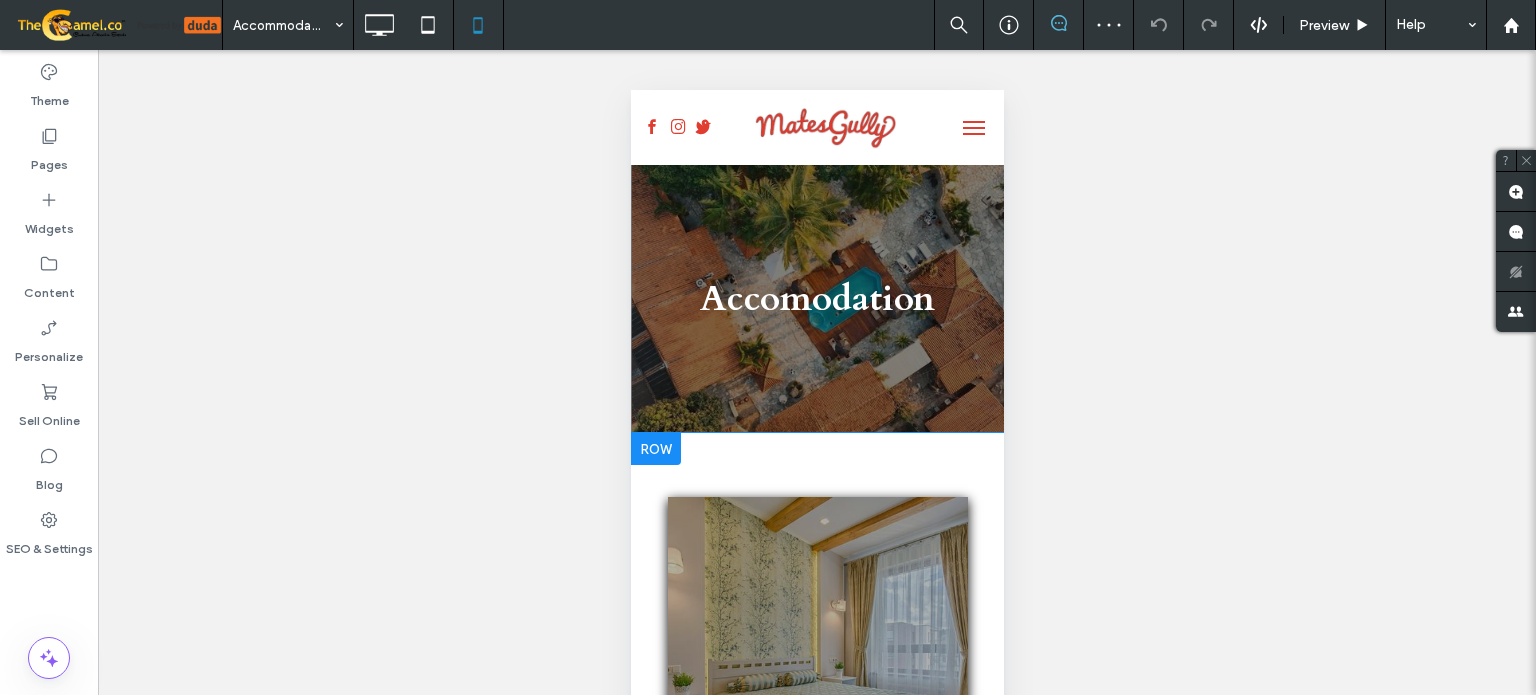click on "Click To Paste
[ROOM NAME]
Our most spacious room on offer, [ROOM NAME] is perfect for those seeking solace or a romantic getaway for two. Featuring a Queen bed, lounge area and quirky art to awaken your senses.
Click To Paste
Row + Add Section" at bounding box center [816, 770] 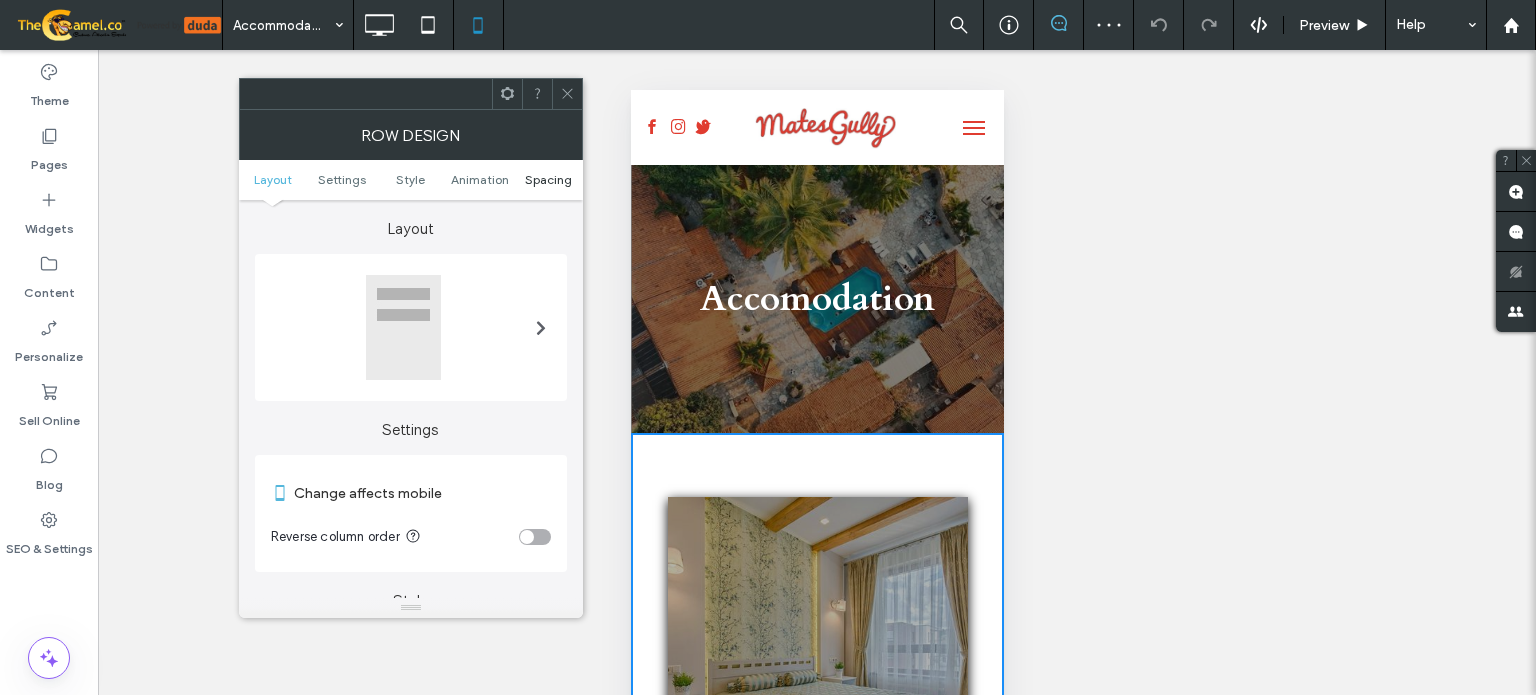 click on "Layout Settings Style Animation Spacing" at bounding box center [411, 180] 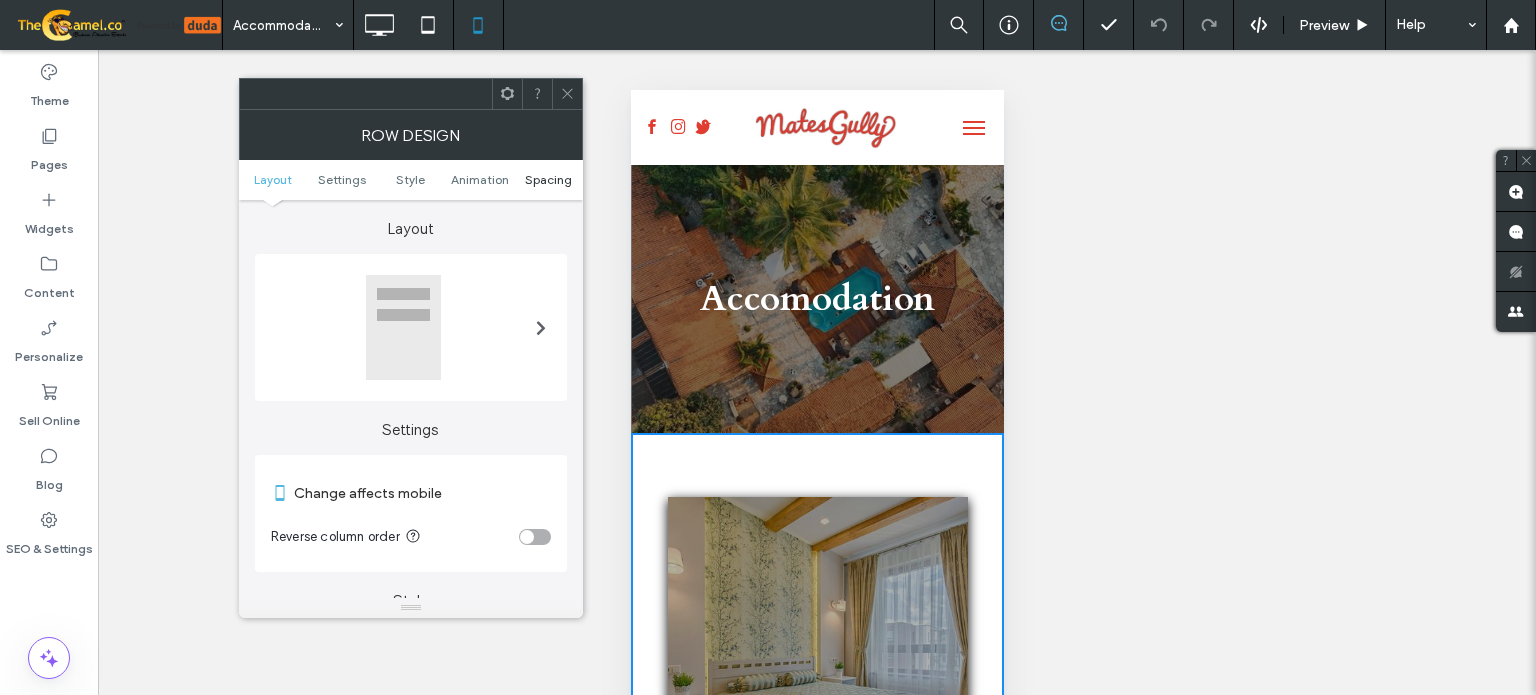 click on "Spacing" at bounding box center [548, 179] 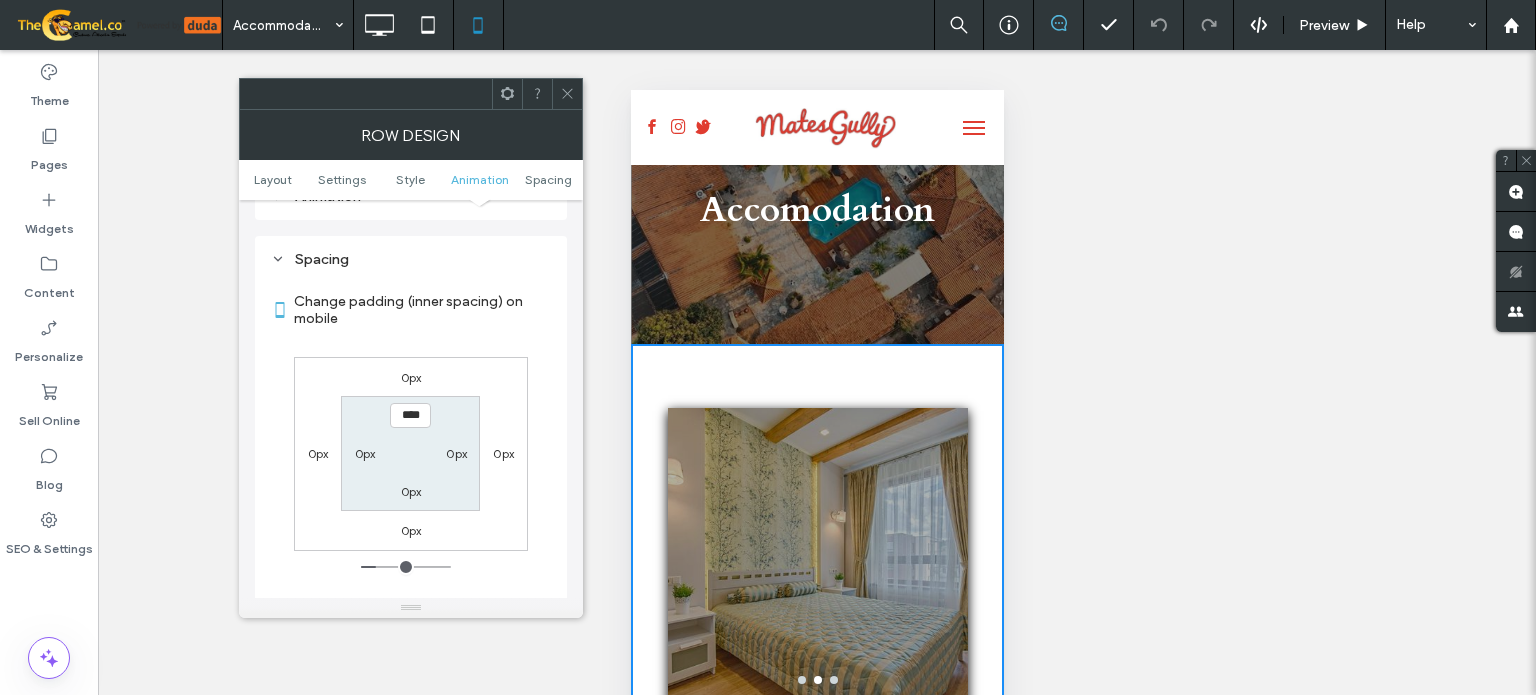 scroll, scrollTop: 766, scrollLeft: 0, axis: vertical 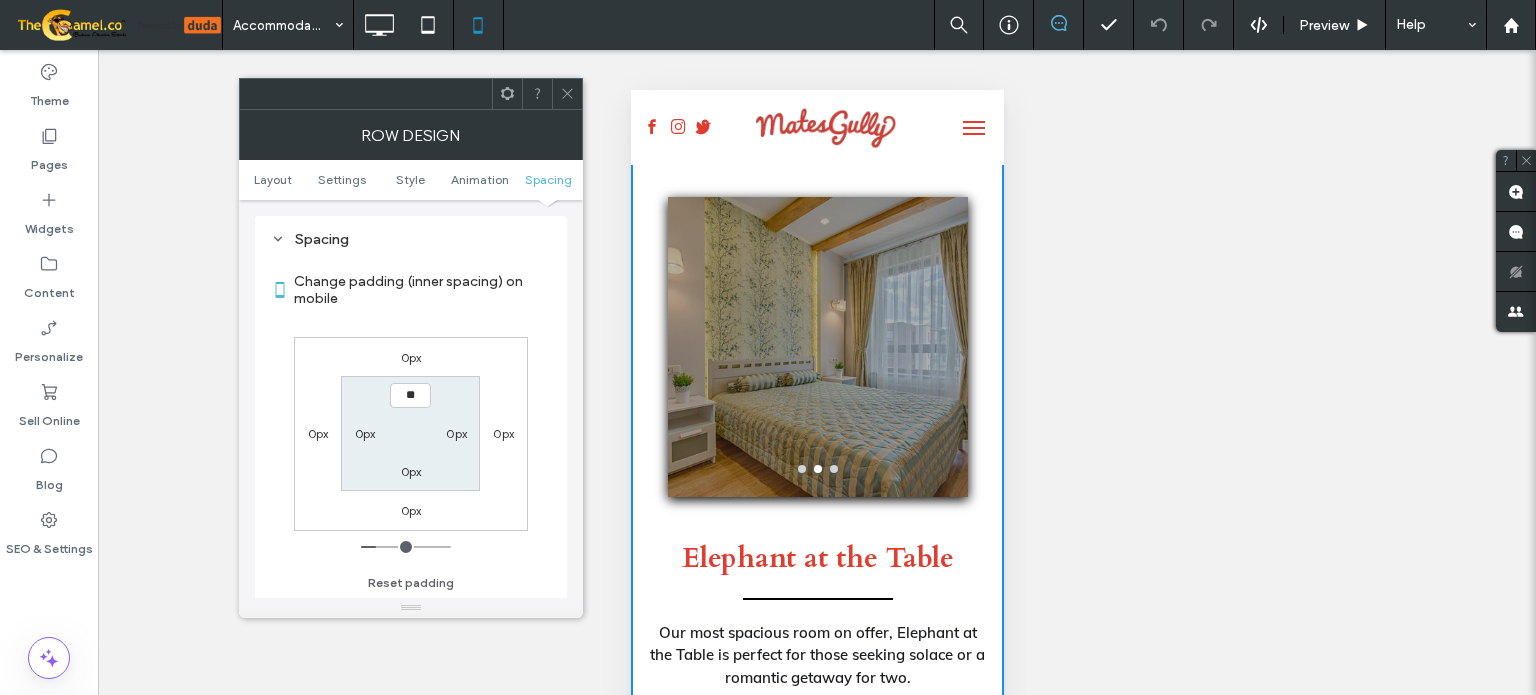 type on "****" 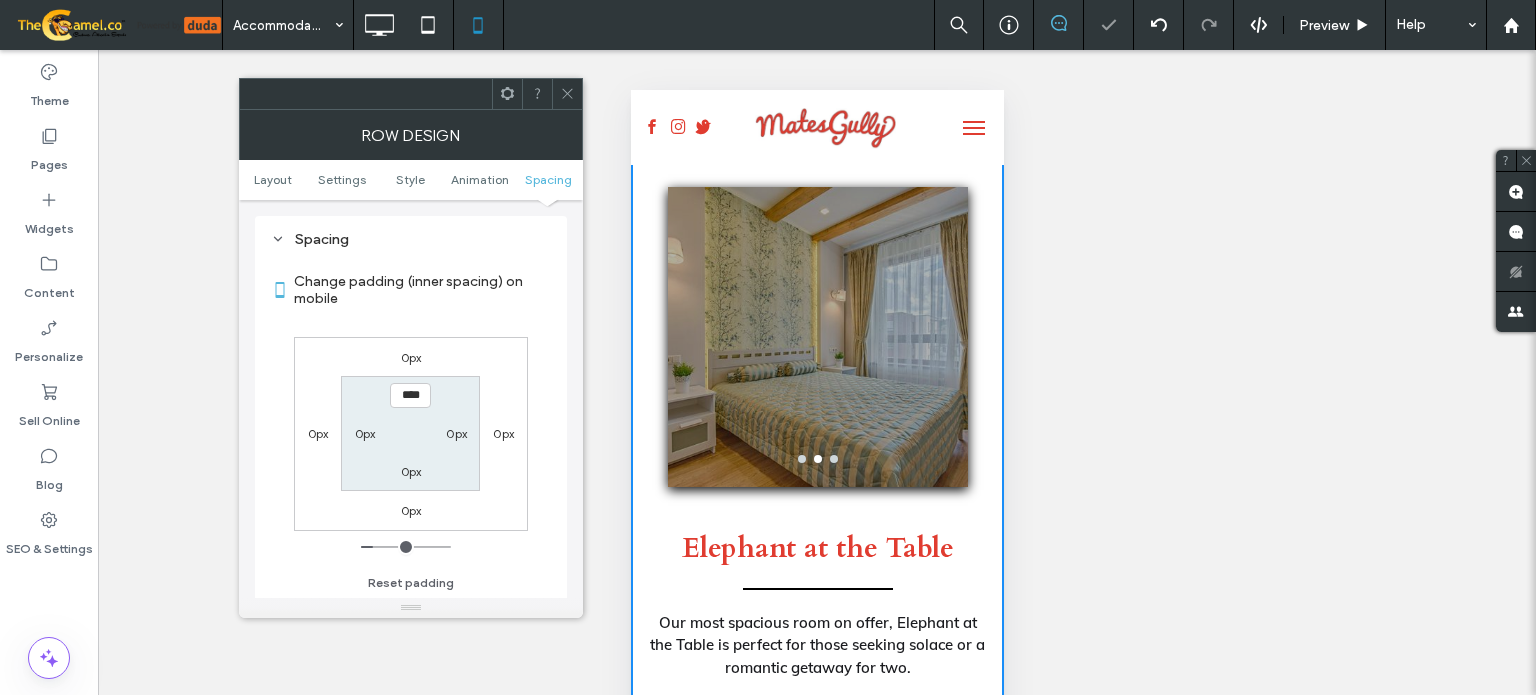 click on "0px" at bounding box center [411, 471] 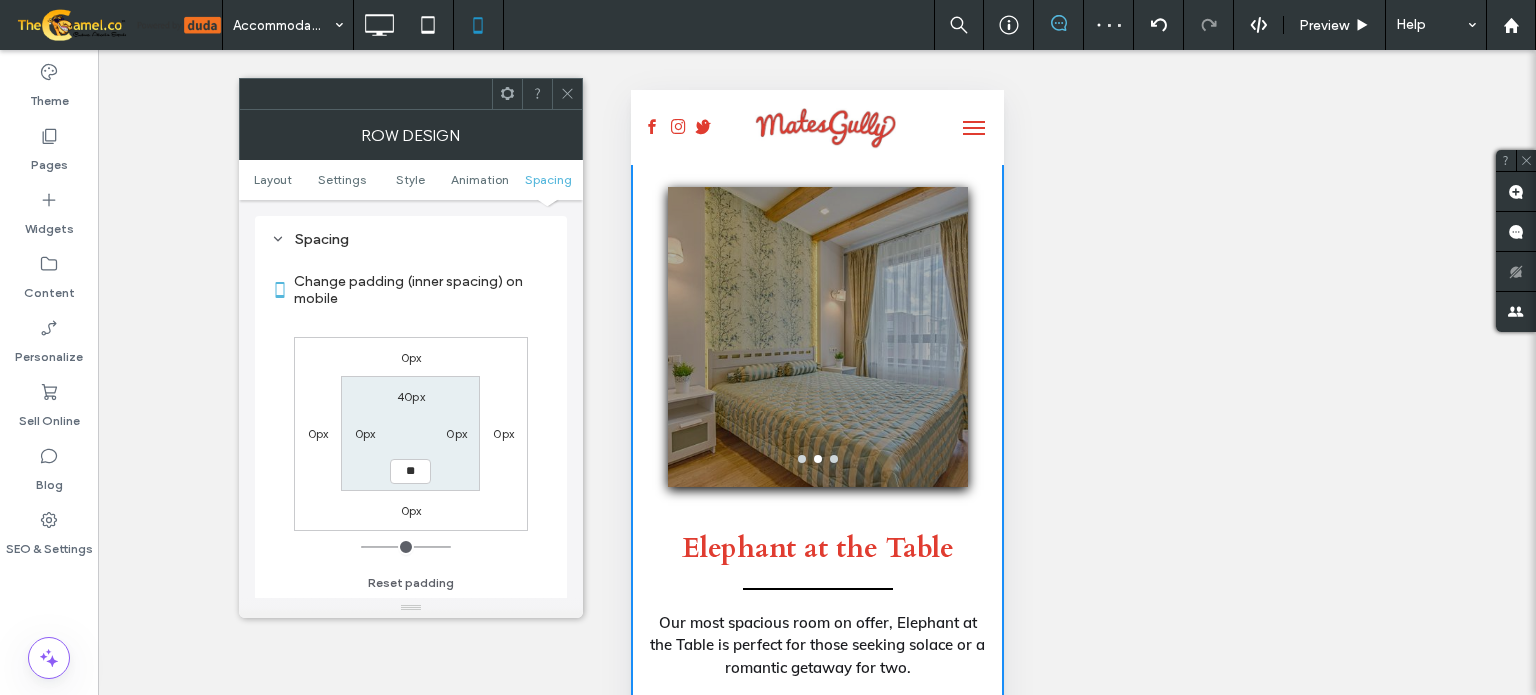 type on "**" 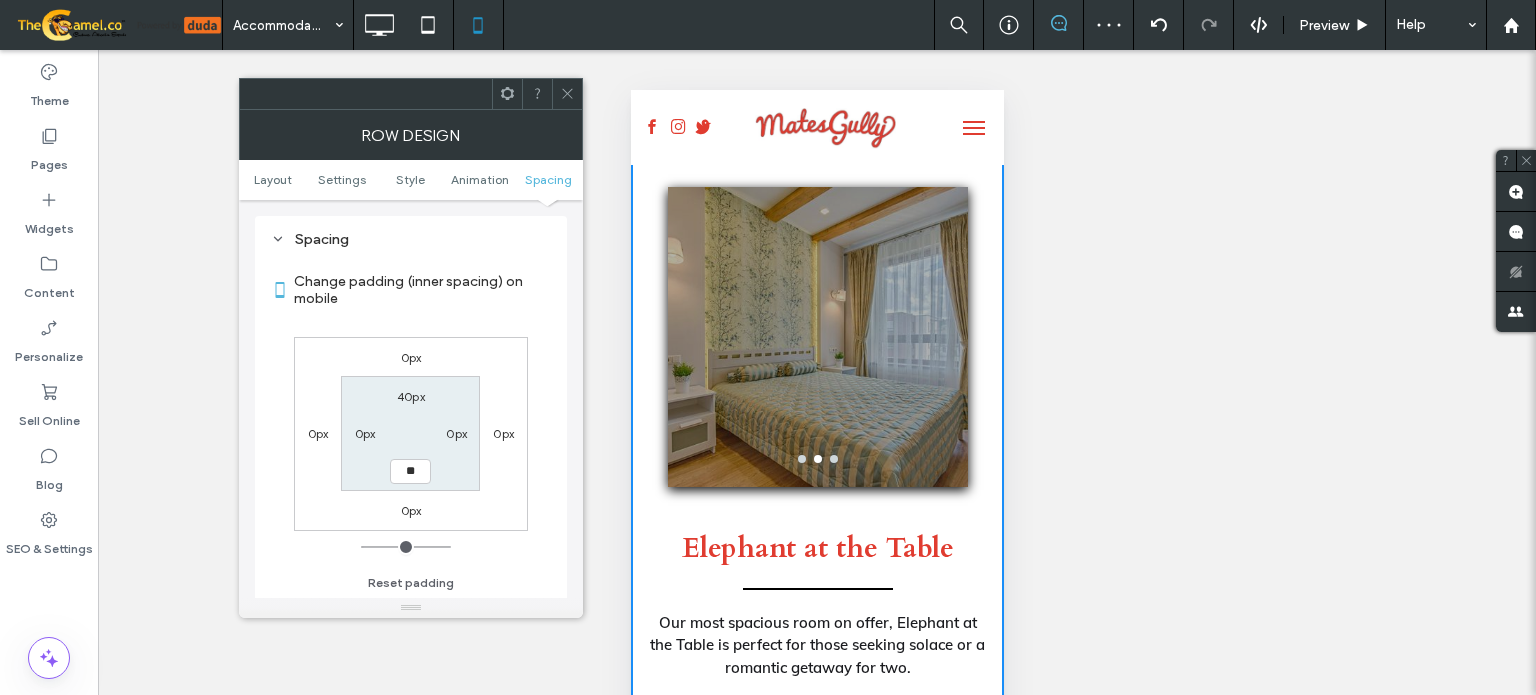 type on "**" 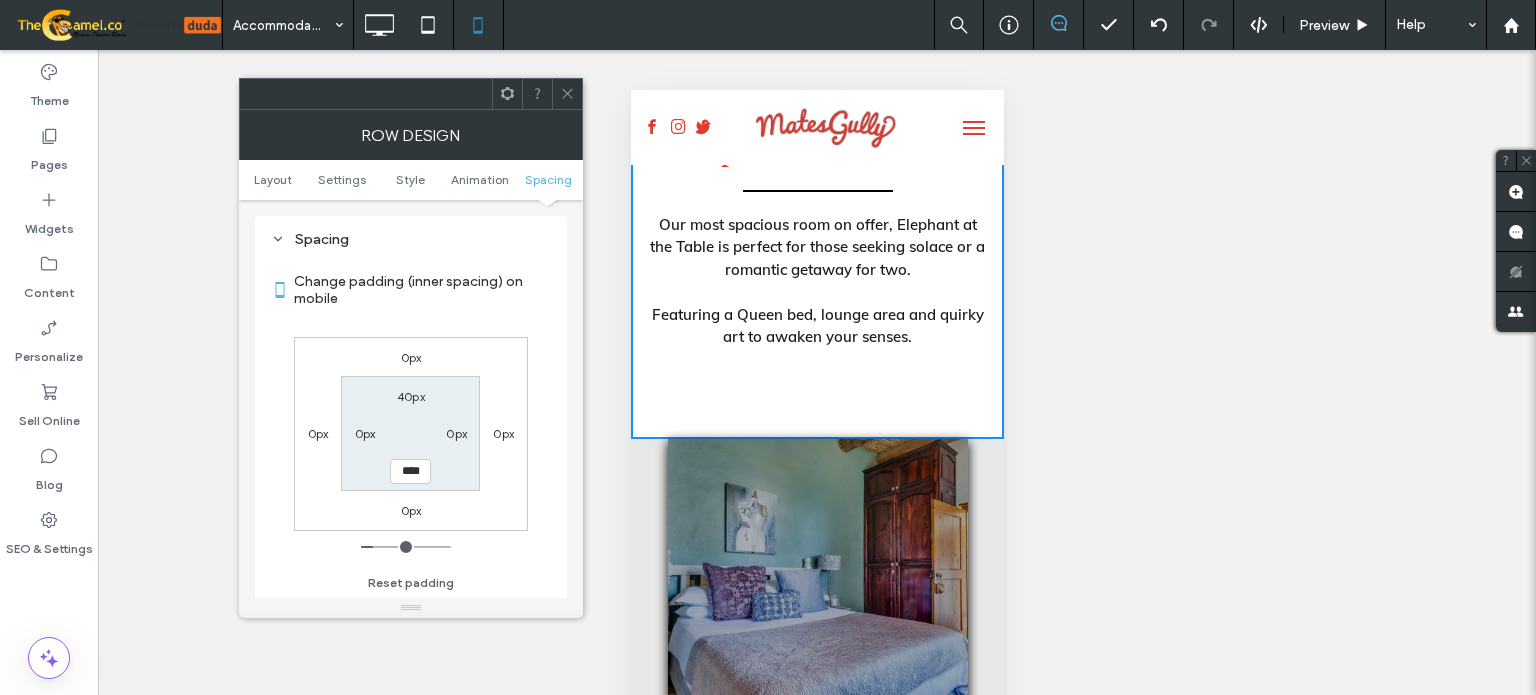 scroll, scrollTop: 700, scrollLeft: 0, axis: vertical 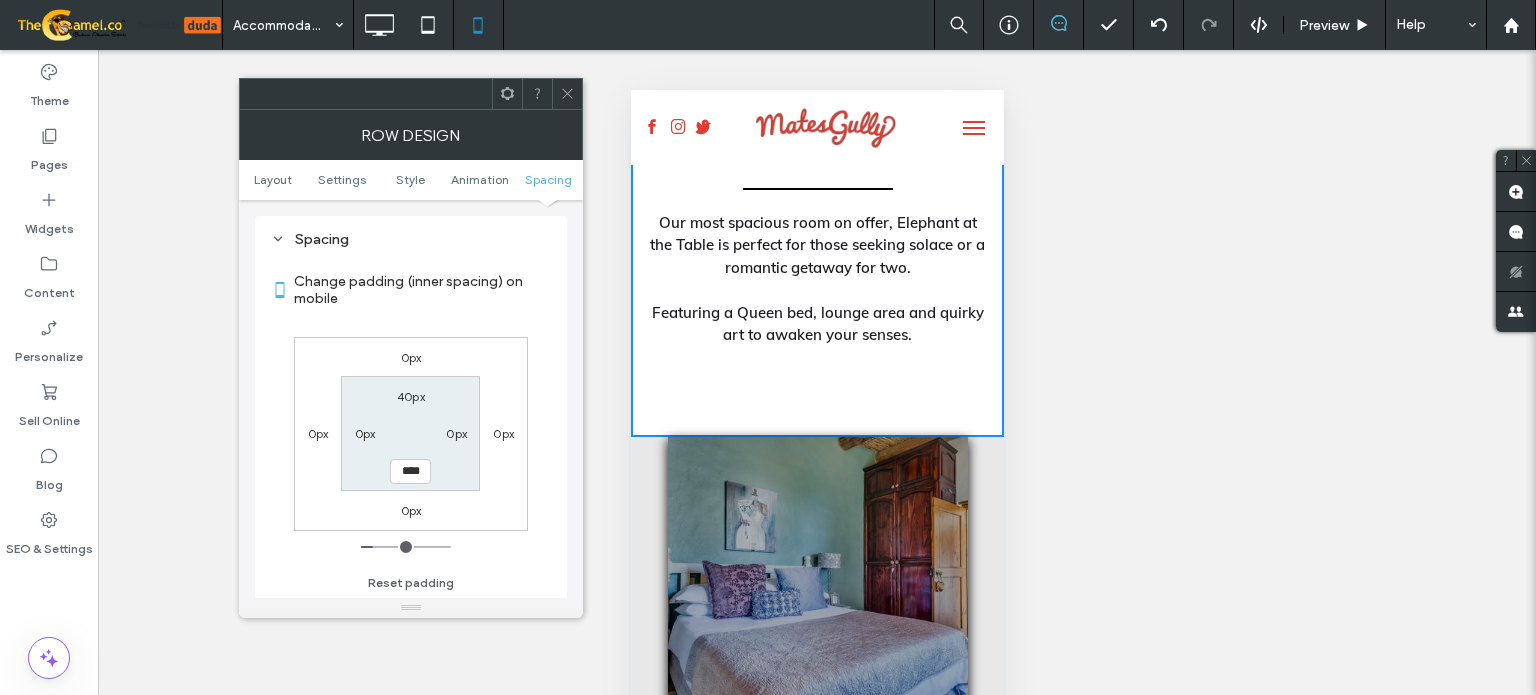 click 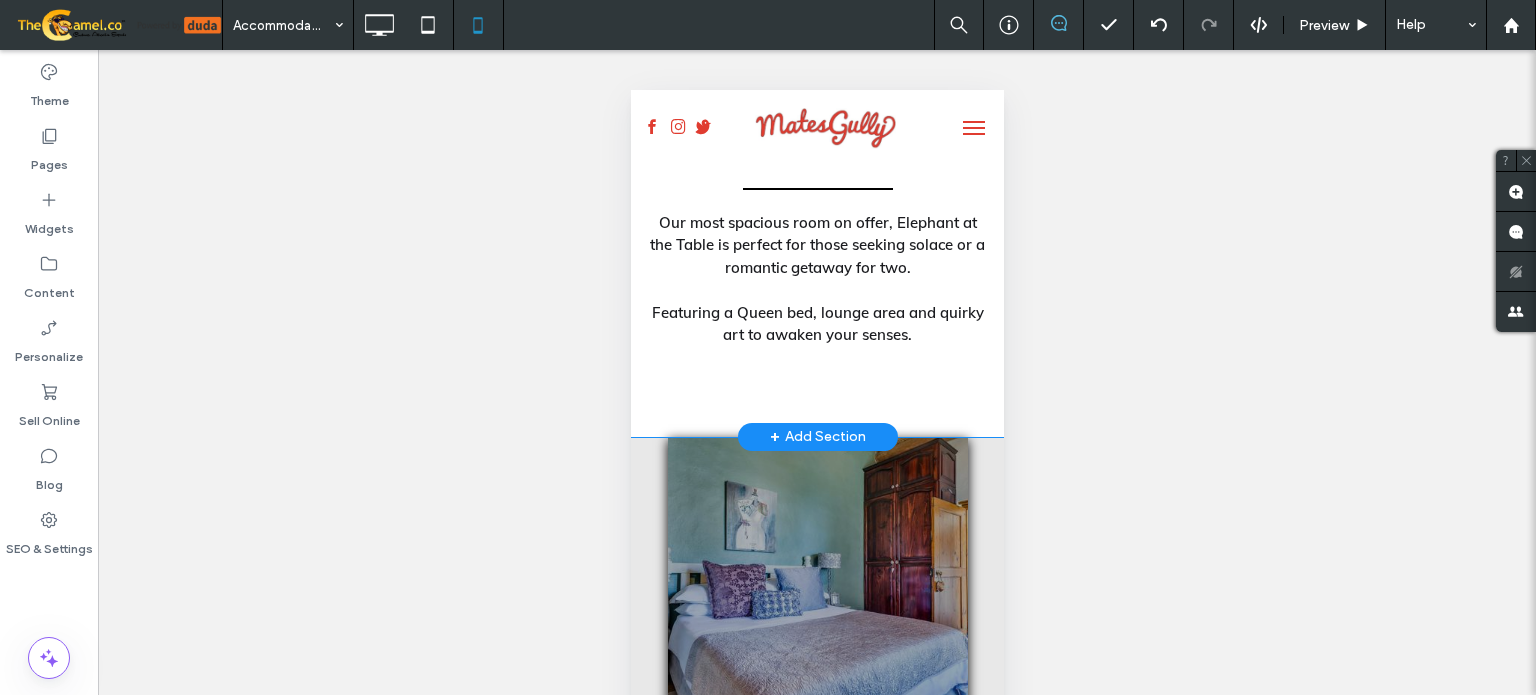 click on "[ROOM NAME]
Our most spacious room on offer, [ROOM NAME] is perfect for those seeking solace or a romantic getaway for two. Featuring a Queen bed, lounge area and quirky art to awaken your senses.
Click To Paste" at bounding box center (816, 242) 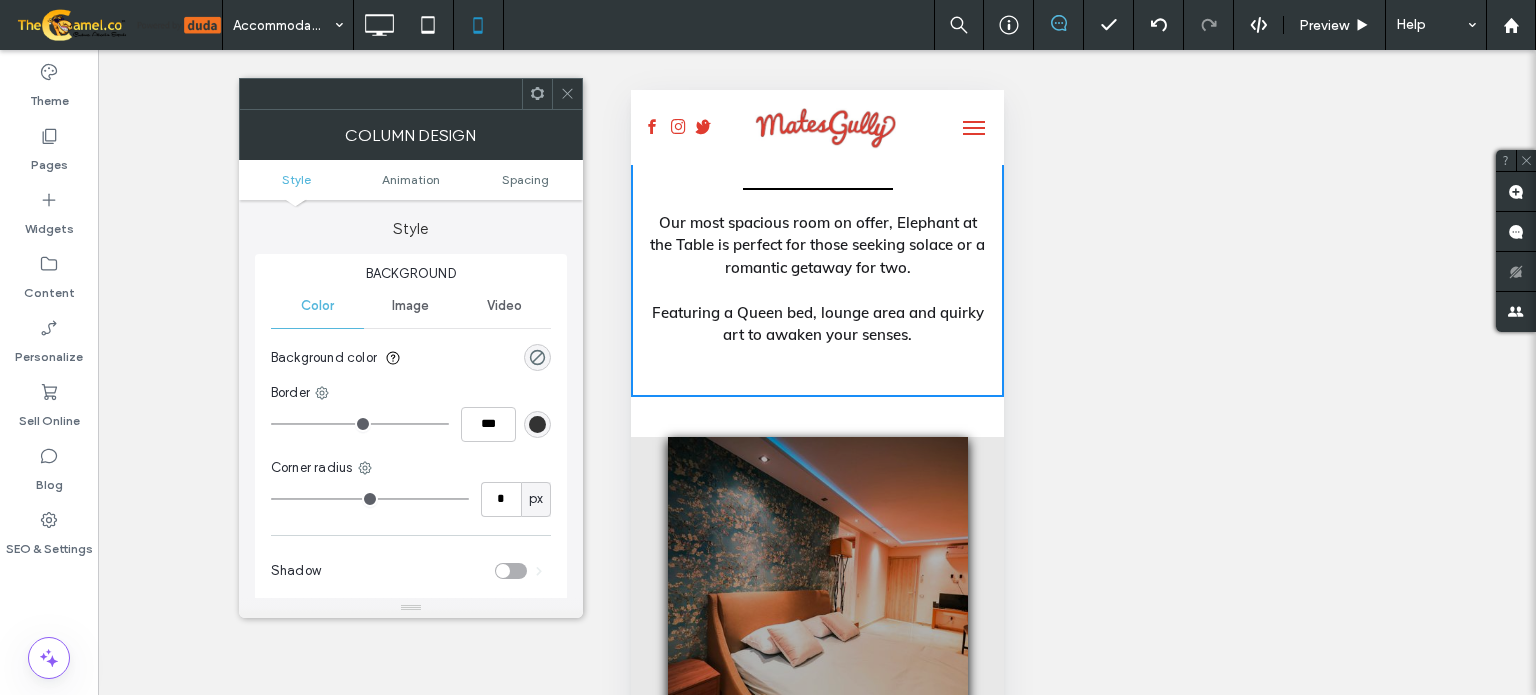 click 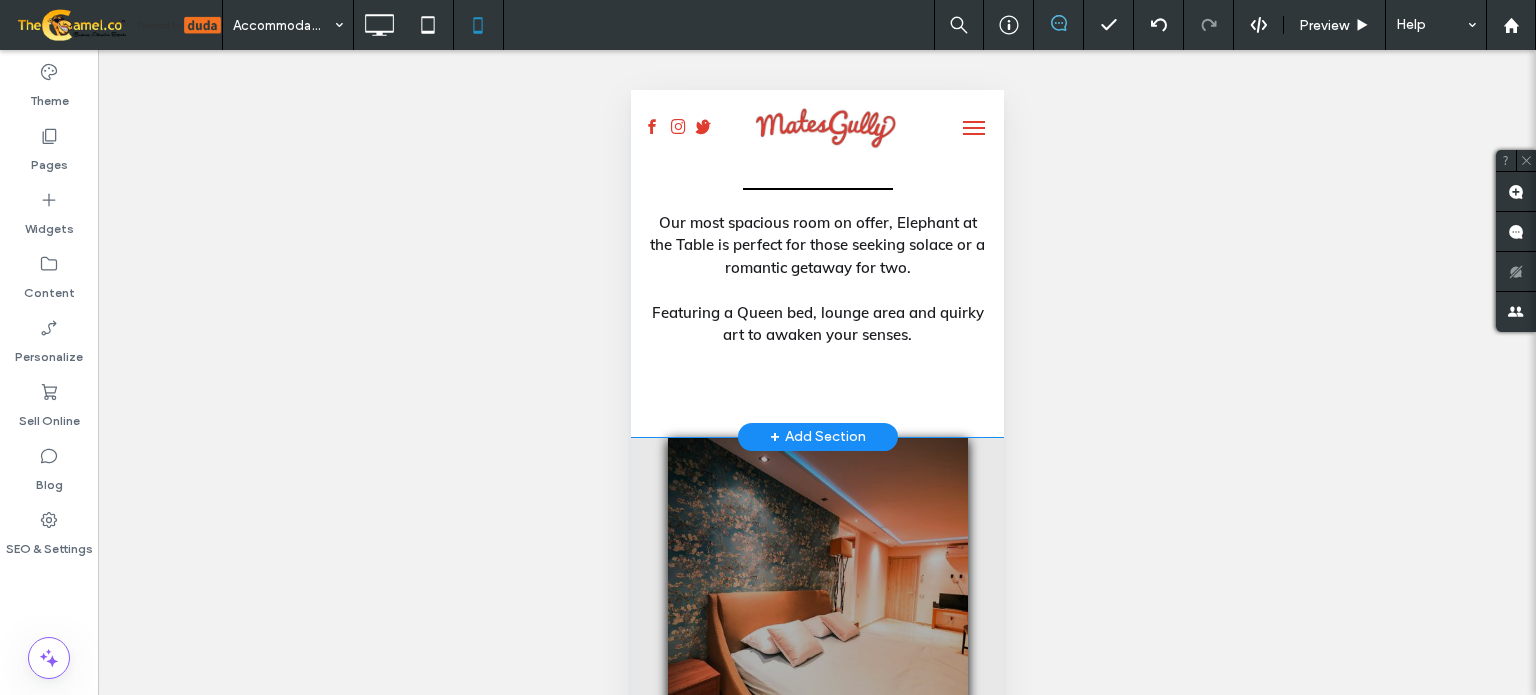 click on "[ROOM NAME]
Our most spacious room on offer, [ROOM NAME] is perfect for those seeking solace or a romantic getaway for two. Featuring a Queen bed, lounge area and quirky art to awaken your senses.
Click To Paste" at bounding box center [816, 242] 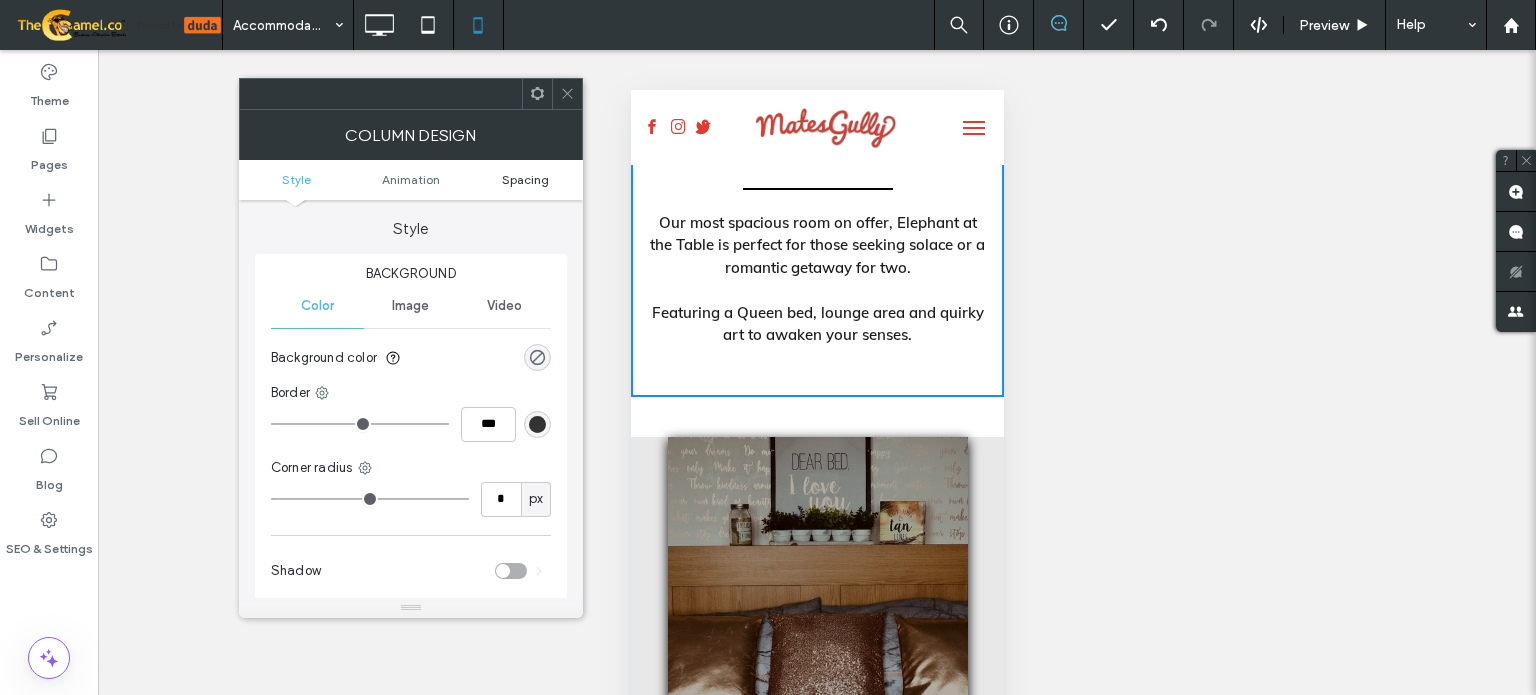 click on "Spacing" at bounding box center (525, 179) 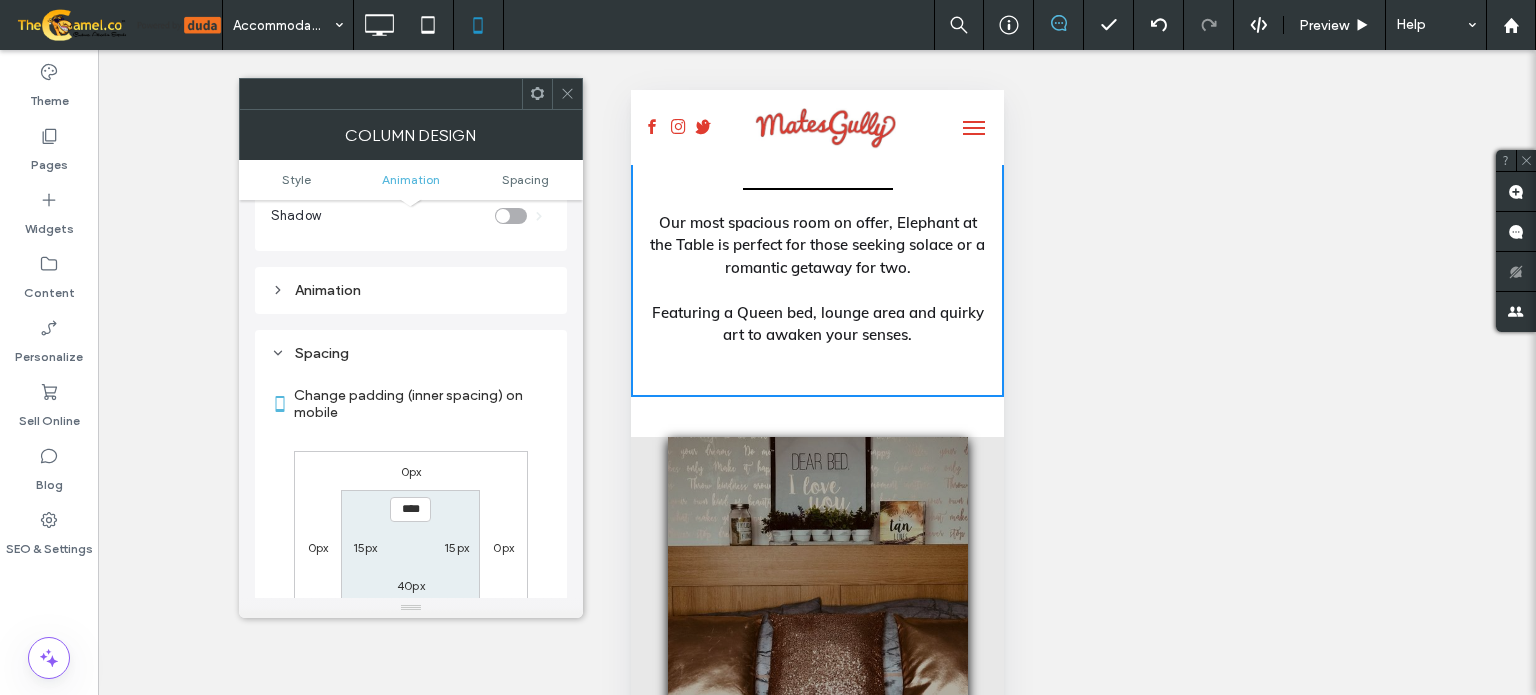 scroll, scrollTop: 468, scrollLeft: 0, axis: vertical 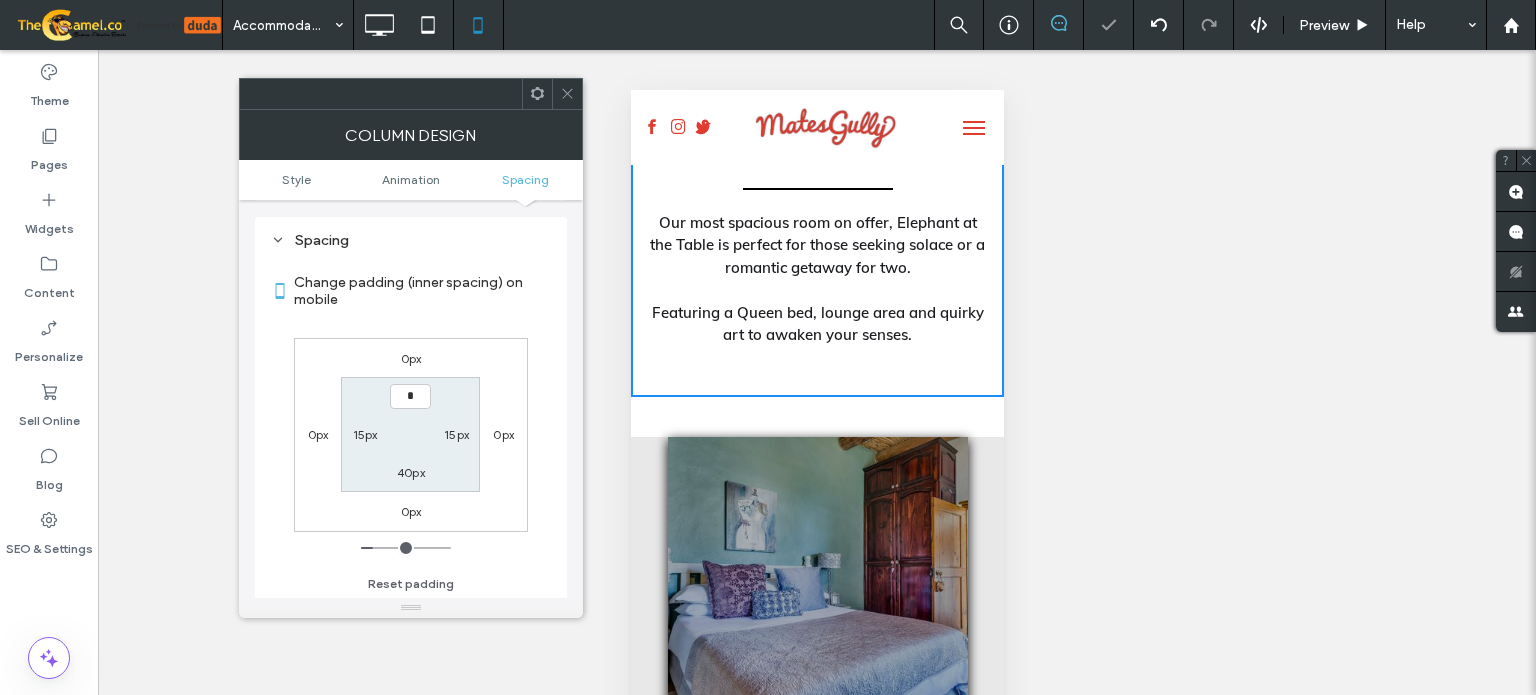 type on "***" 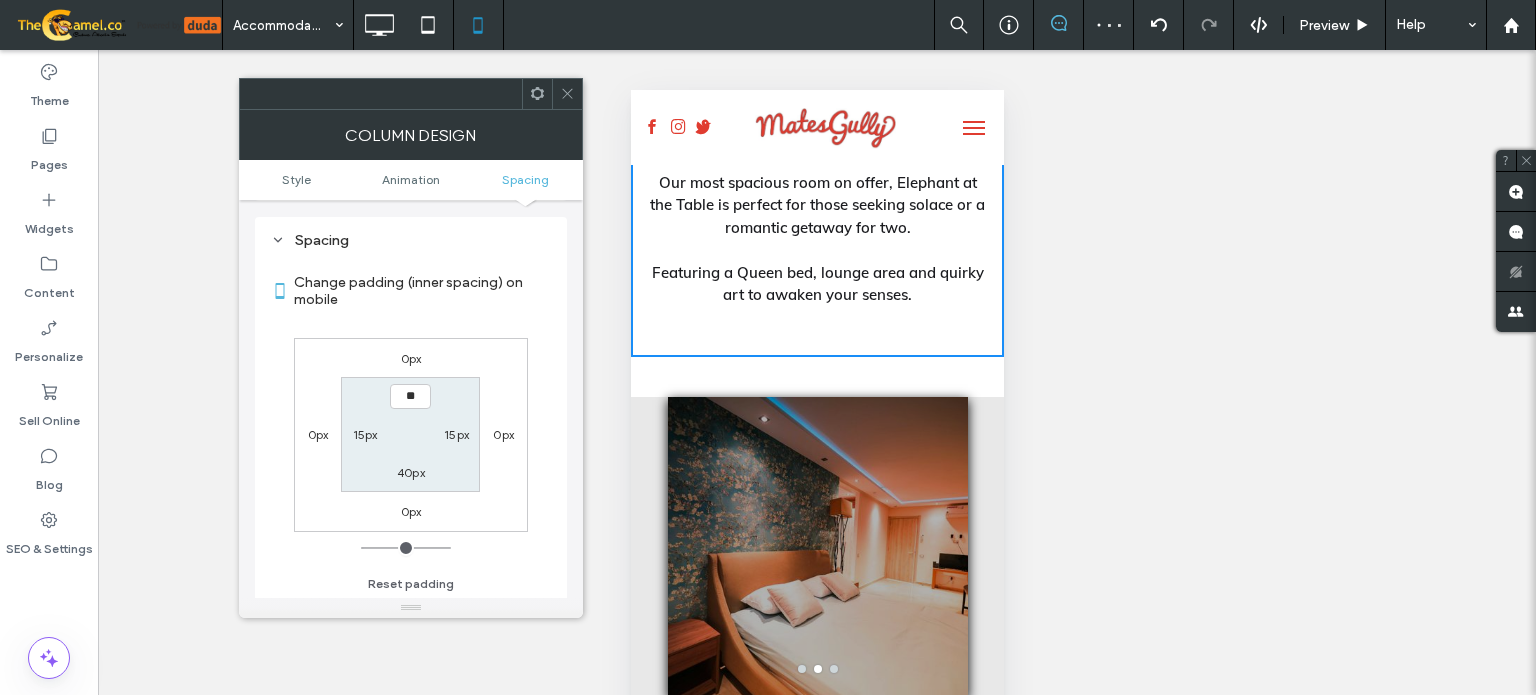 type on "****" 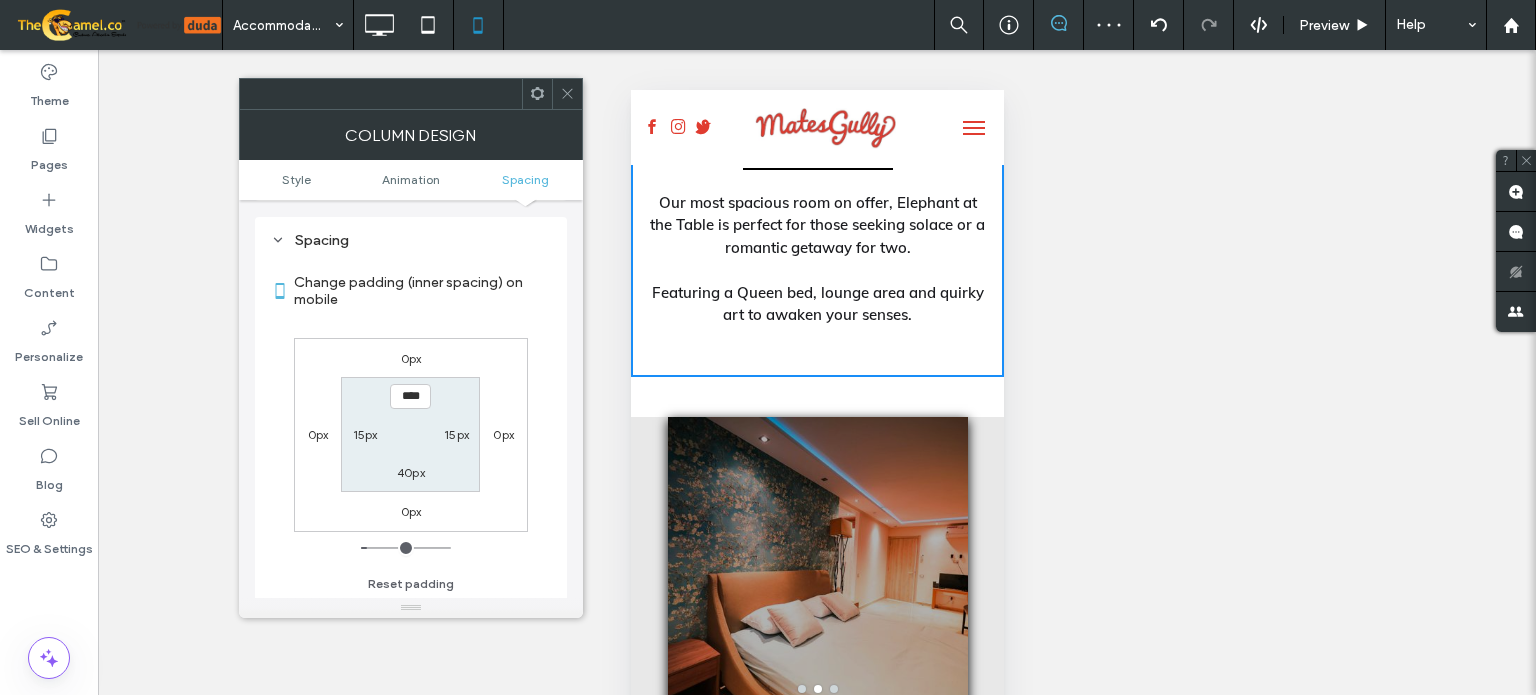 click on "40px" at bounding box center (411, 472) 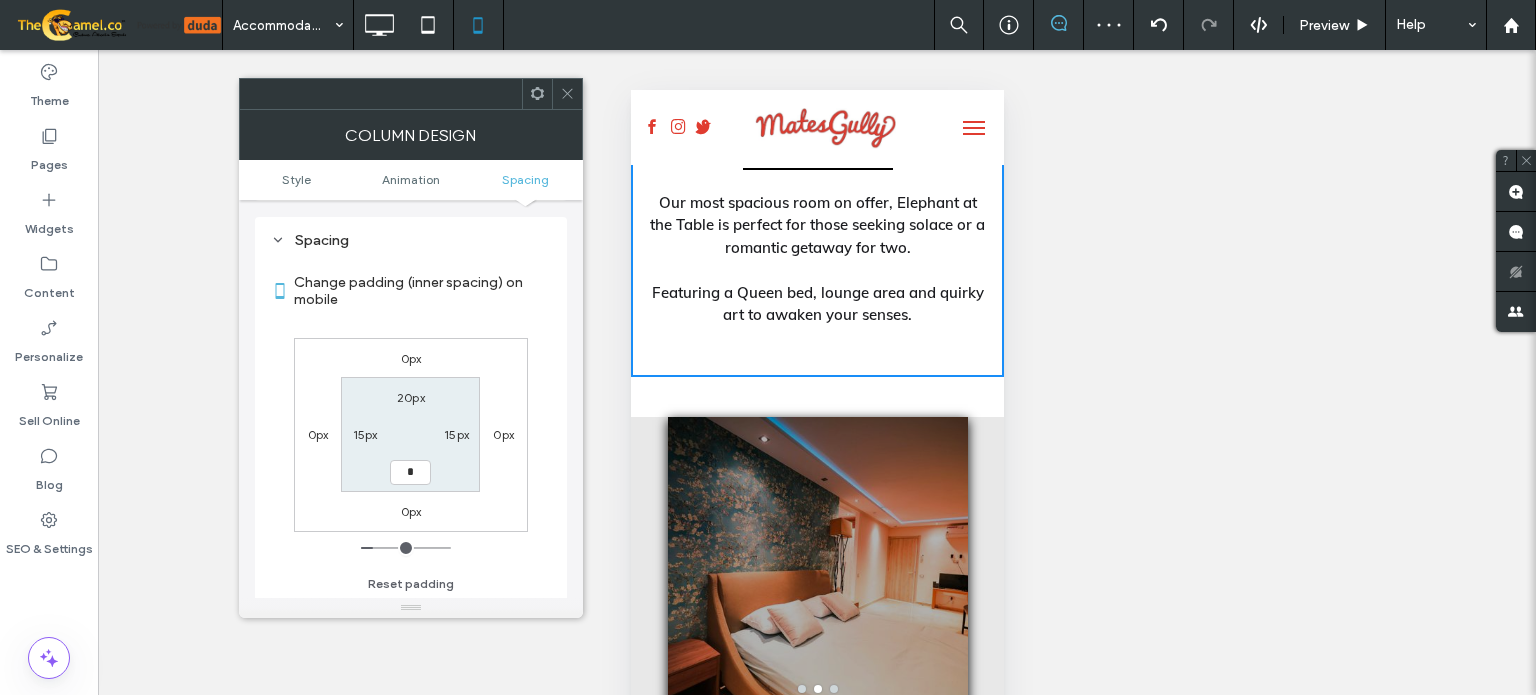 type on "*" 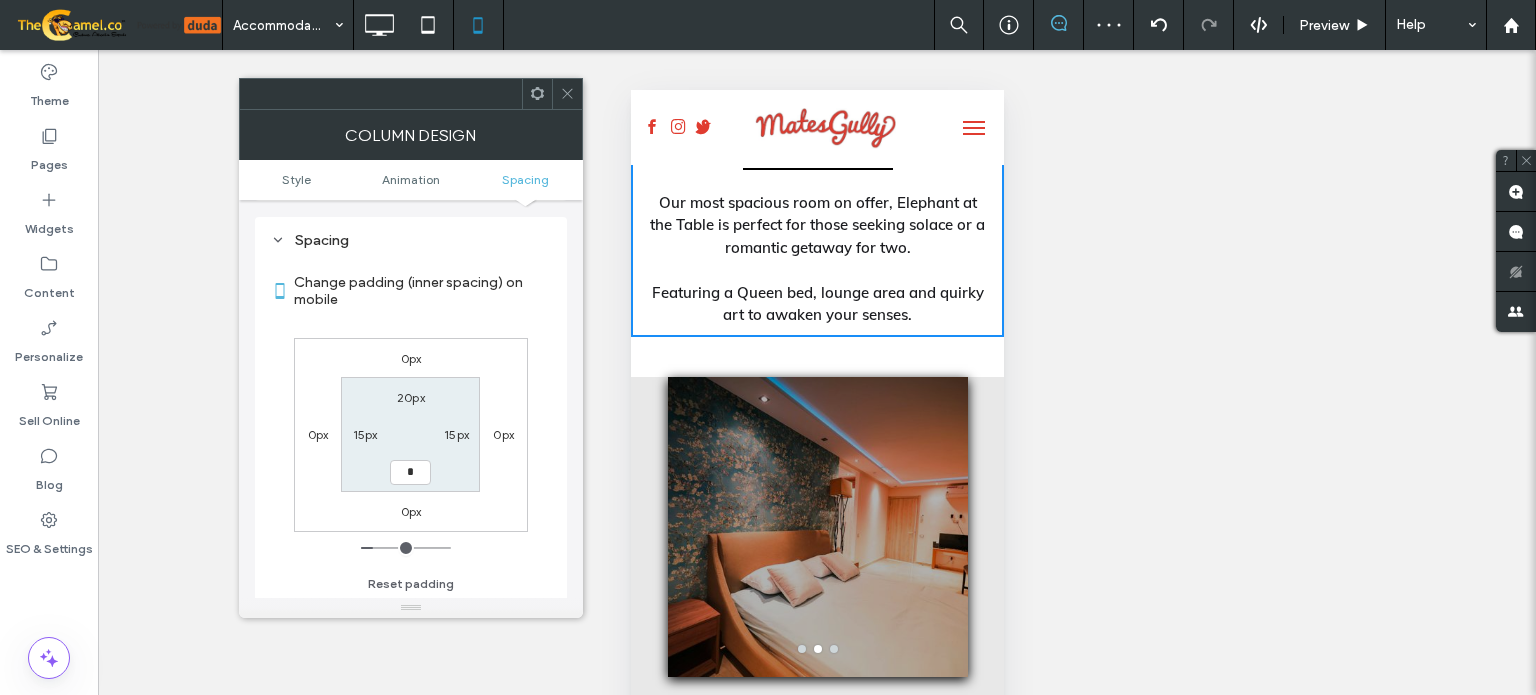 type on "*" 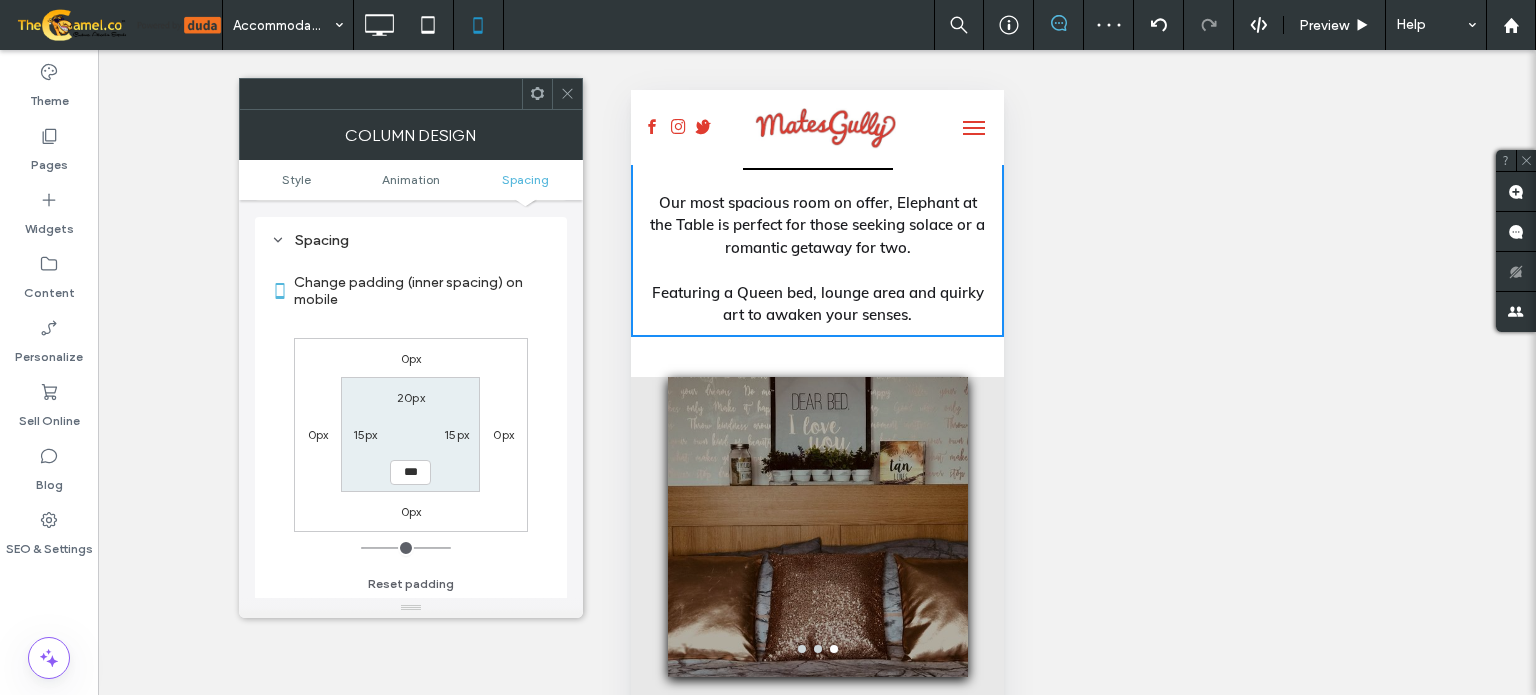 click on "15px" at bounding box center [365, 434] 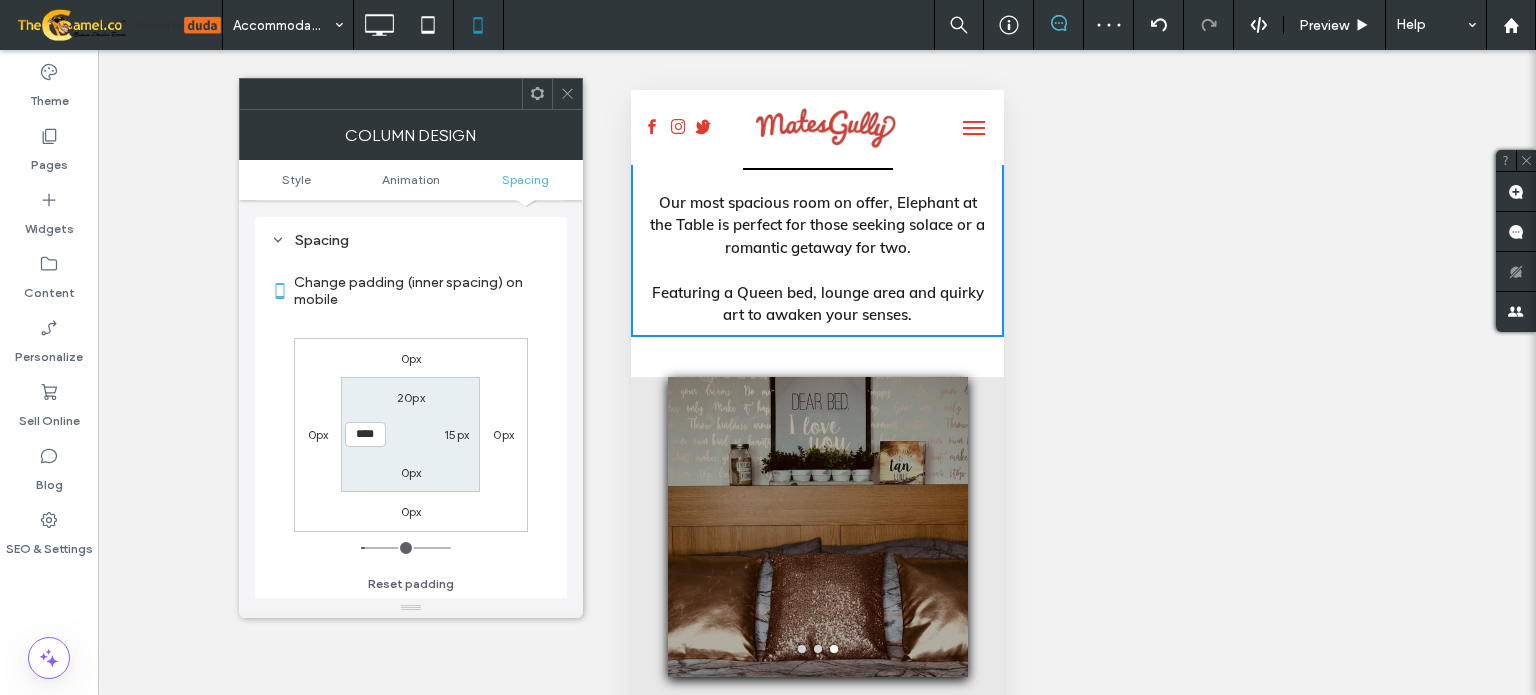 type on "**" 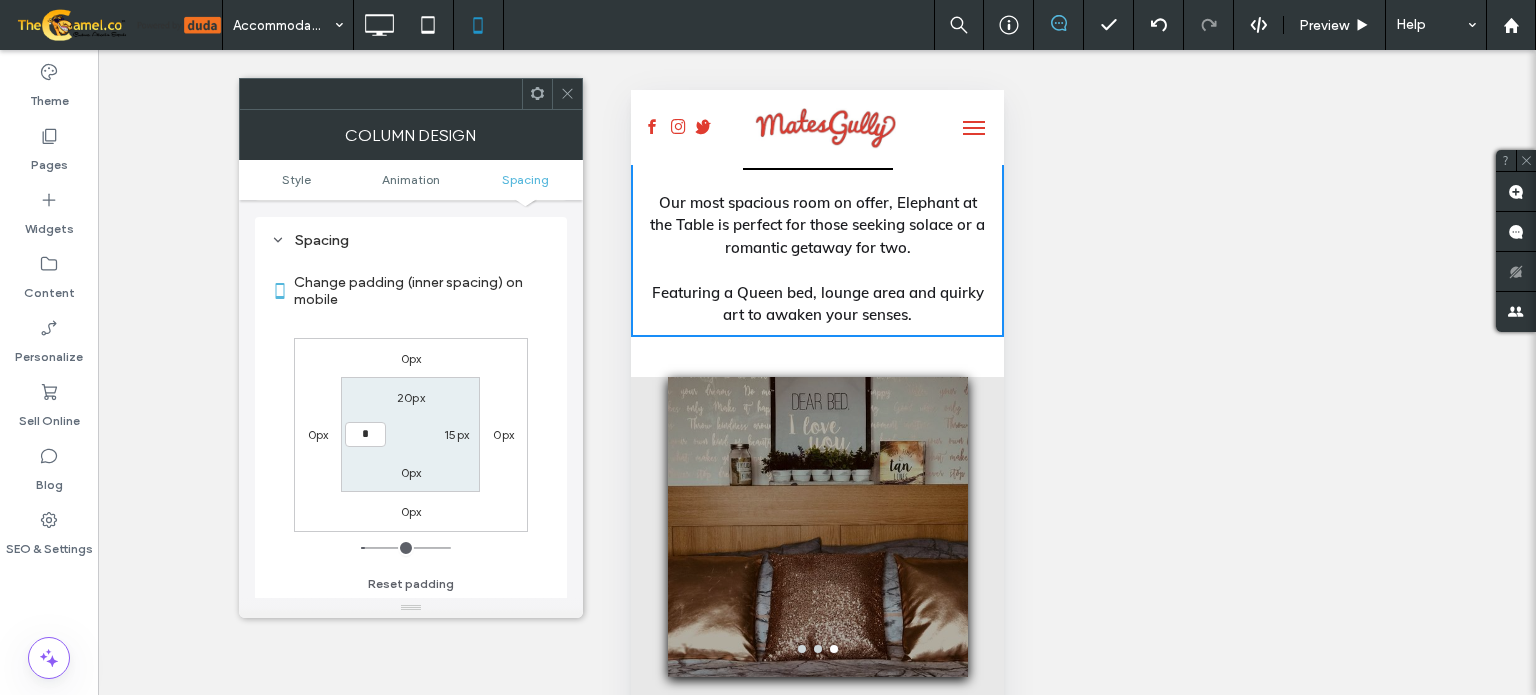 type on "*" 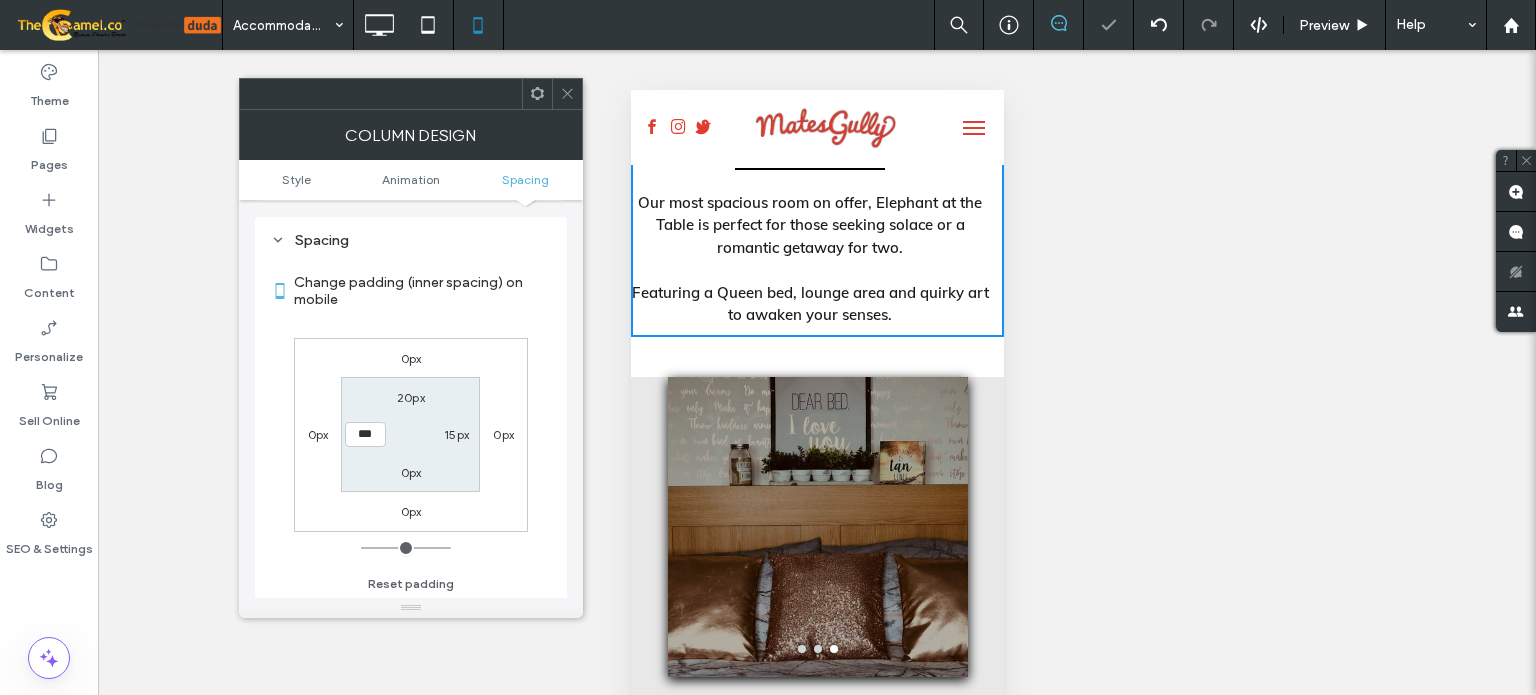 click on "15px" at bounding box center (456, 434) 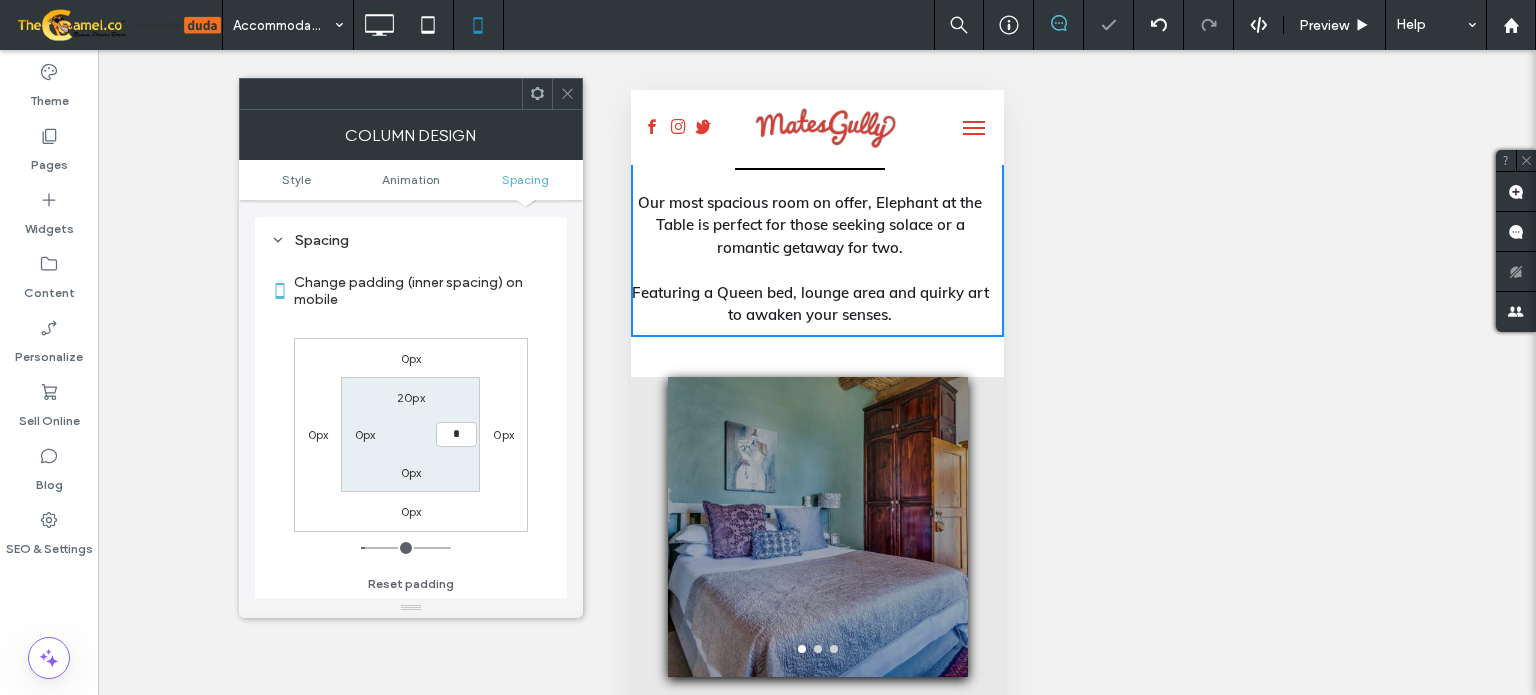 type on "*" 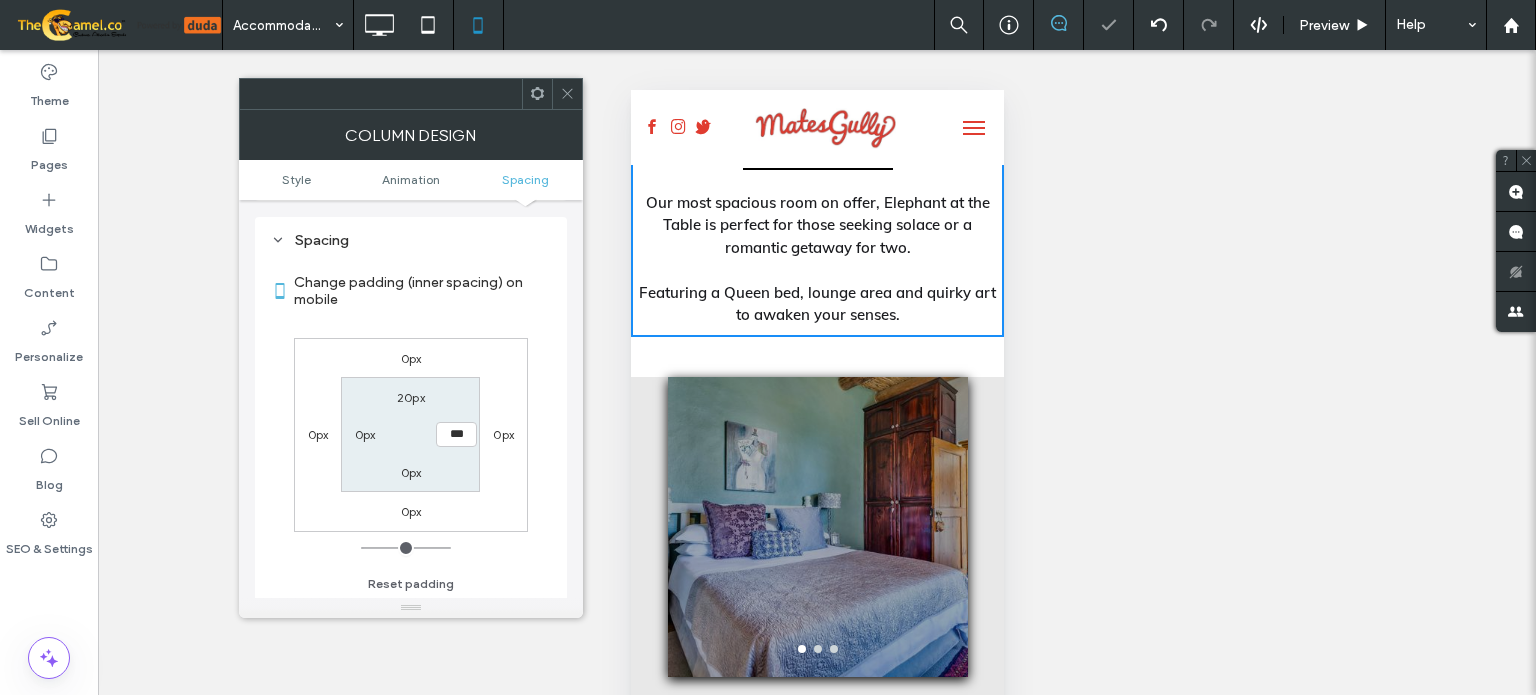 click 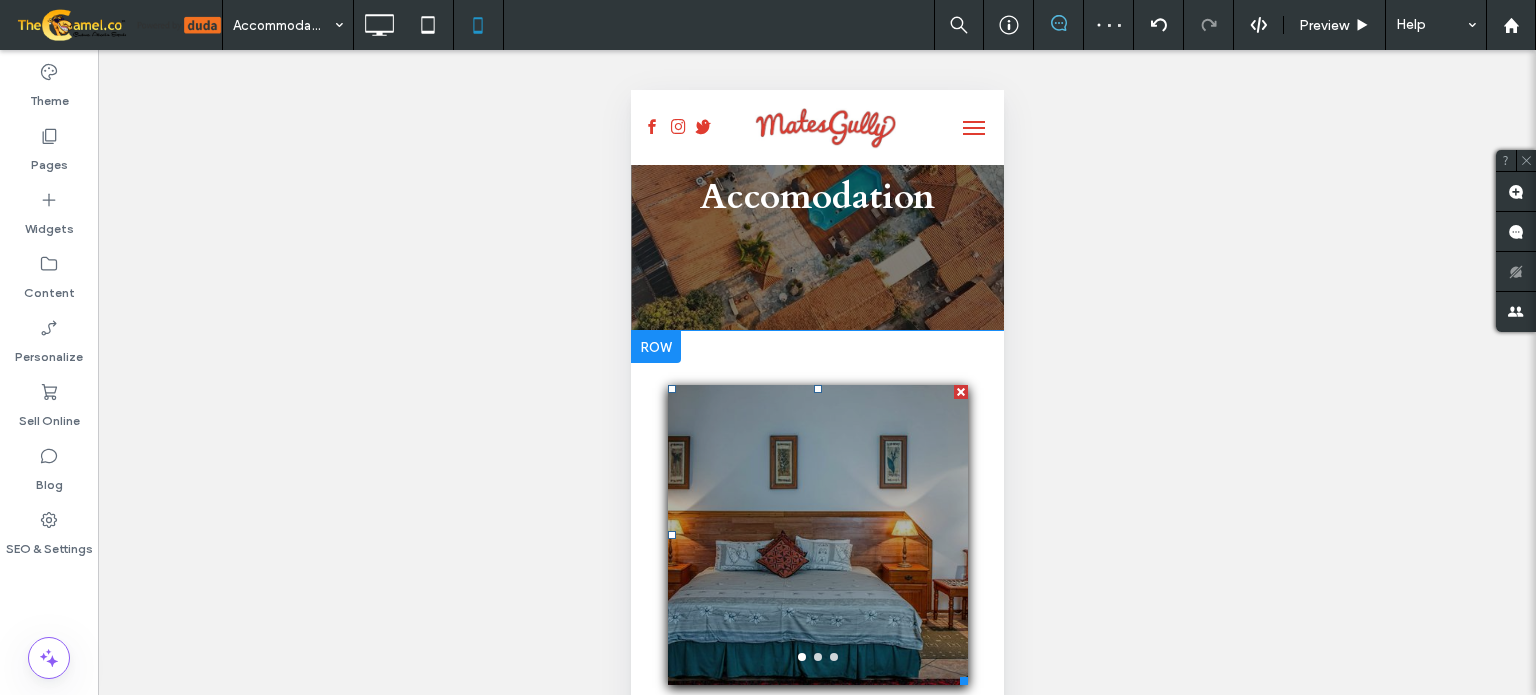 scroll, scrollTop: 100, scrollLeft: 0, axis: vertical 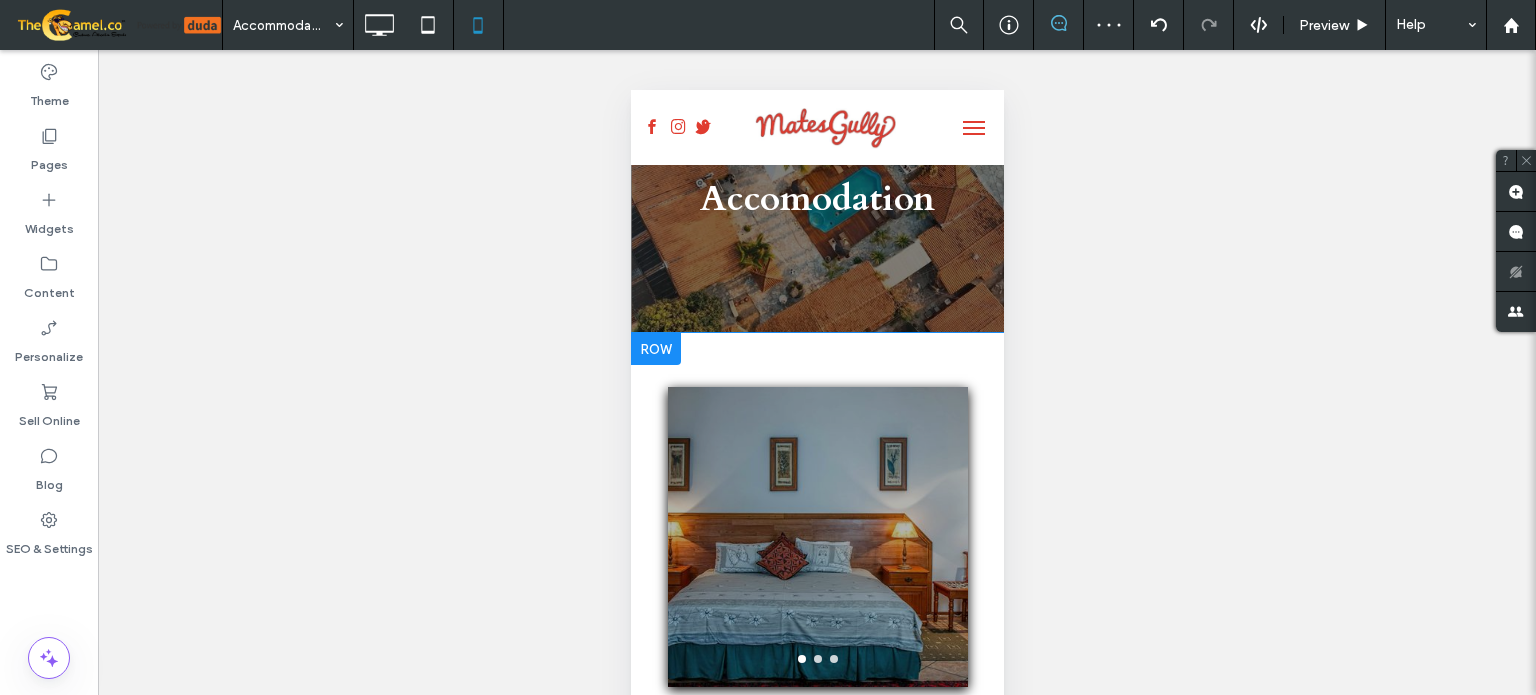 click at bounding box center (655, 349) 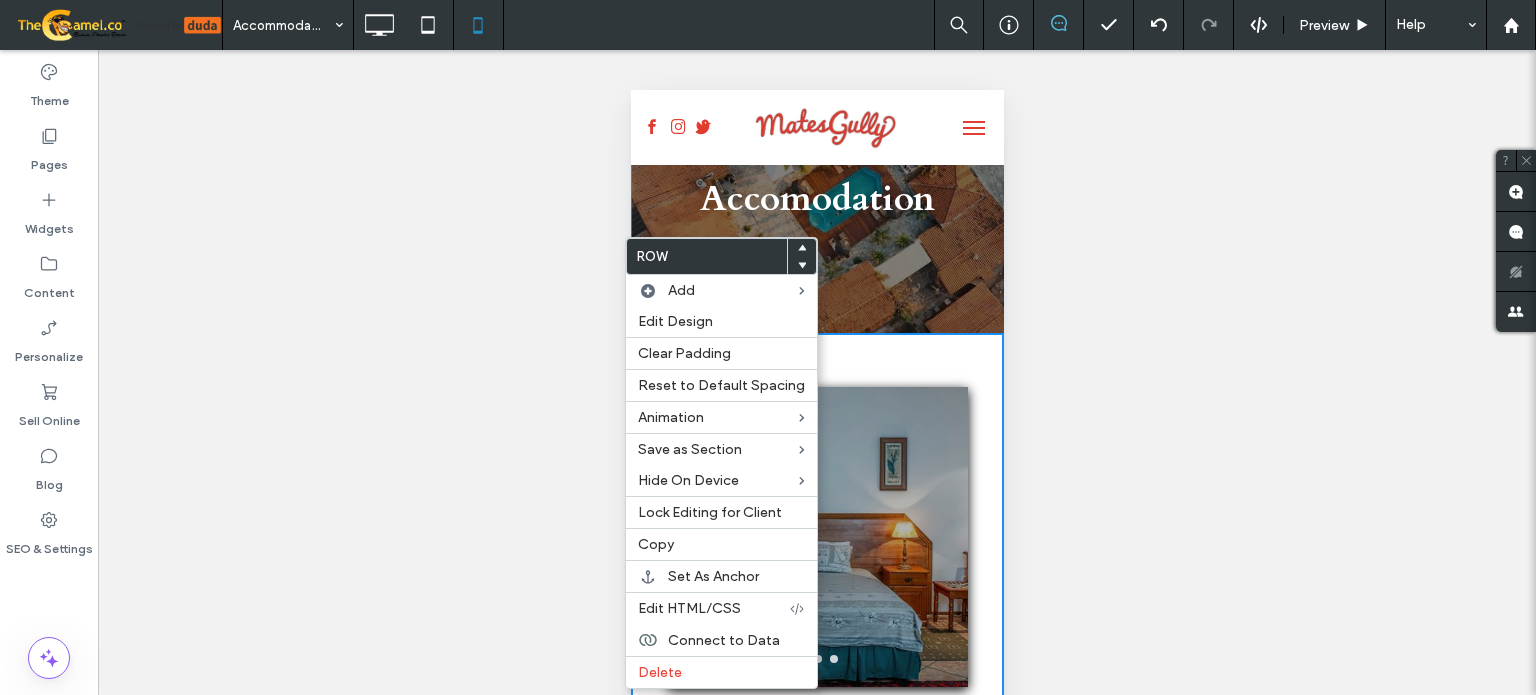 drag, startPoint x: 704, startPoint y: 321, endPoint x: 601, endPoint y: 320, distance: 103.00485 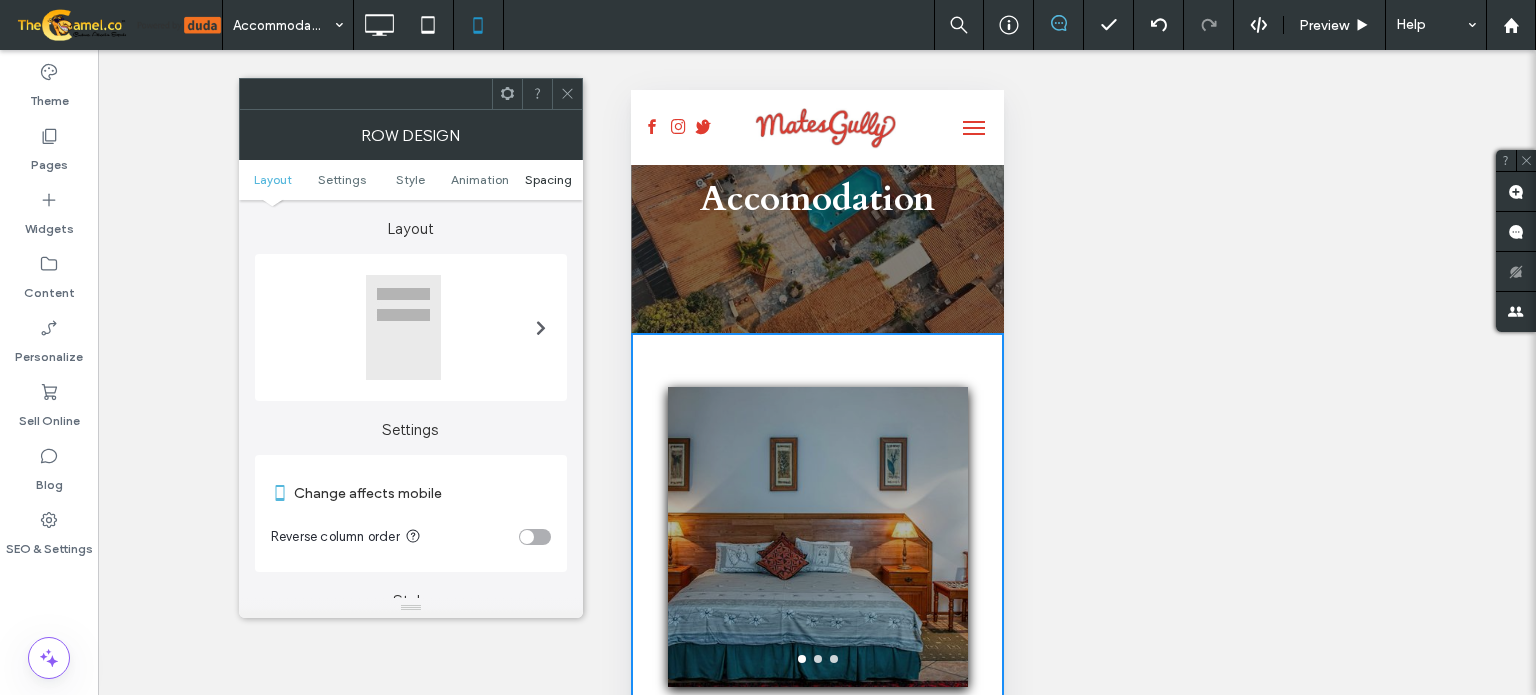 click on "Spacing" at bounding box center [548, 179] 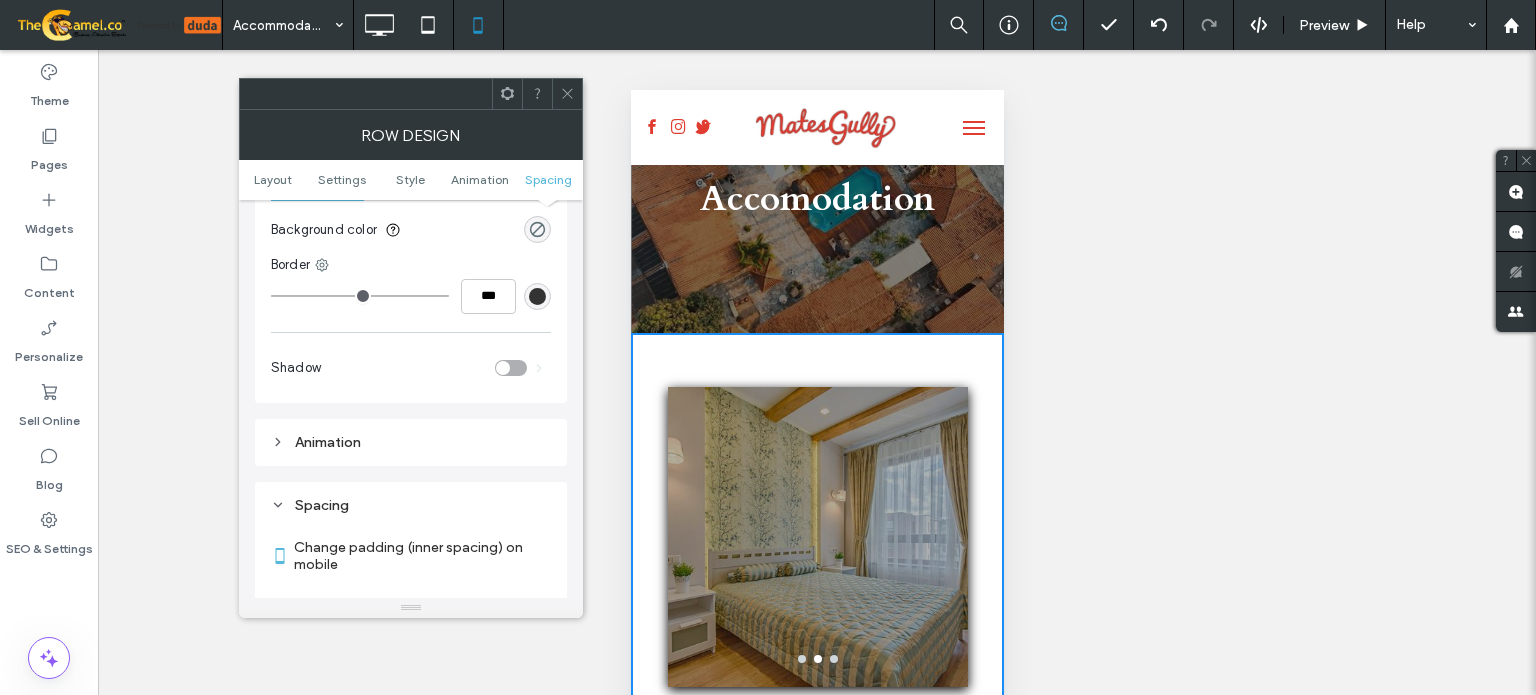 scroll, scrollTop: 766, scrollLeft: 0, axis: vertical 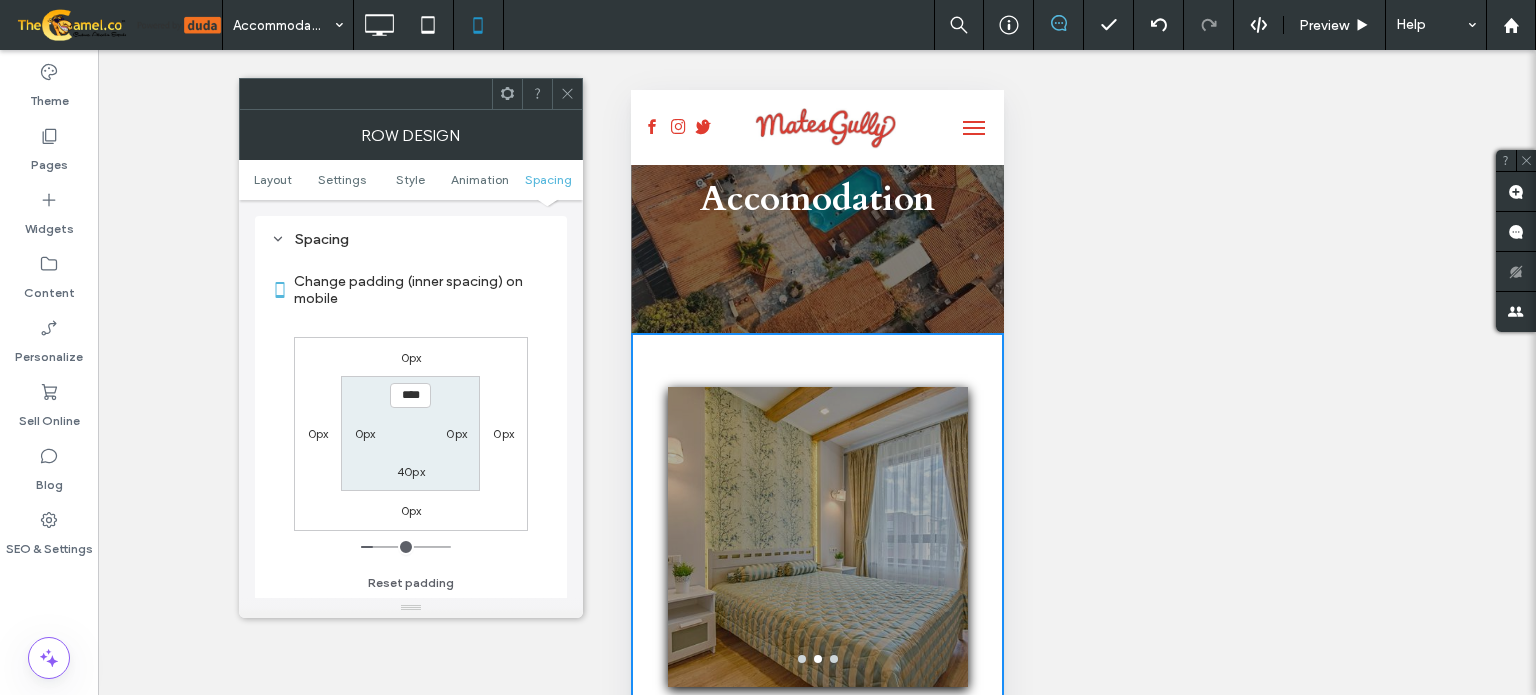 click on "0px" at bounding box center [365, 433] 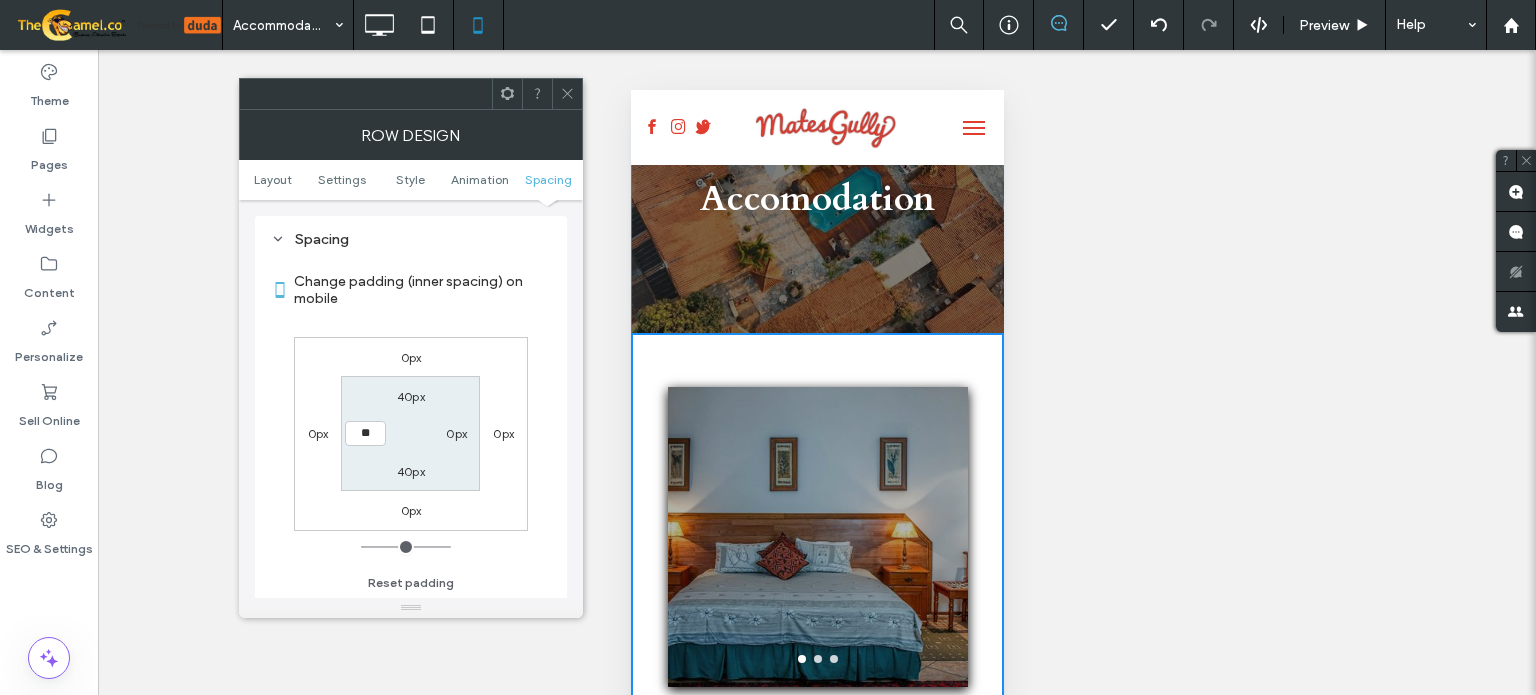type on "**" 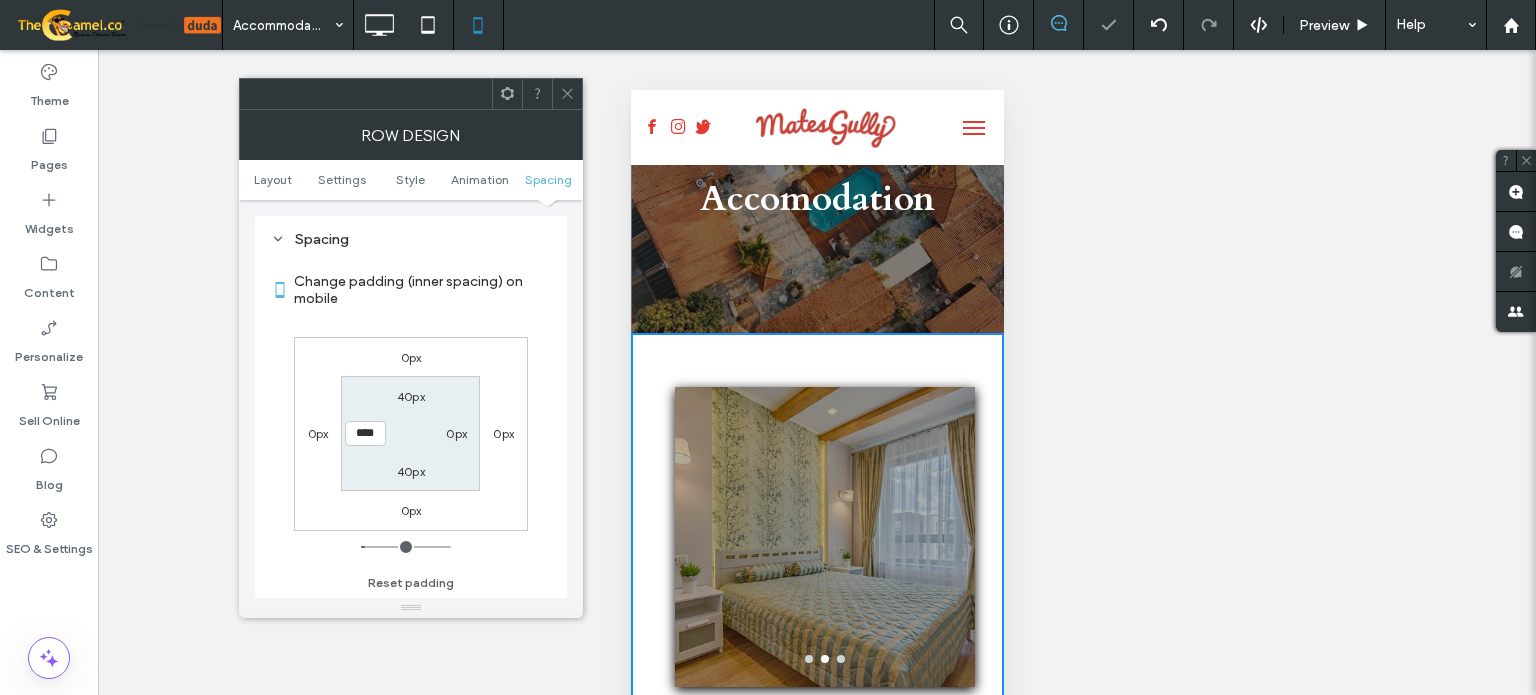 click on "0px" at bounding box center (456, 433) 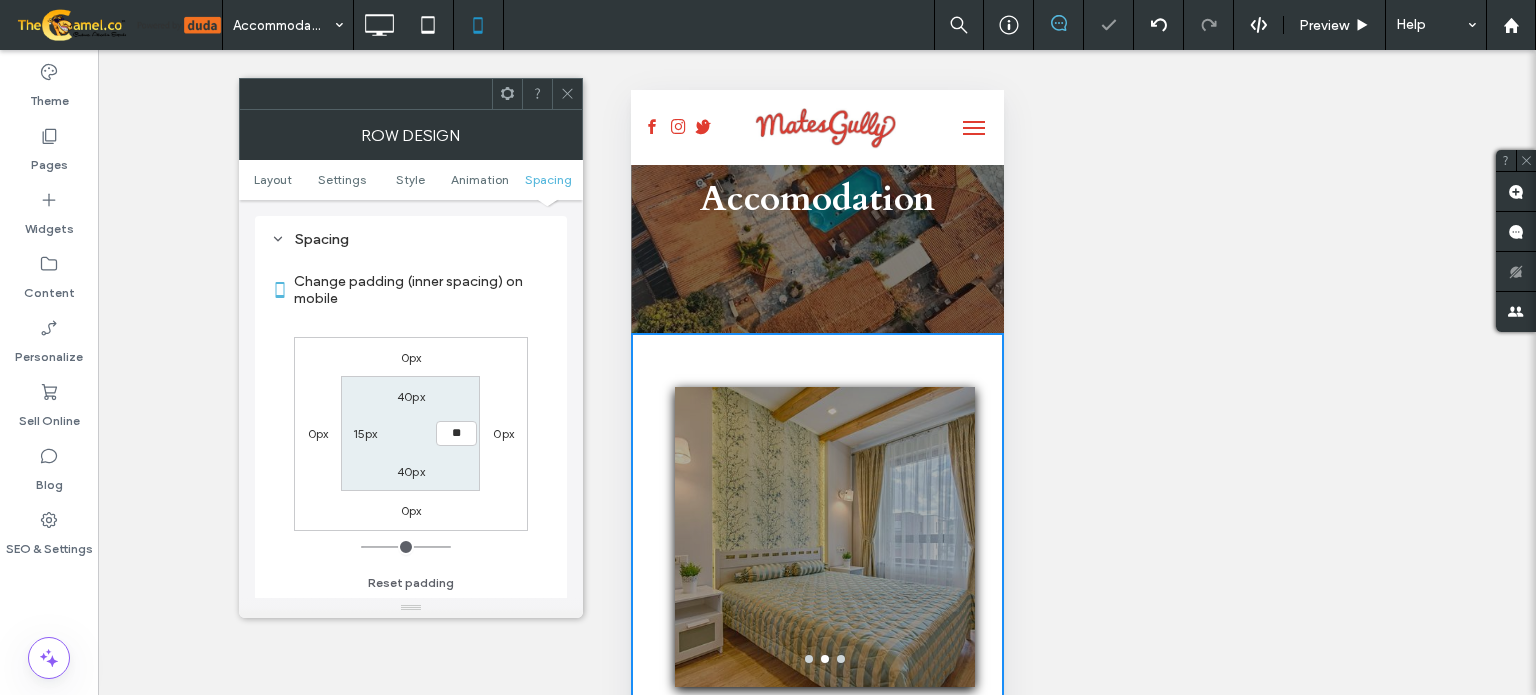 type on "**" 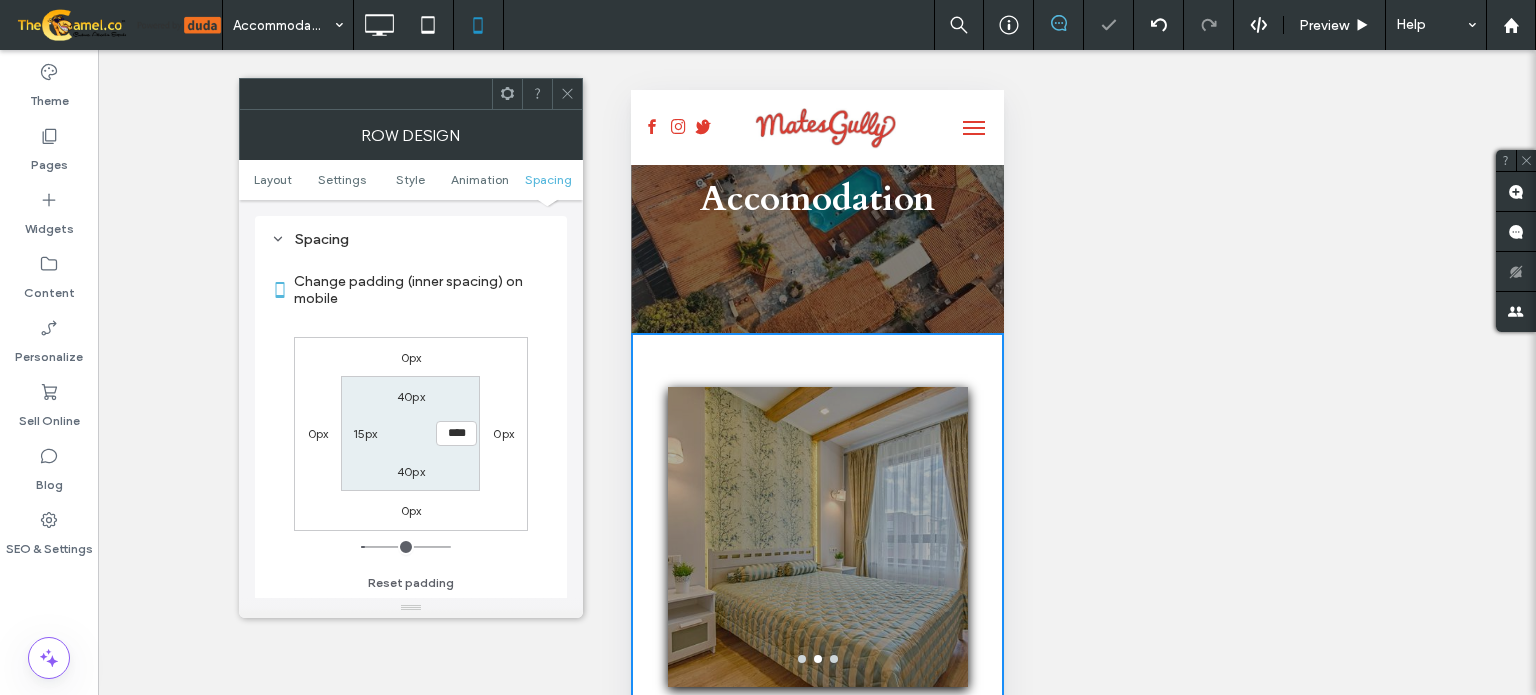 click at bounding box center [567, 94] 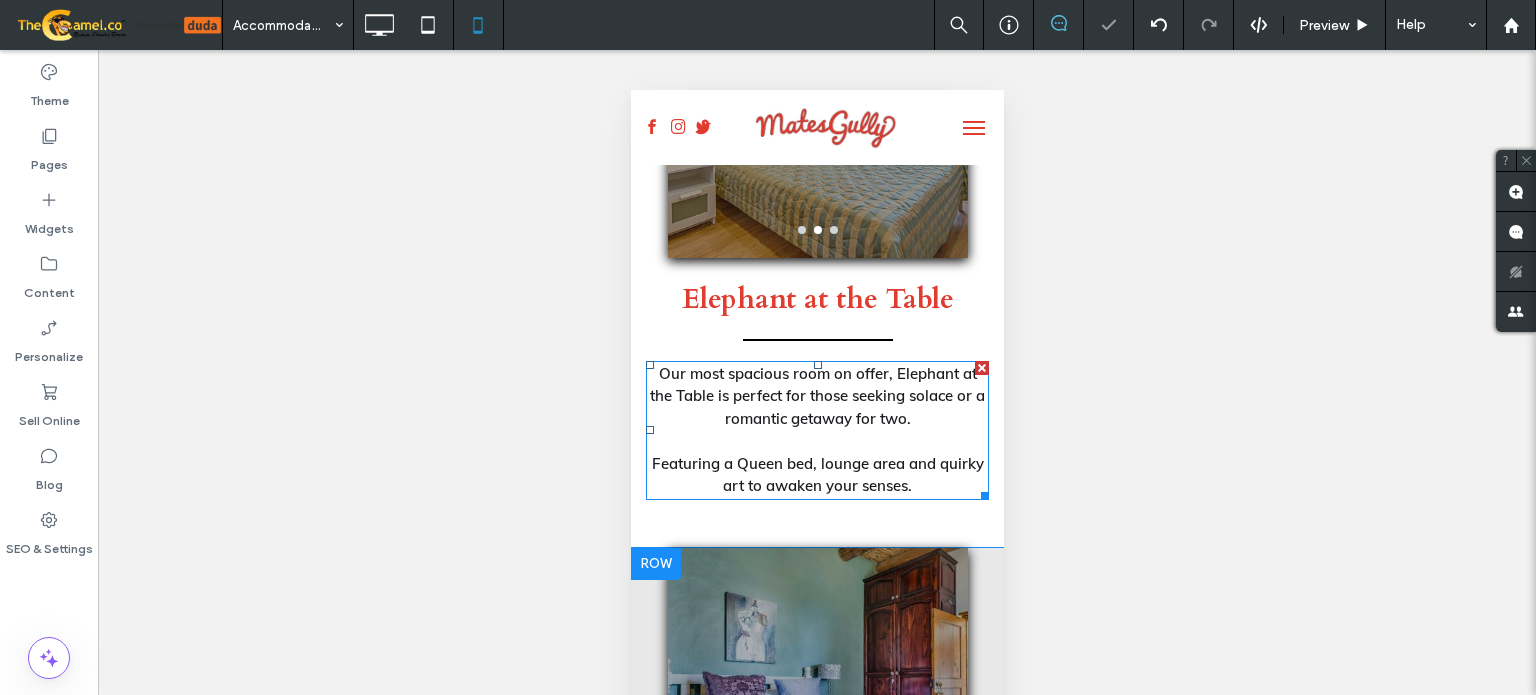 scroll, scrollTop: 800, scrollLeft: 0, axis: vertical 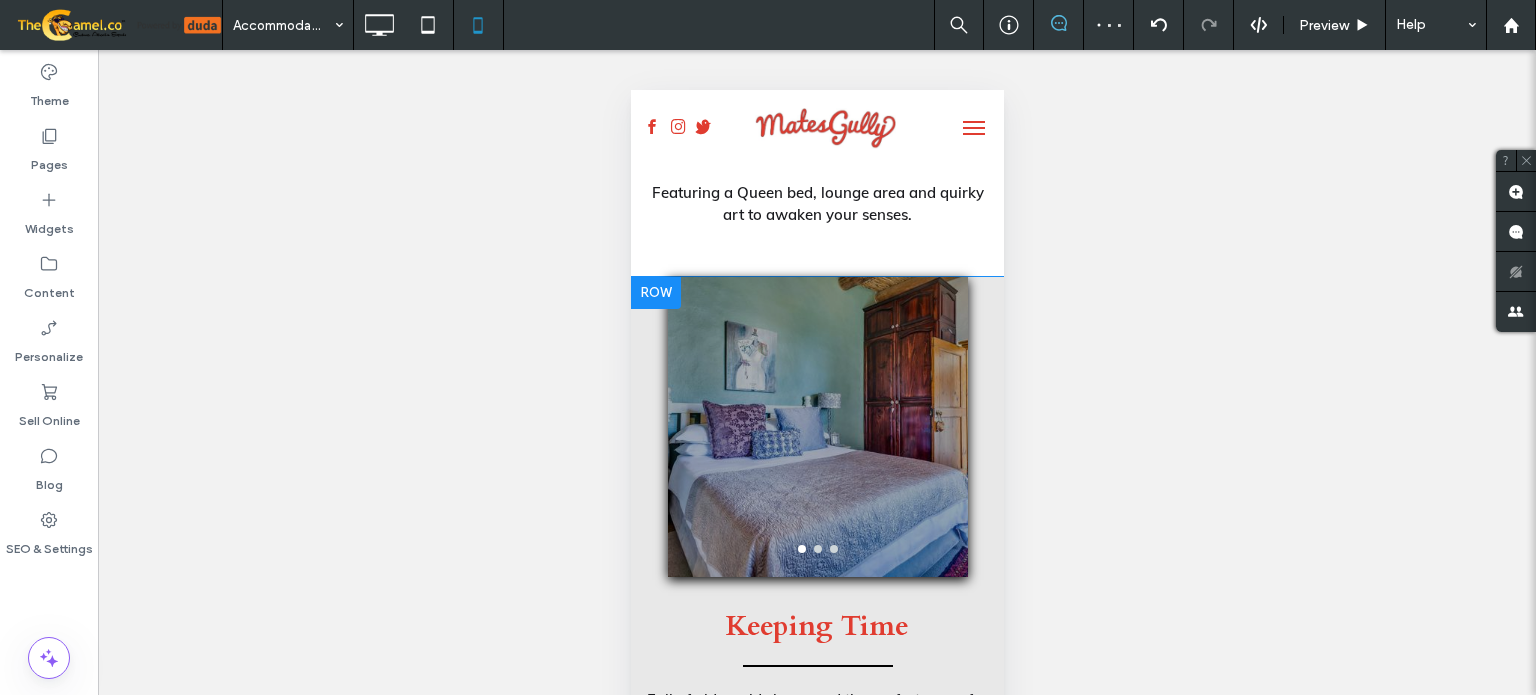 click at bounding box center [655, 293] 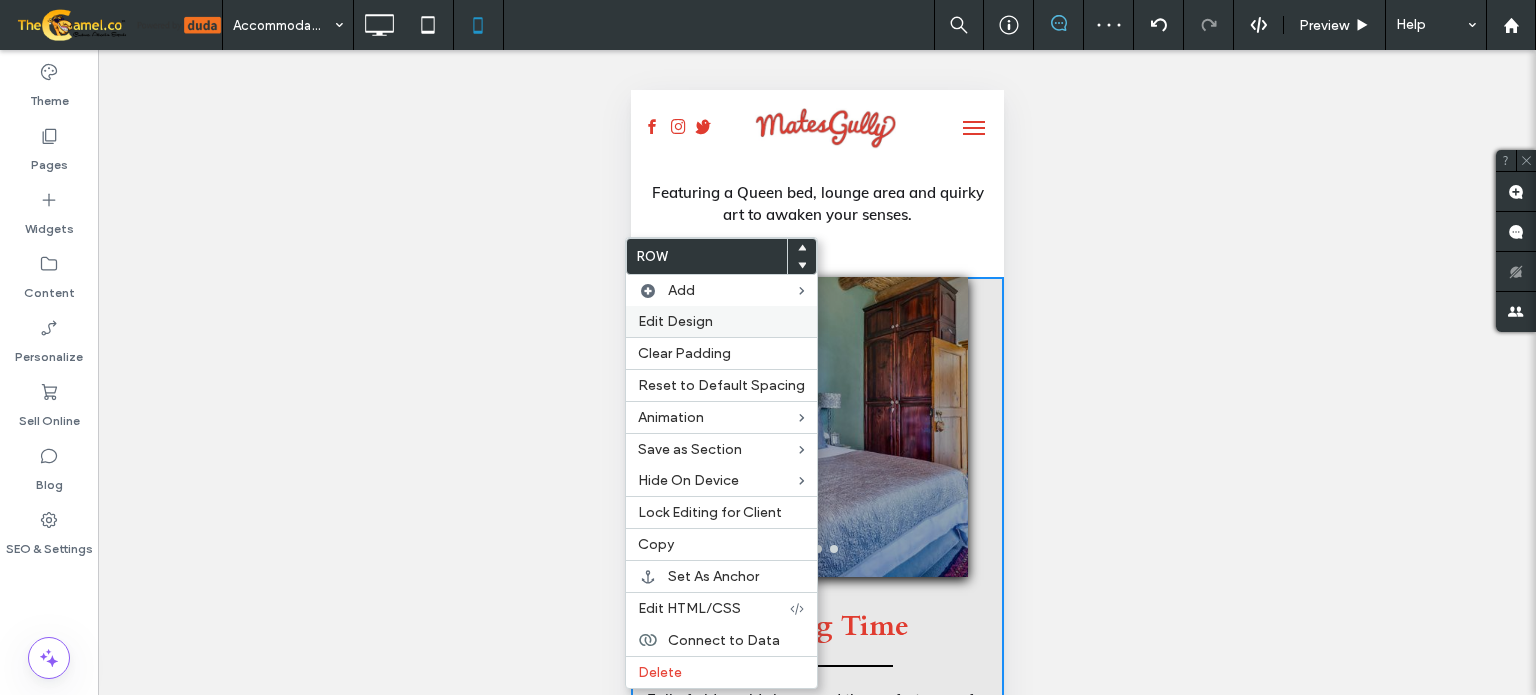 click on "Edit Design" at bounding box center [721, 321] 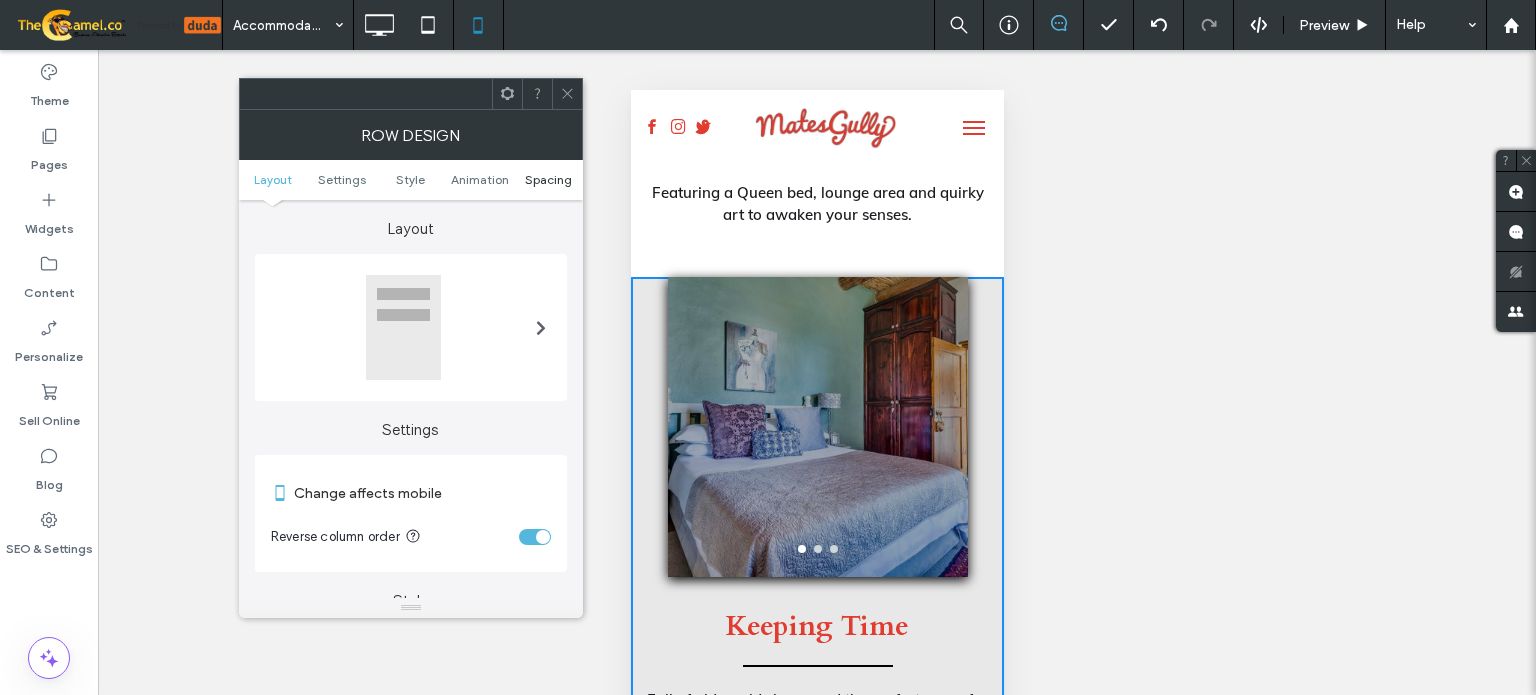 click on "Spacing" at bounding box center [548, 179] 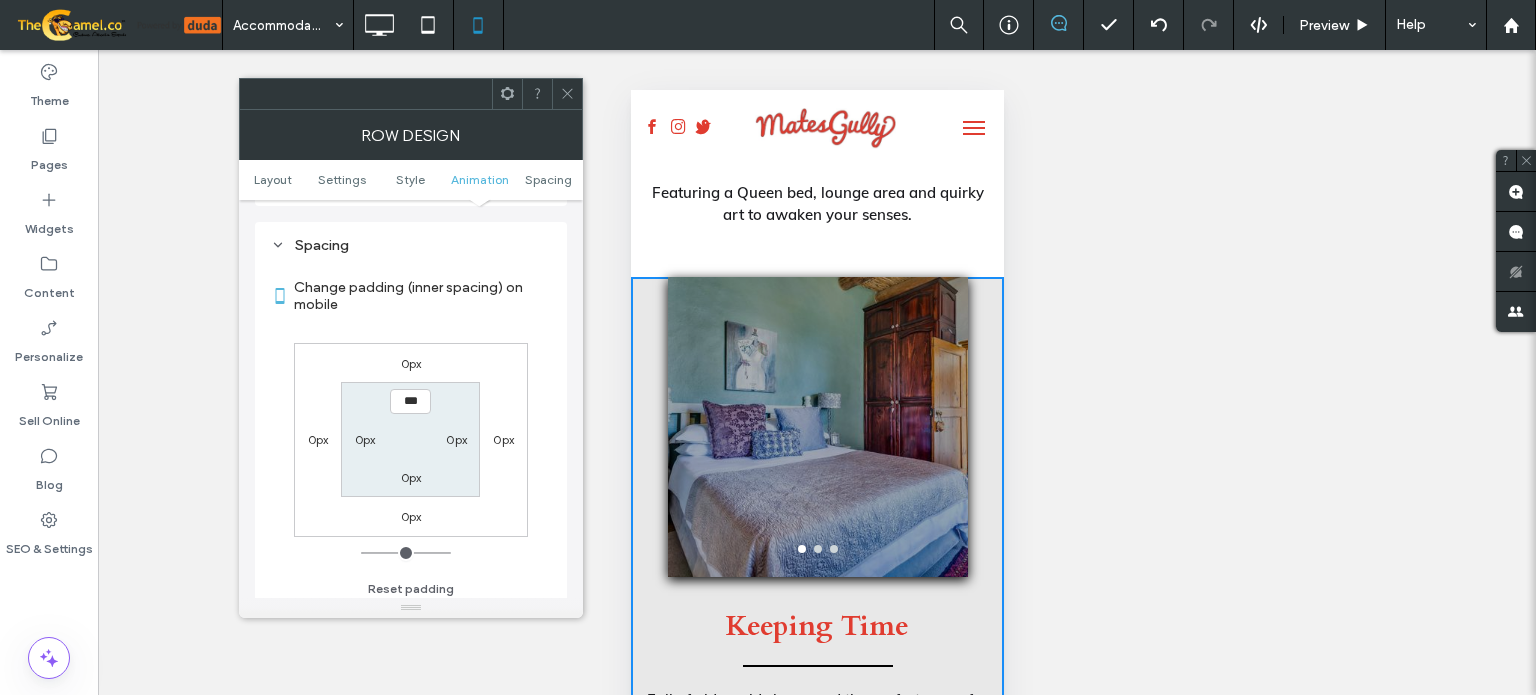 scroll, scrollTop: 766, scrollLeft: 0, axis: vertical 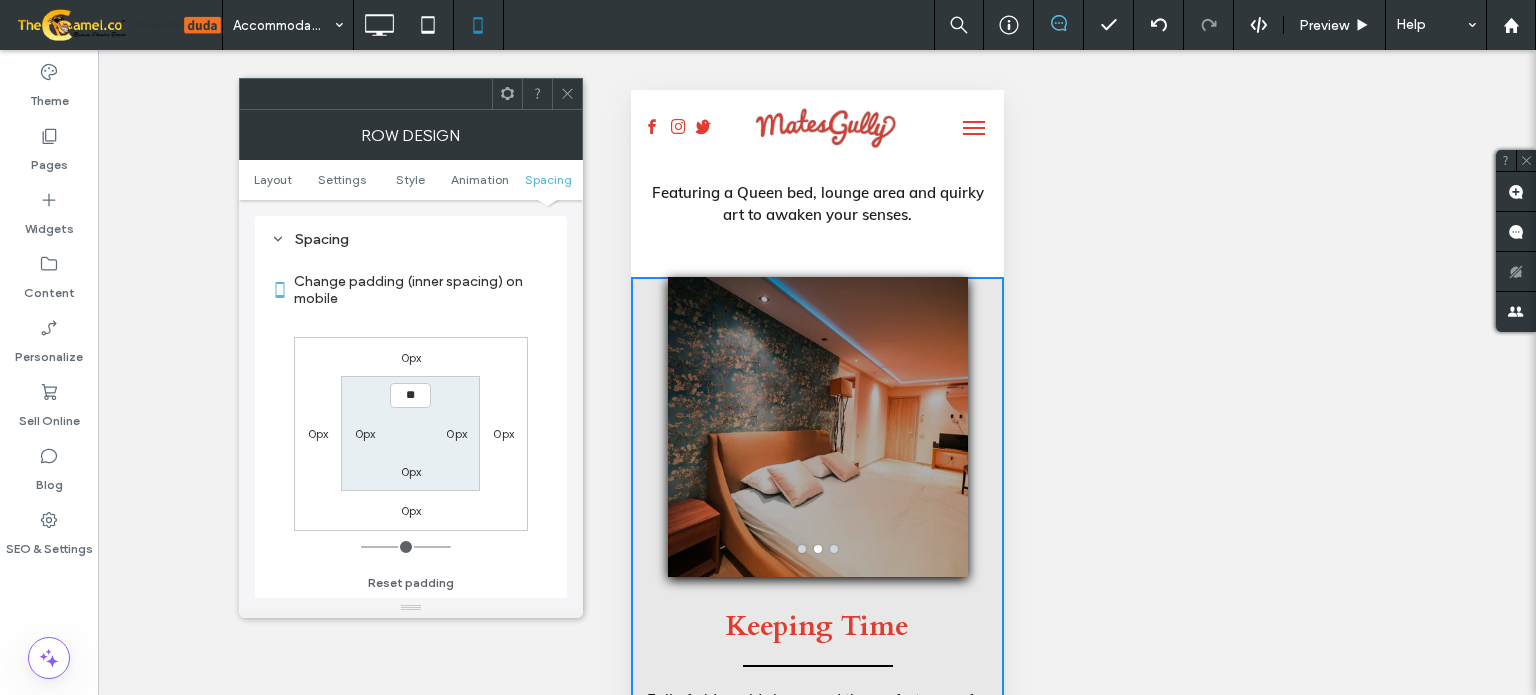 type on "****" 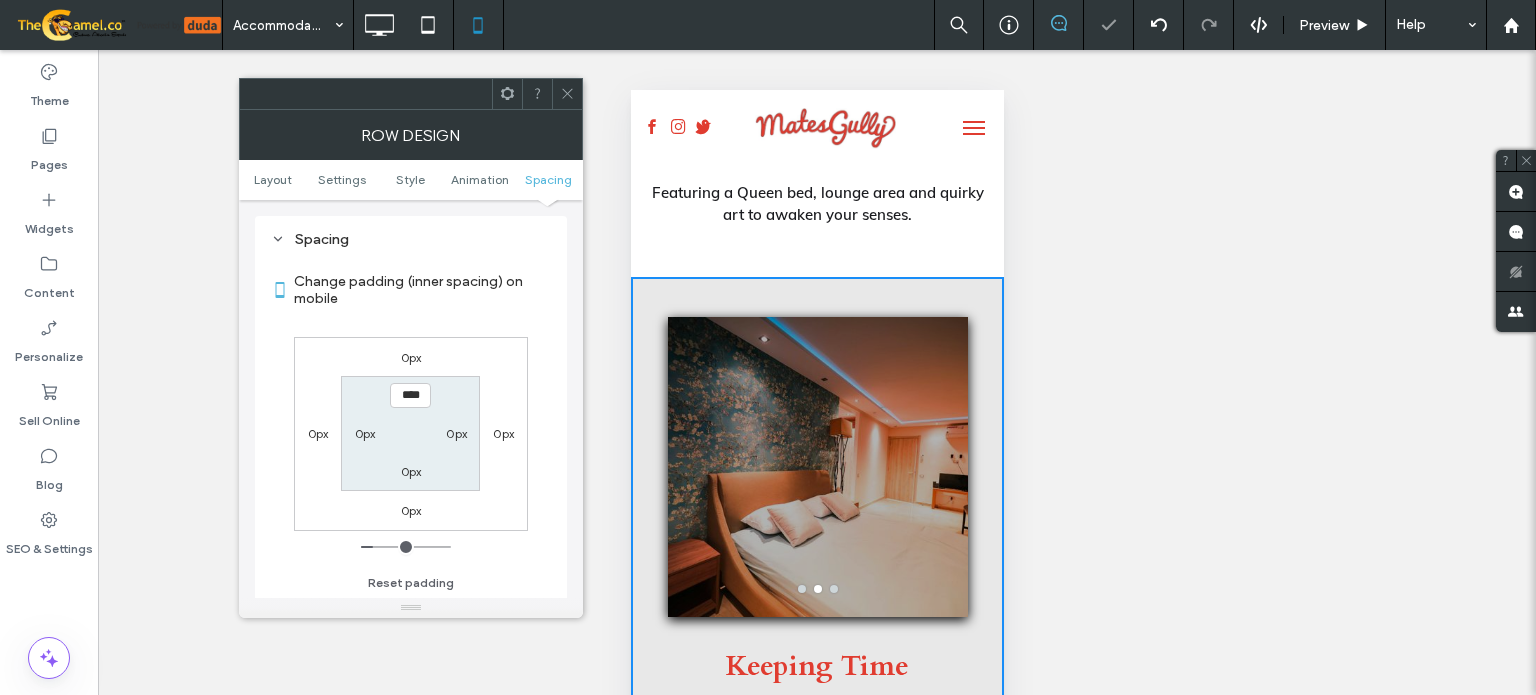 click on "0px" at bounding box center [411, 471] 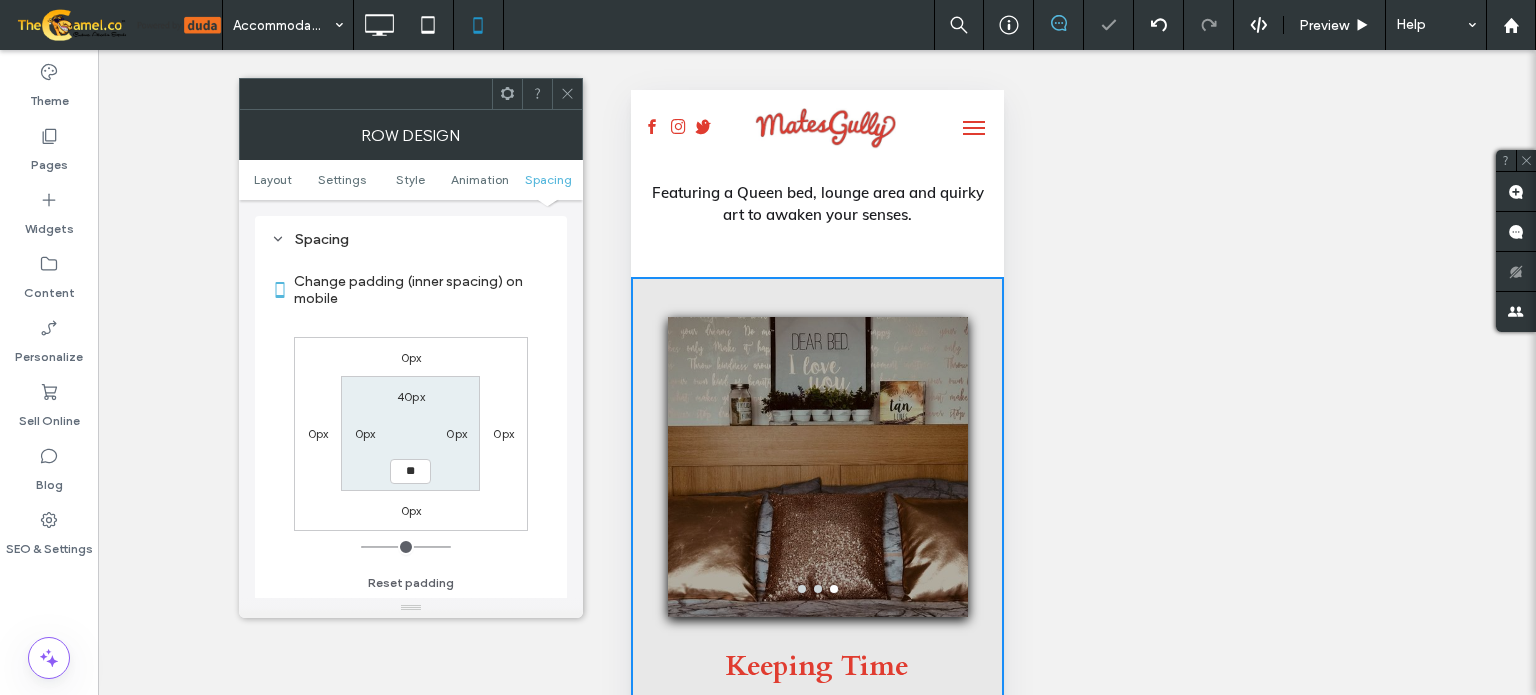 type on "****" 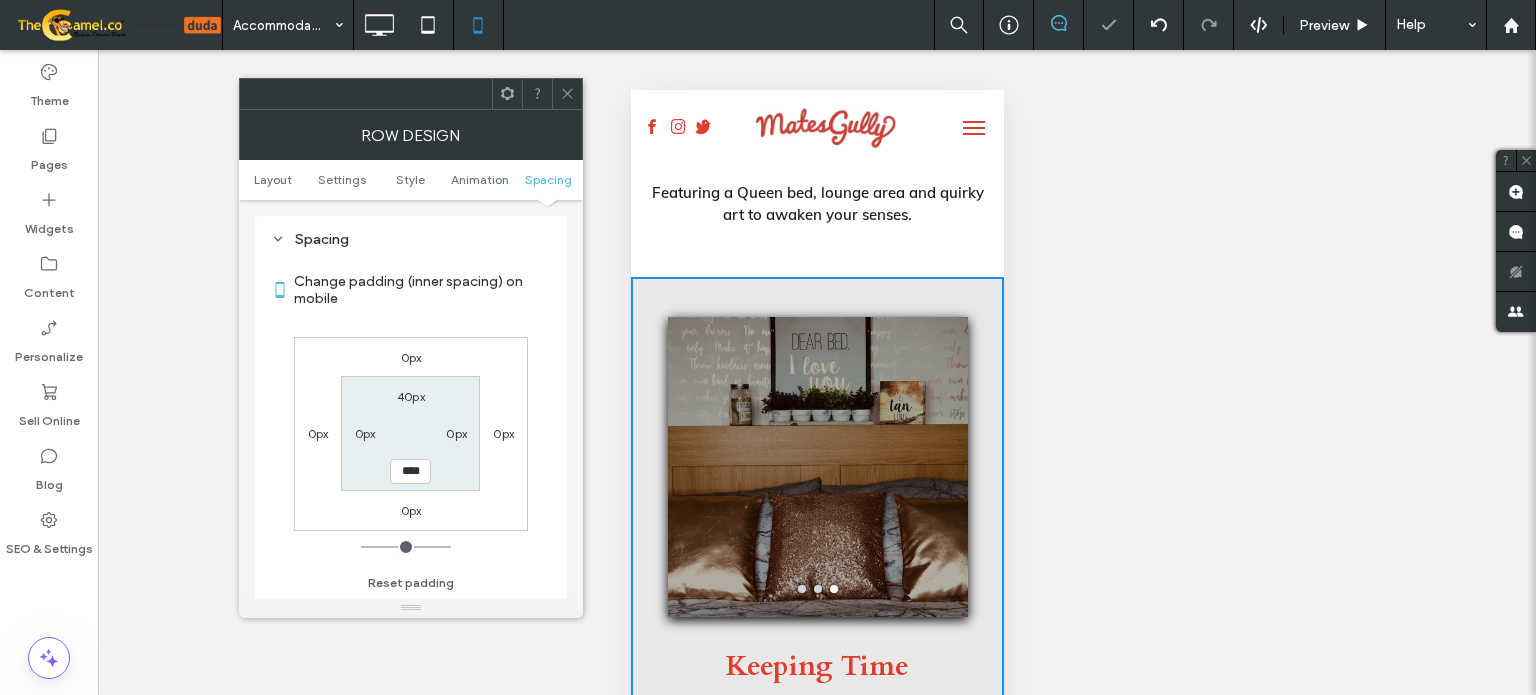 type on "**" 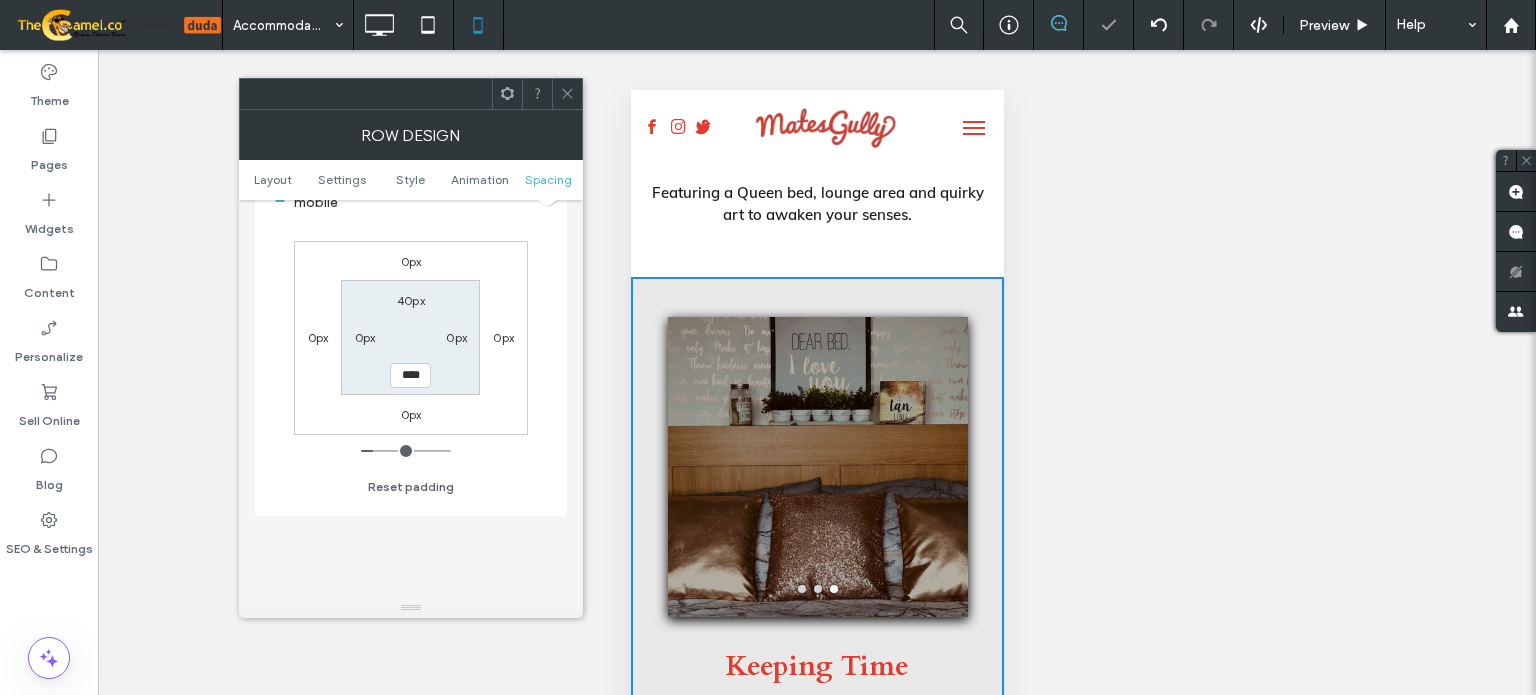 scroll, scrollTop: 866, scrollLeft: 0, axis: vertical 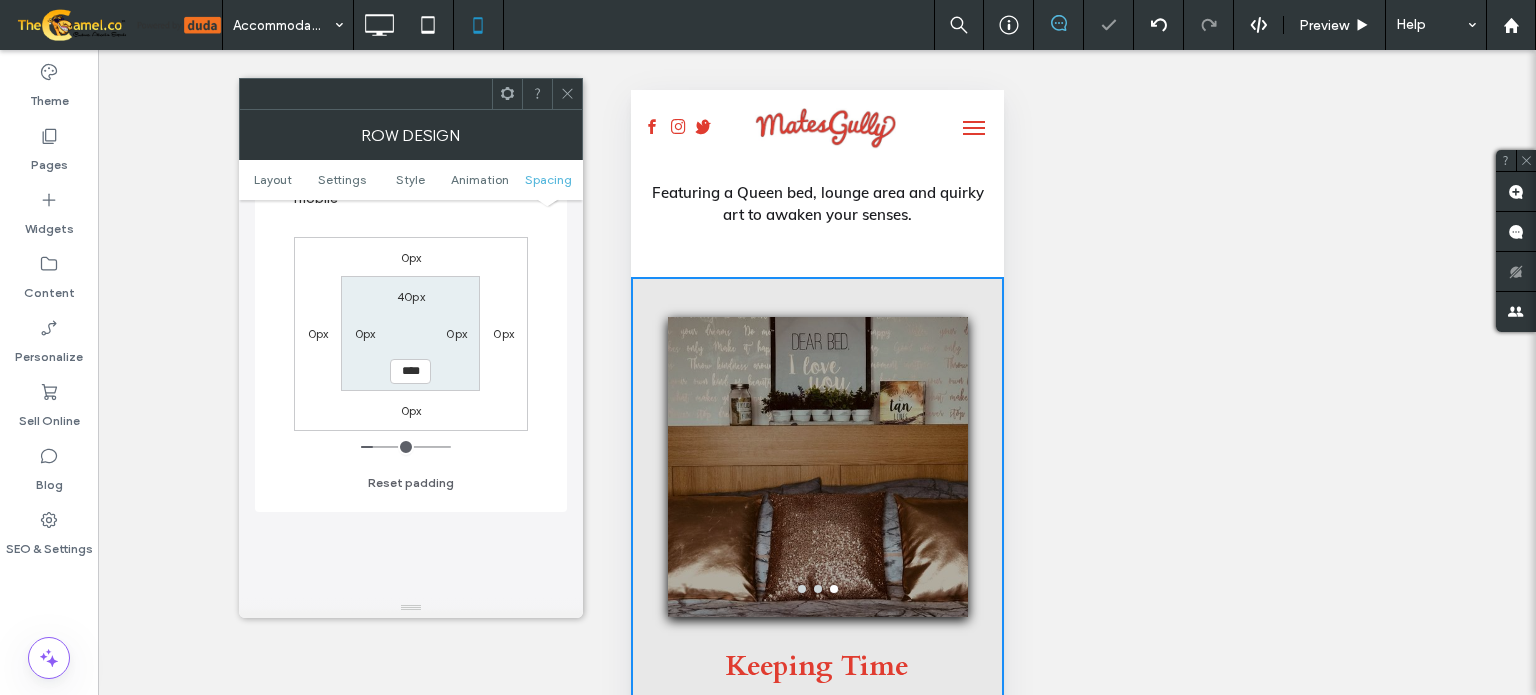 click at bounding box center (567, 94) 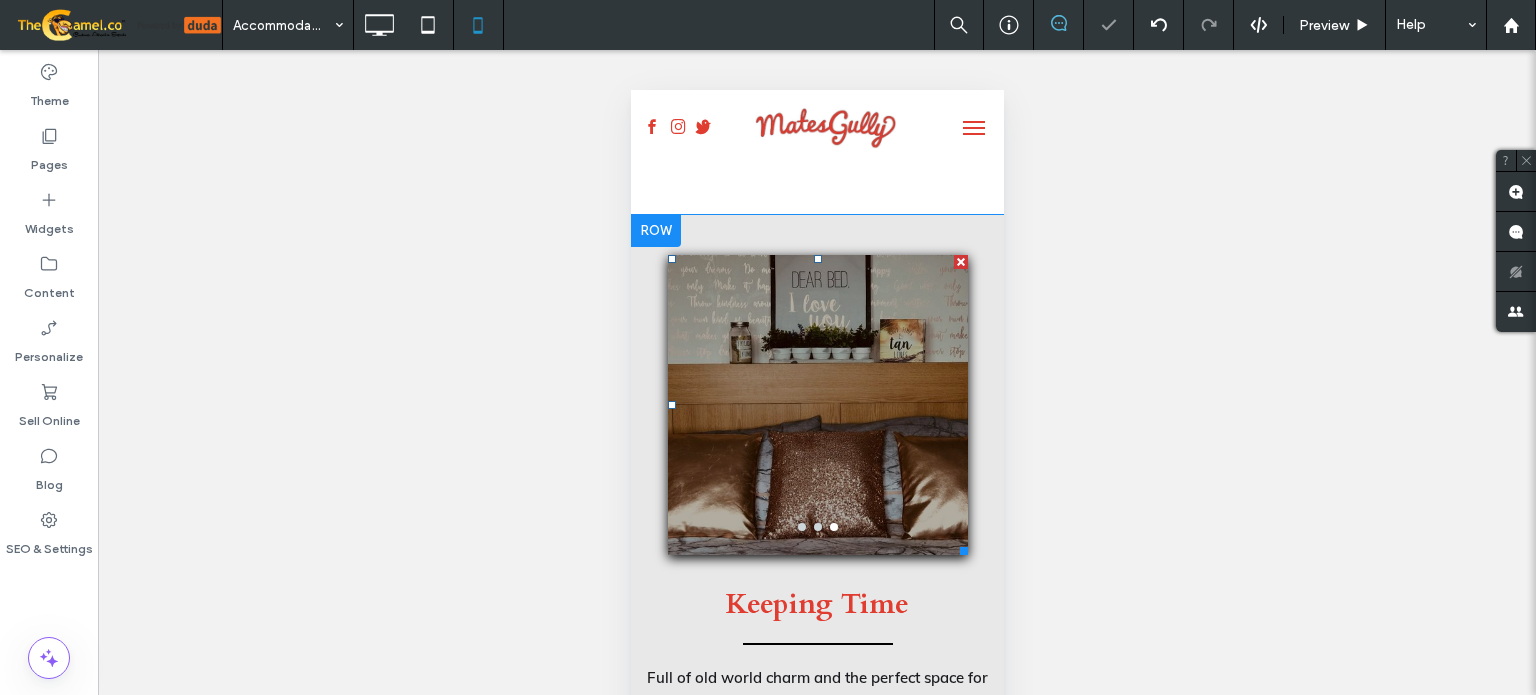 scroll, scrollTop: 1100, scrollLeft: 0, axis: vertical 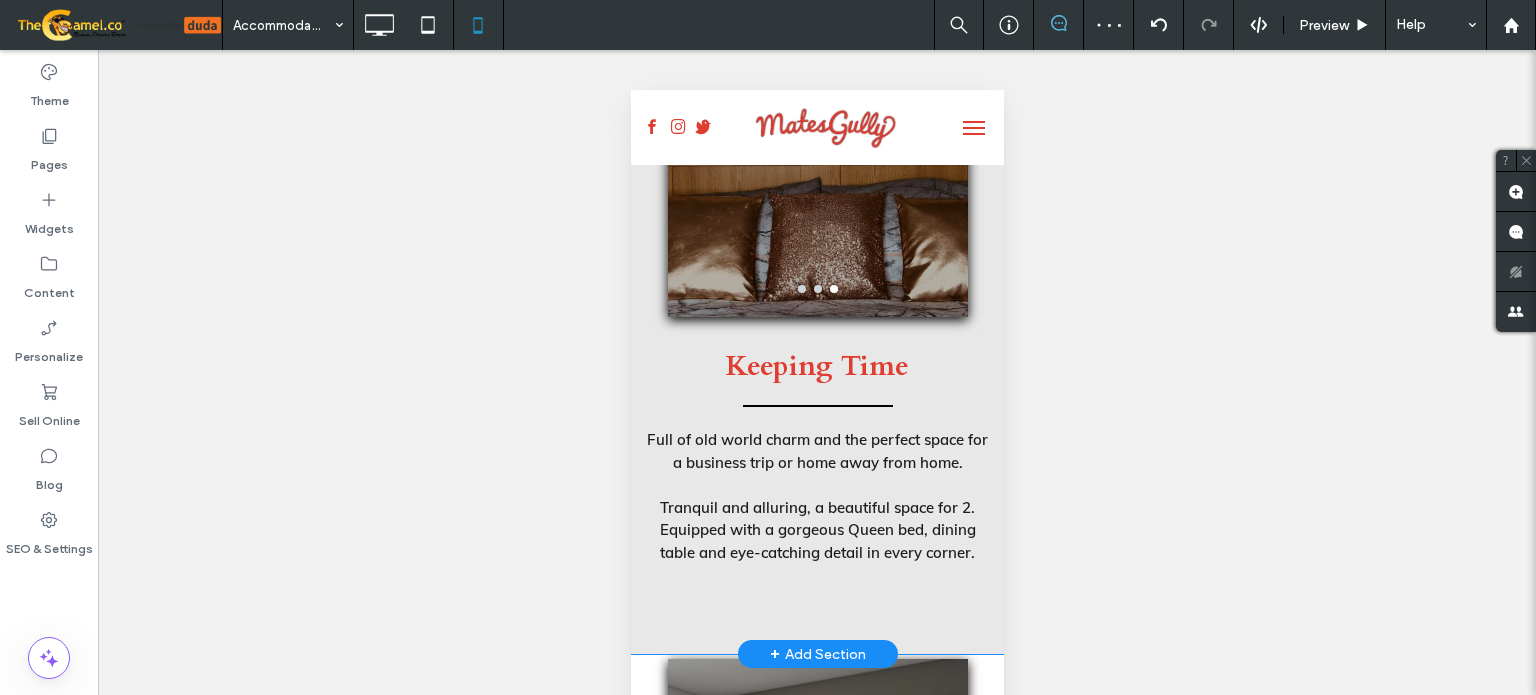 click on "Keeping Time
Full of old world charm and the perfect space for a business trip or home away from home. Tranquil and alluring, a beautiful space for 2. Equipped with a gorgeous Queen bed, dining table and eye-catching detail in every corner.
Click To Paste" at bounding box center (816, 466) 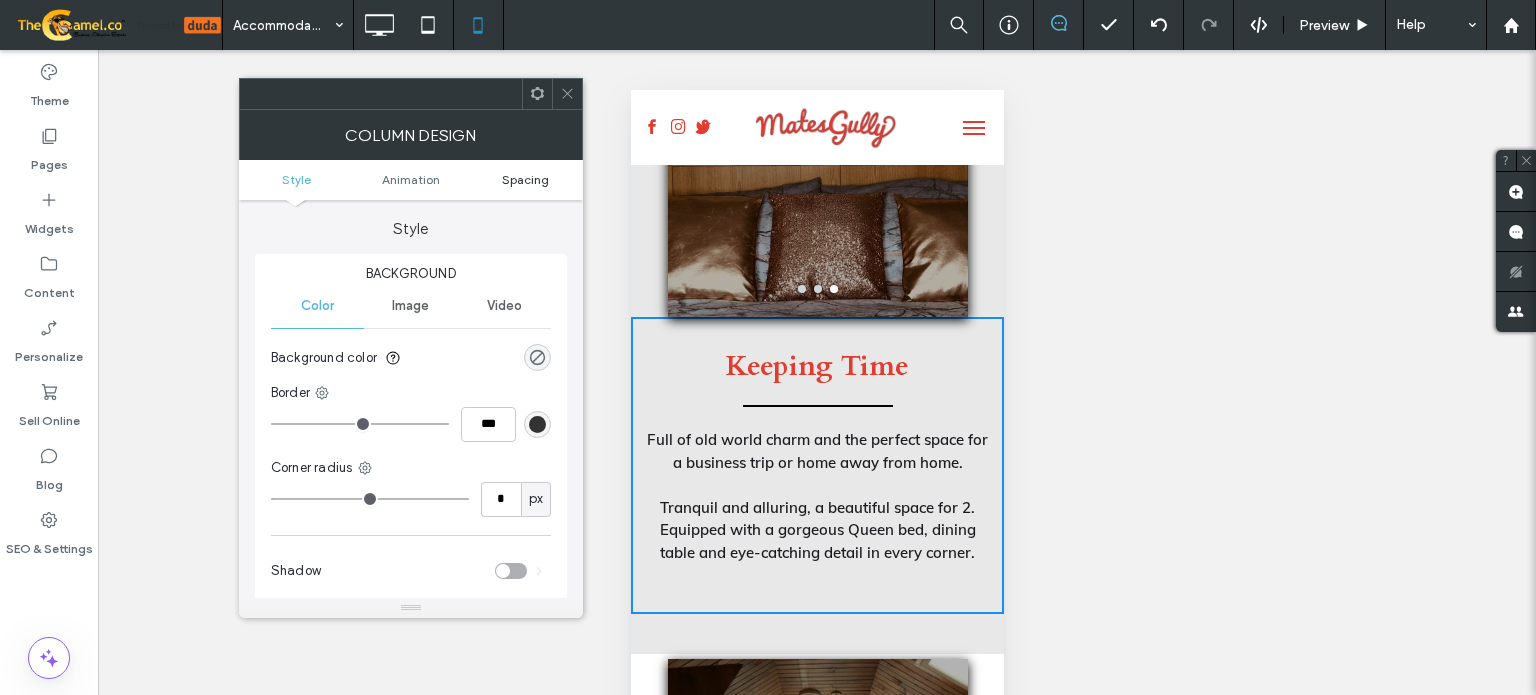 click on "Spacing" at bounding box center [525, 179] 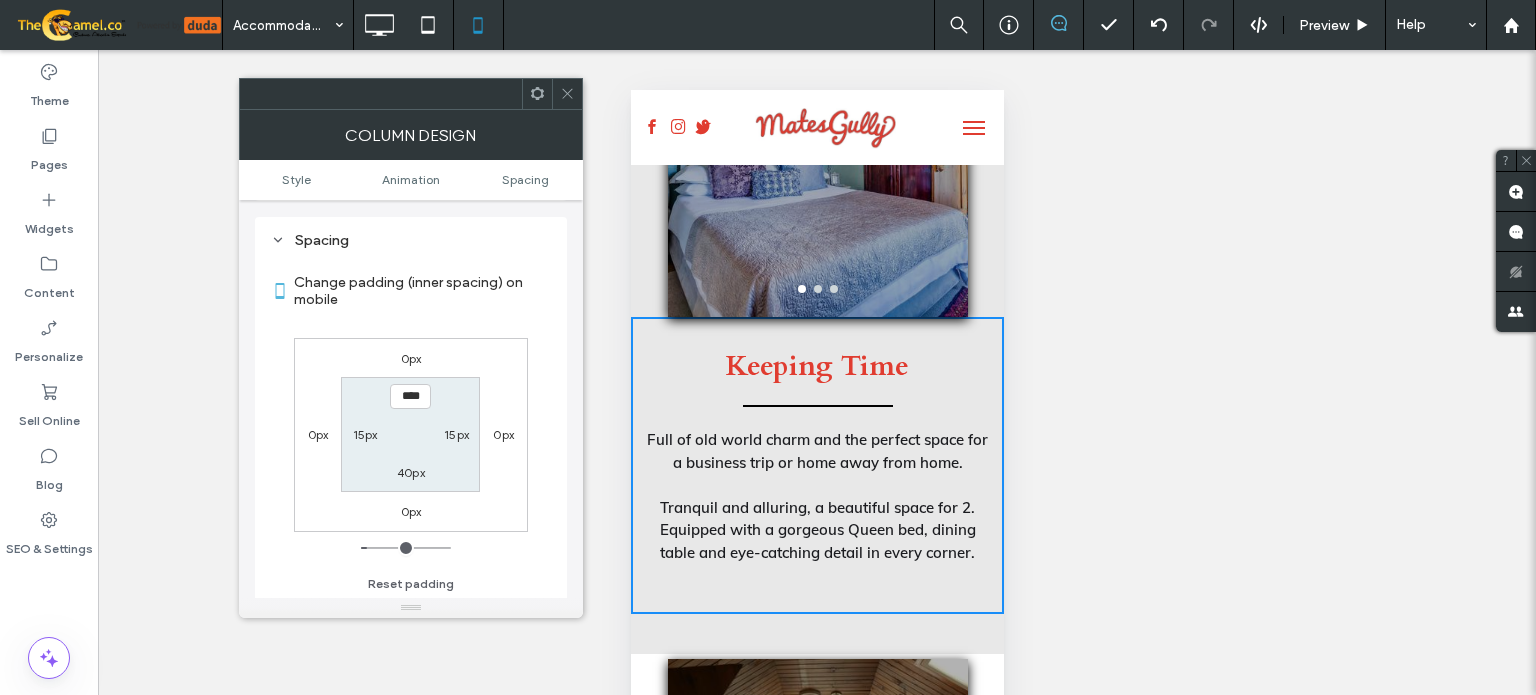 scroll, scrollTop: 468, scrollLeft: 0, axis: vertical 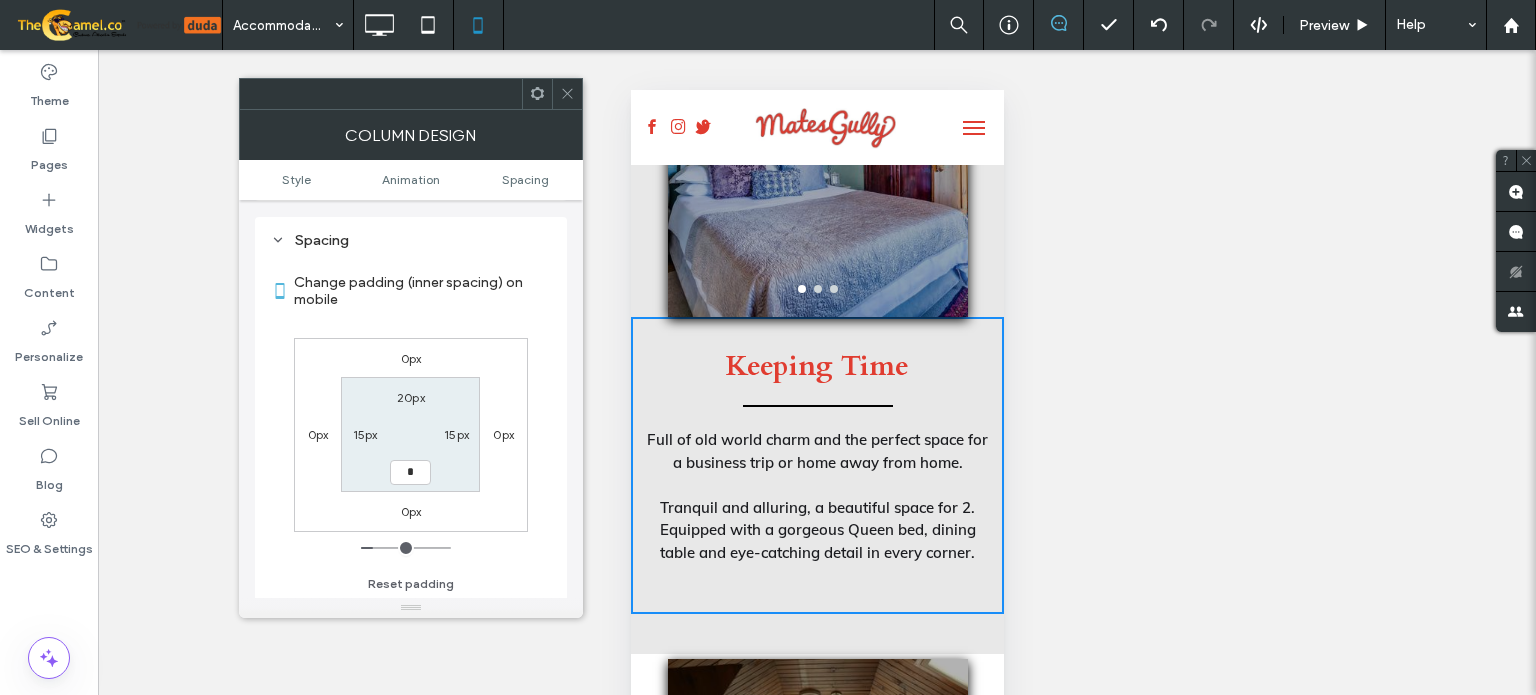type on "*" 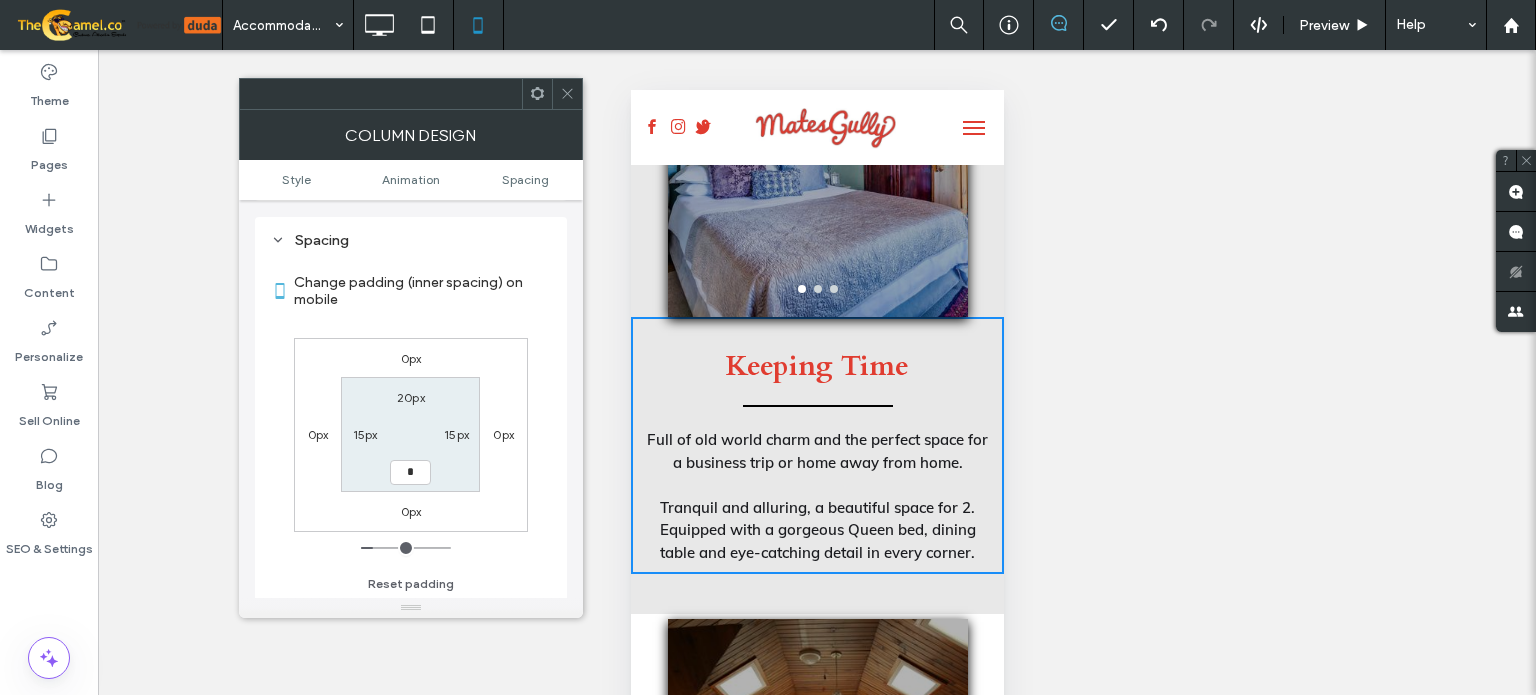 type on "*" 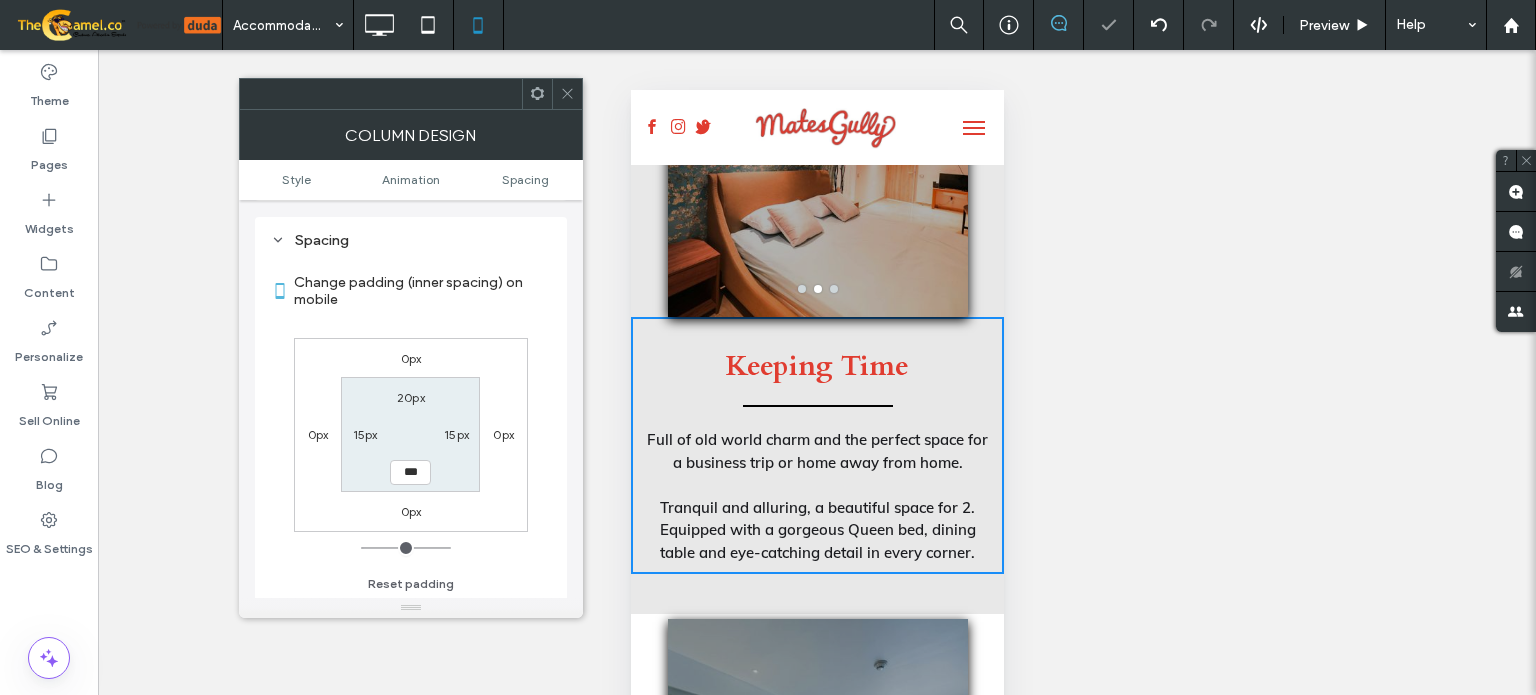 click 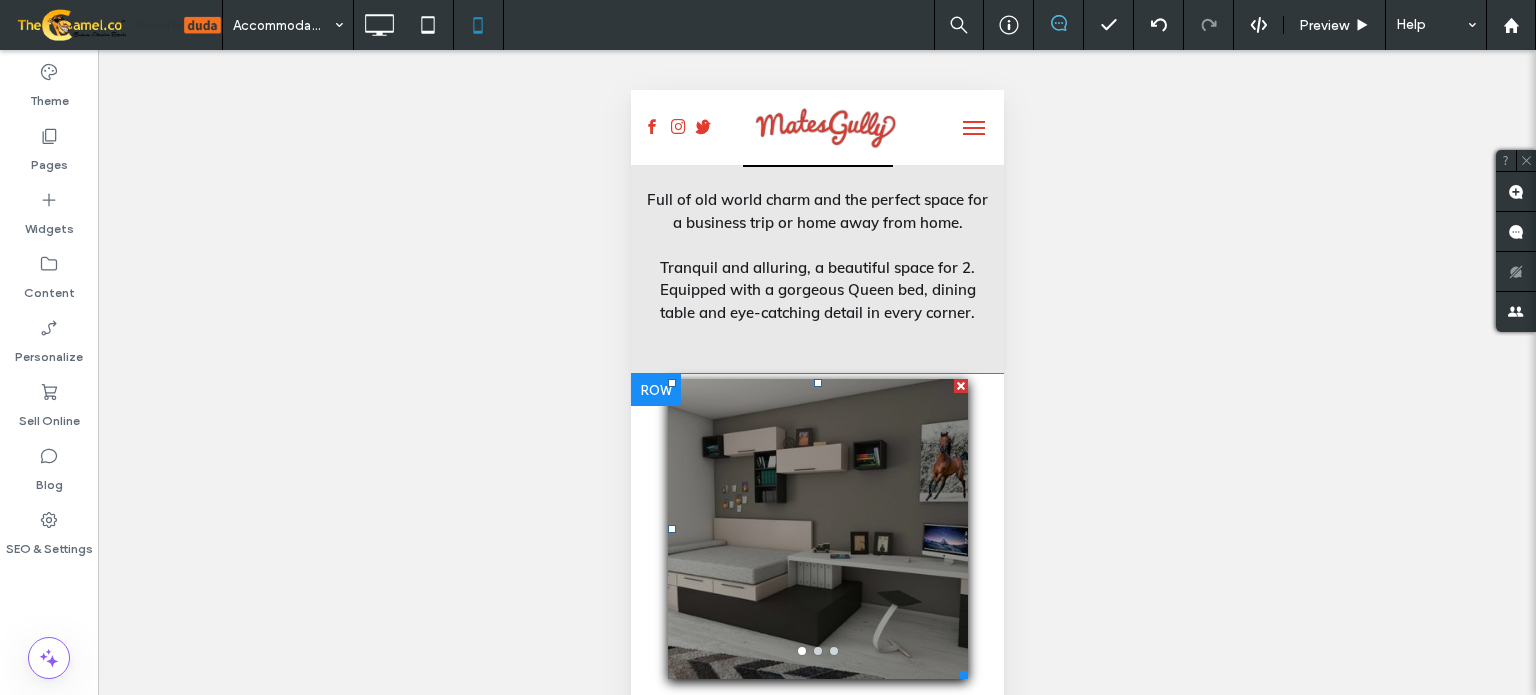 scroll, scrollTop: 1400, scrollLeft: 0, axis: vertical 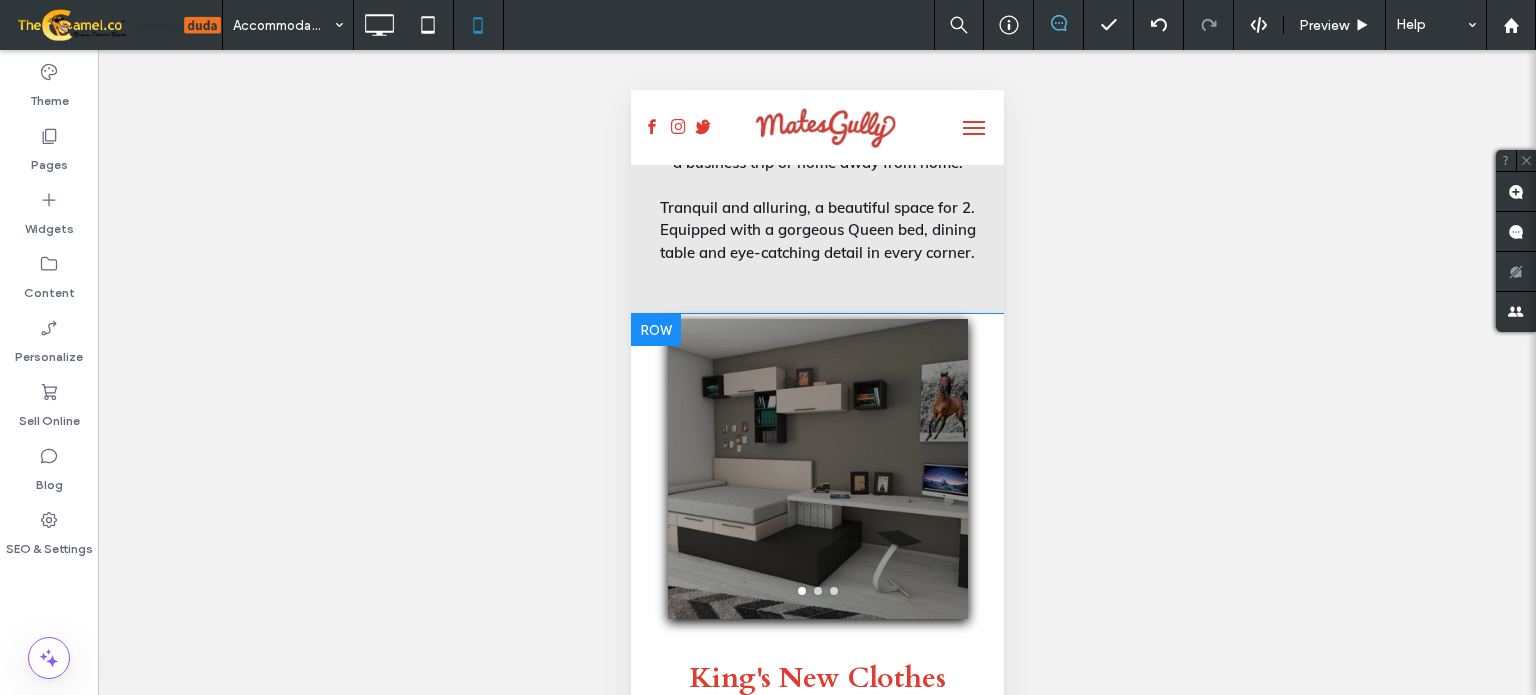 click at bounding box center [655, 330] 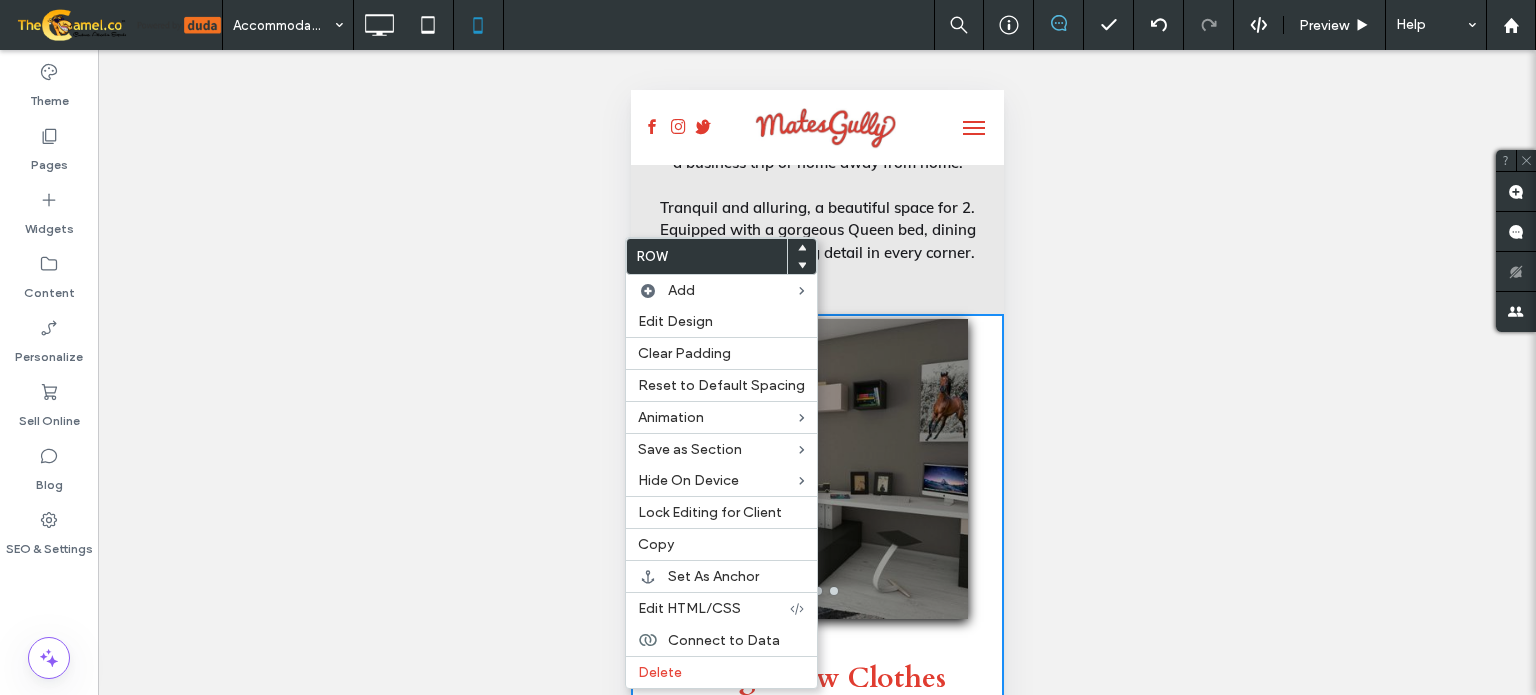 drag, startPoint x: 681, startPoint y: 321, endPoint x: 600, endPoint y: 272, distance: 94.66784 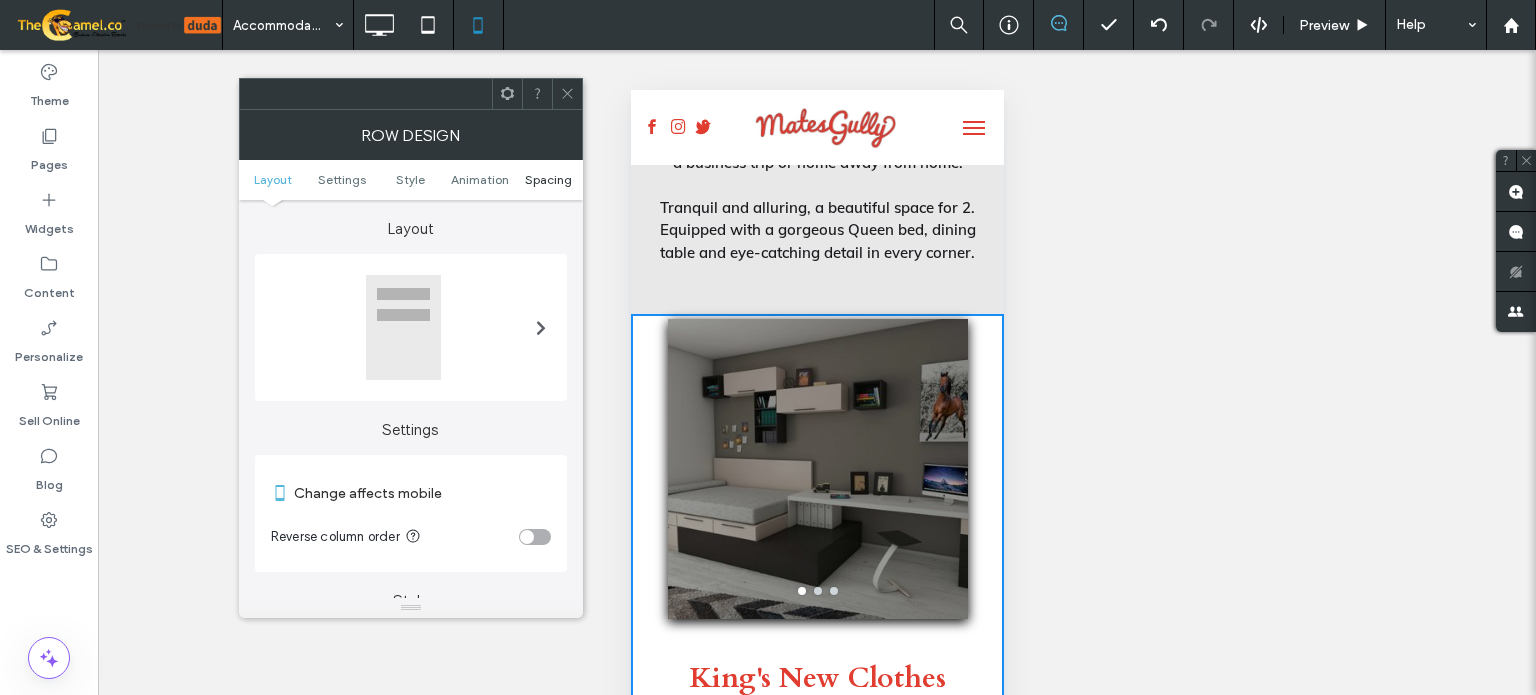 click on "Spacing" at bounding box center [548, 179] 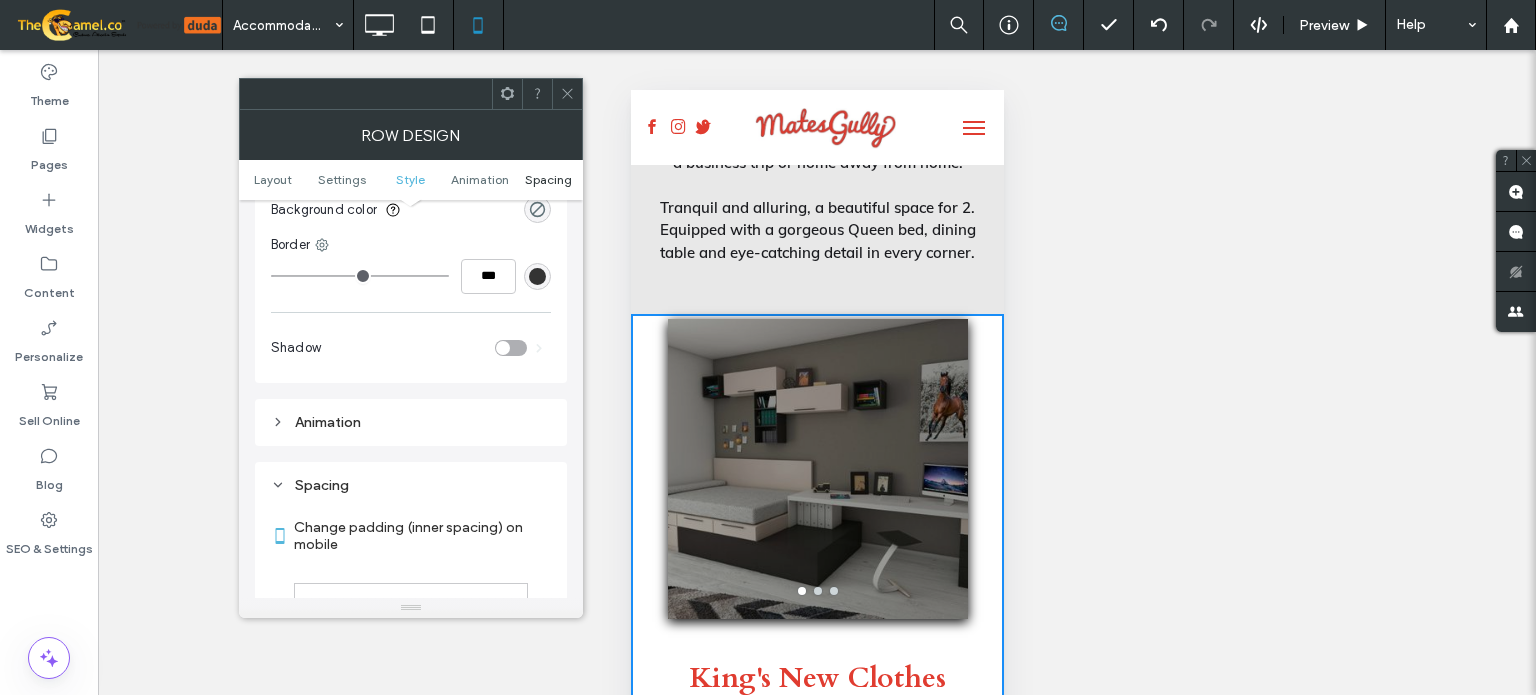 scroll, scrollTop: 766, scrollLeft: 0, axis: vertical 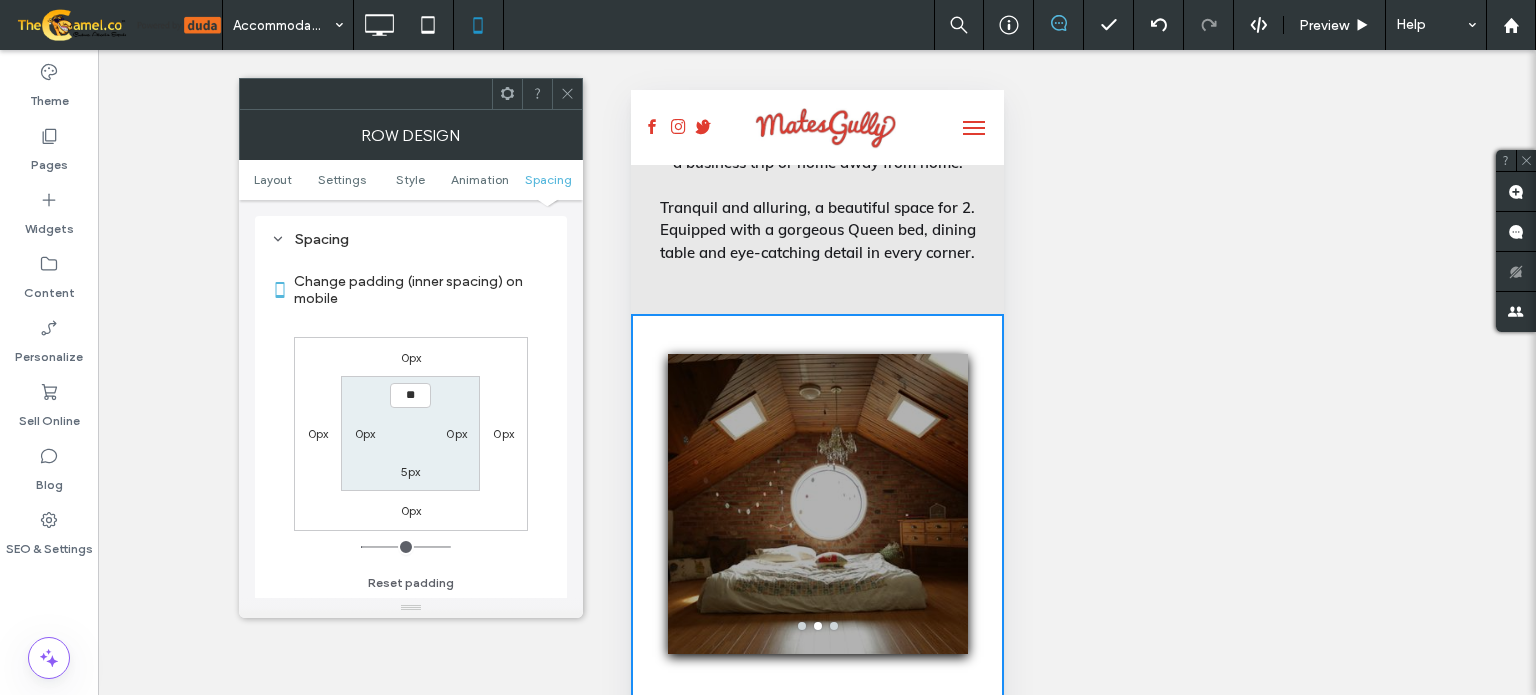 type on "****" 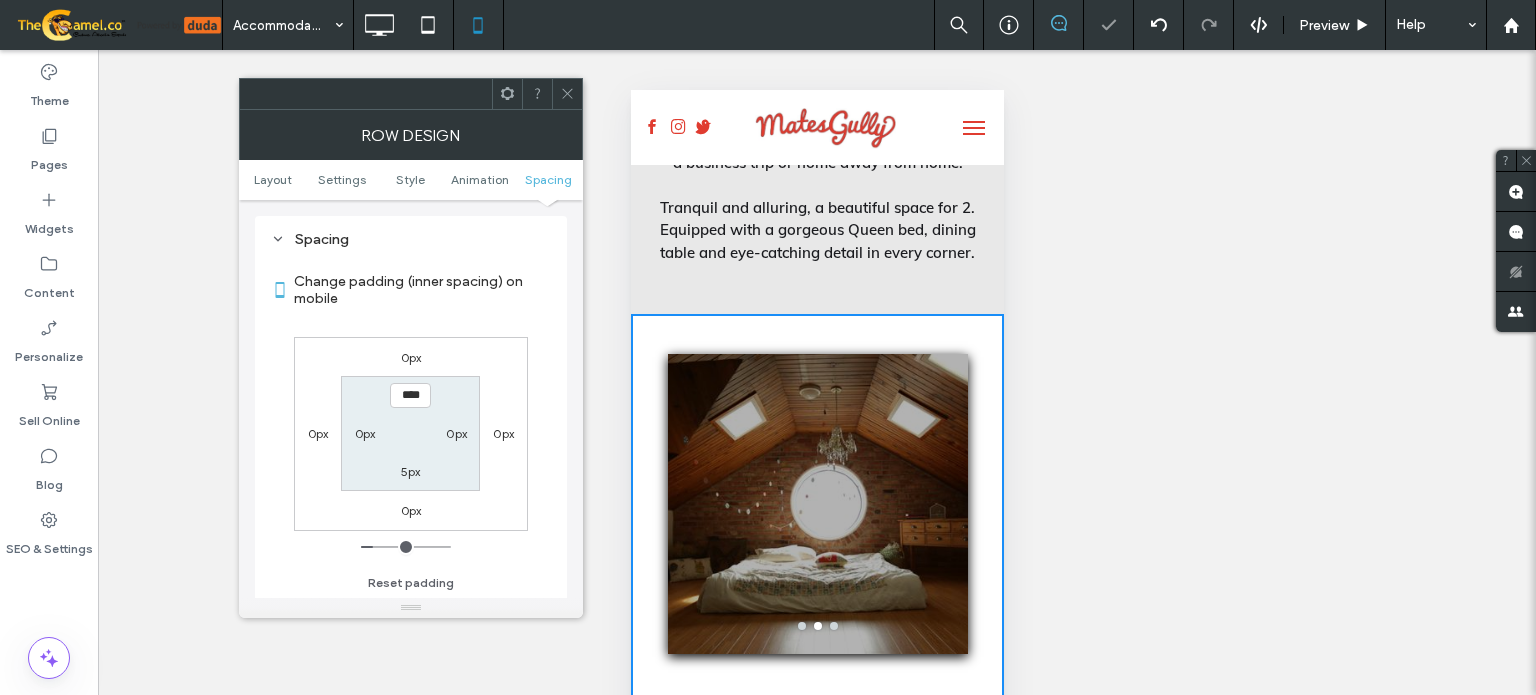 click on "5px" at bounding box center (411, 471) 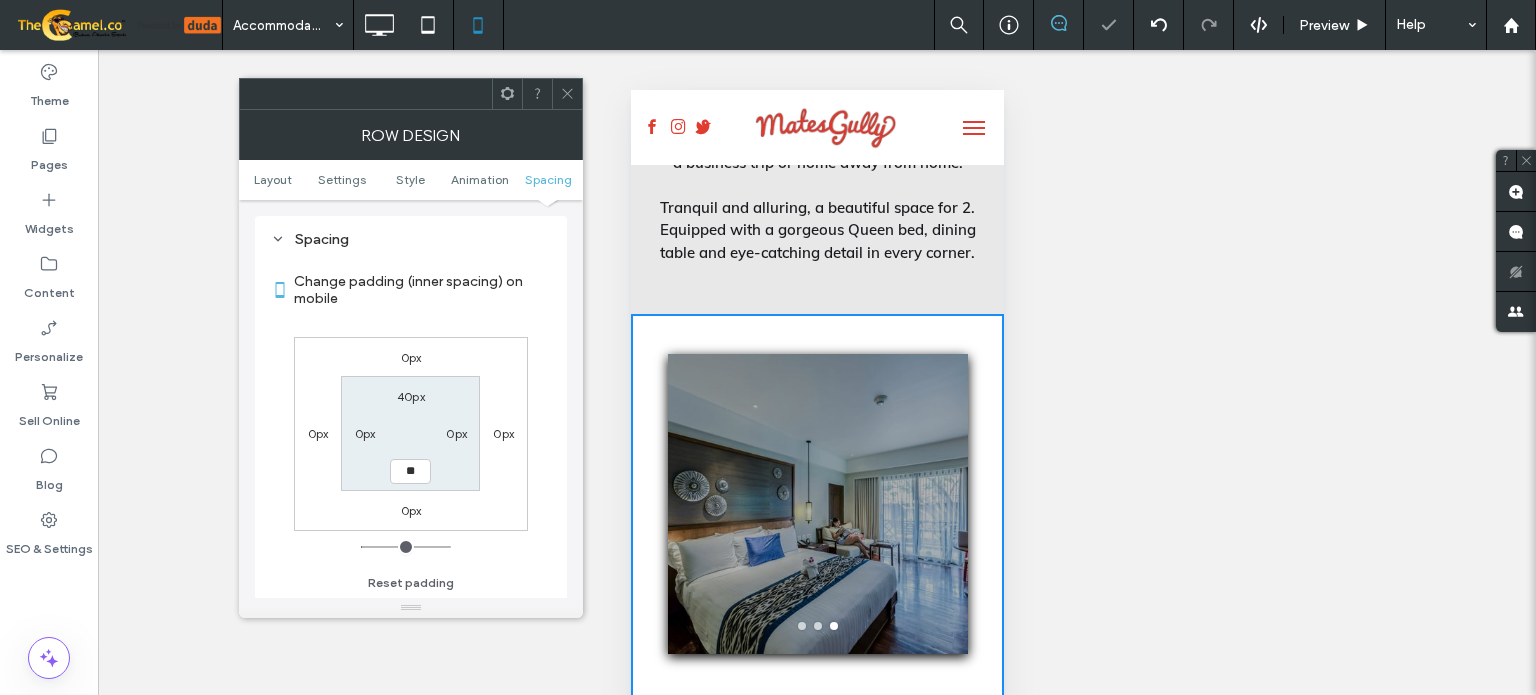 type on "**" 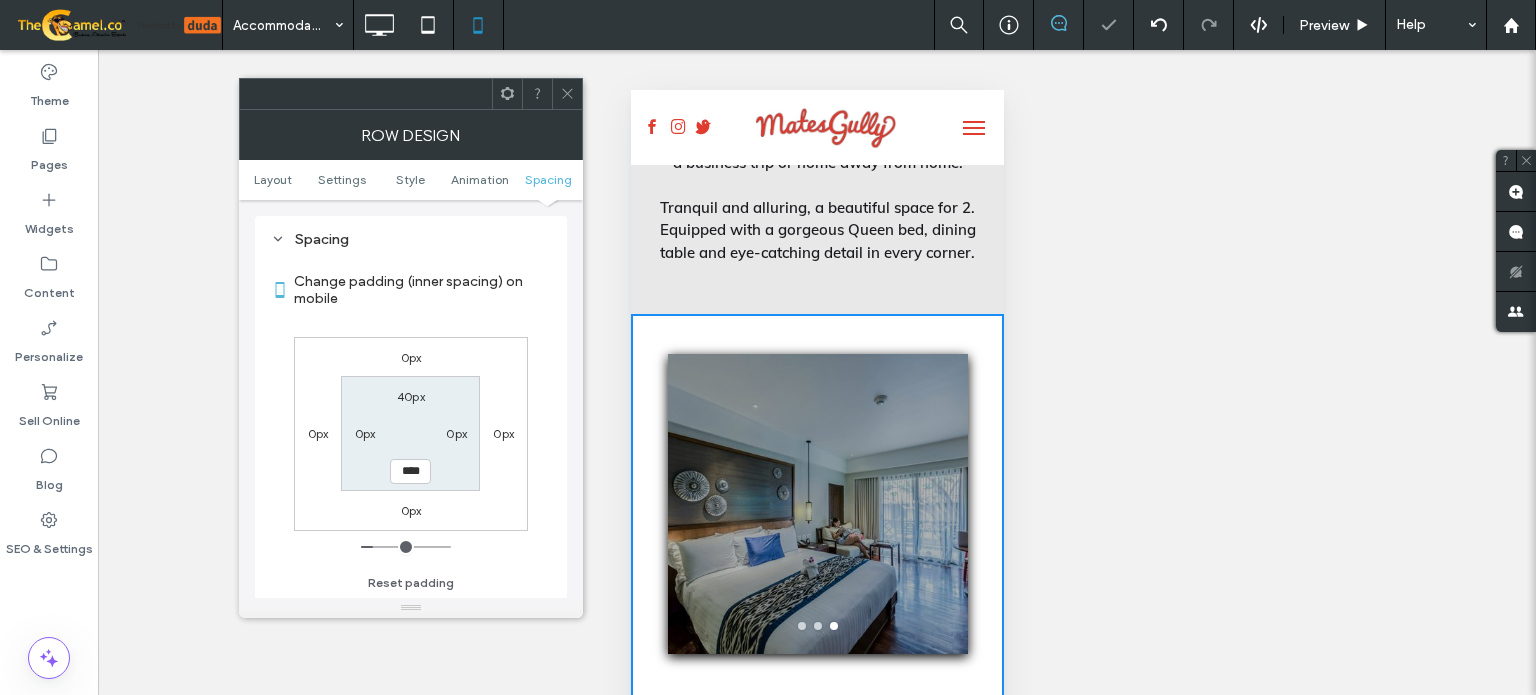 click 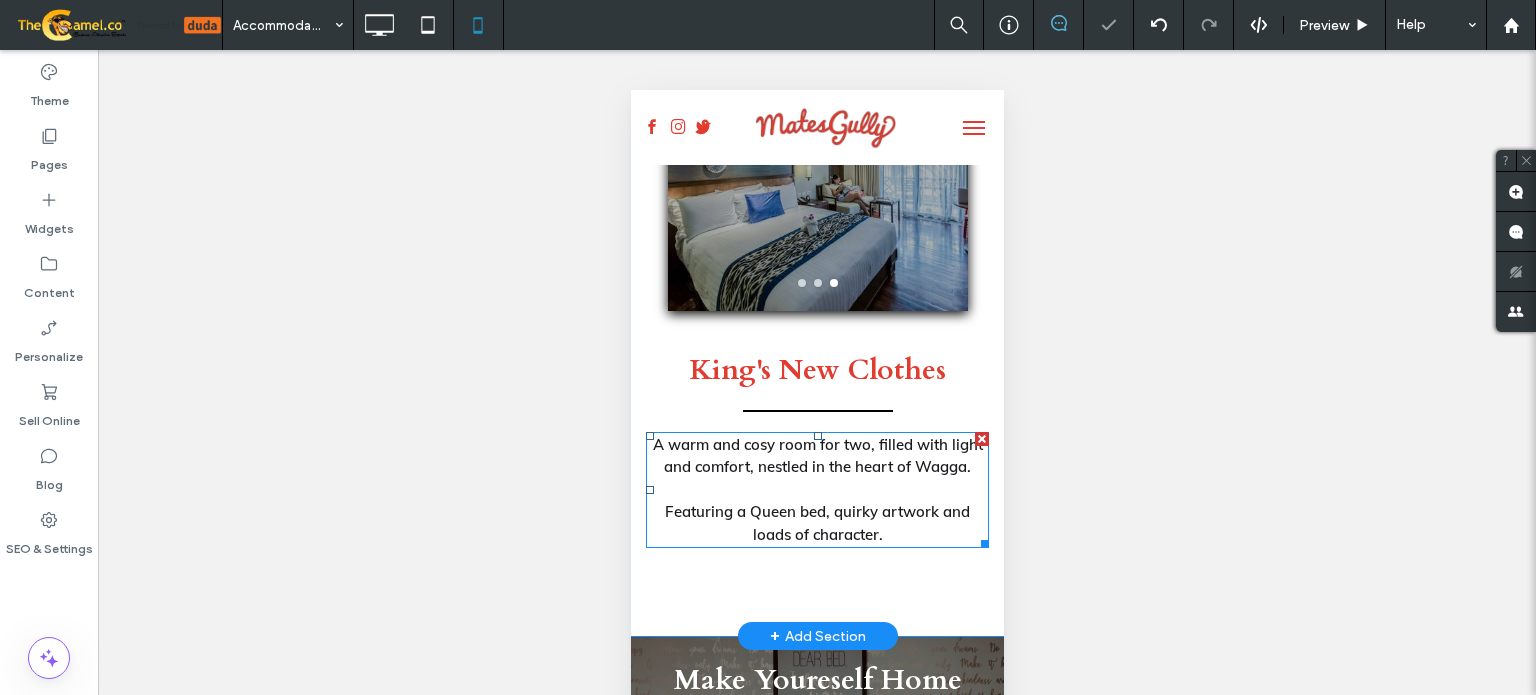scroll, scrollTop: 1800, scrollLeft: 0, axis: vertical 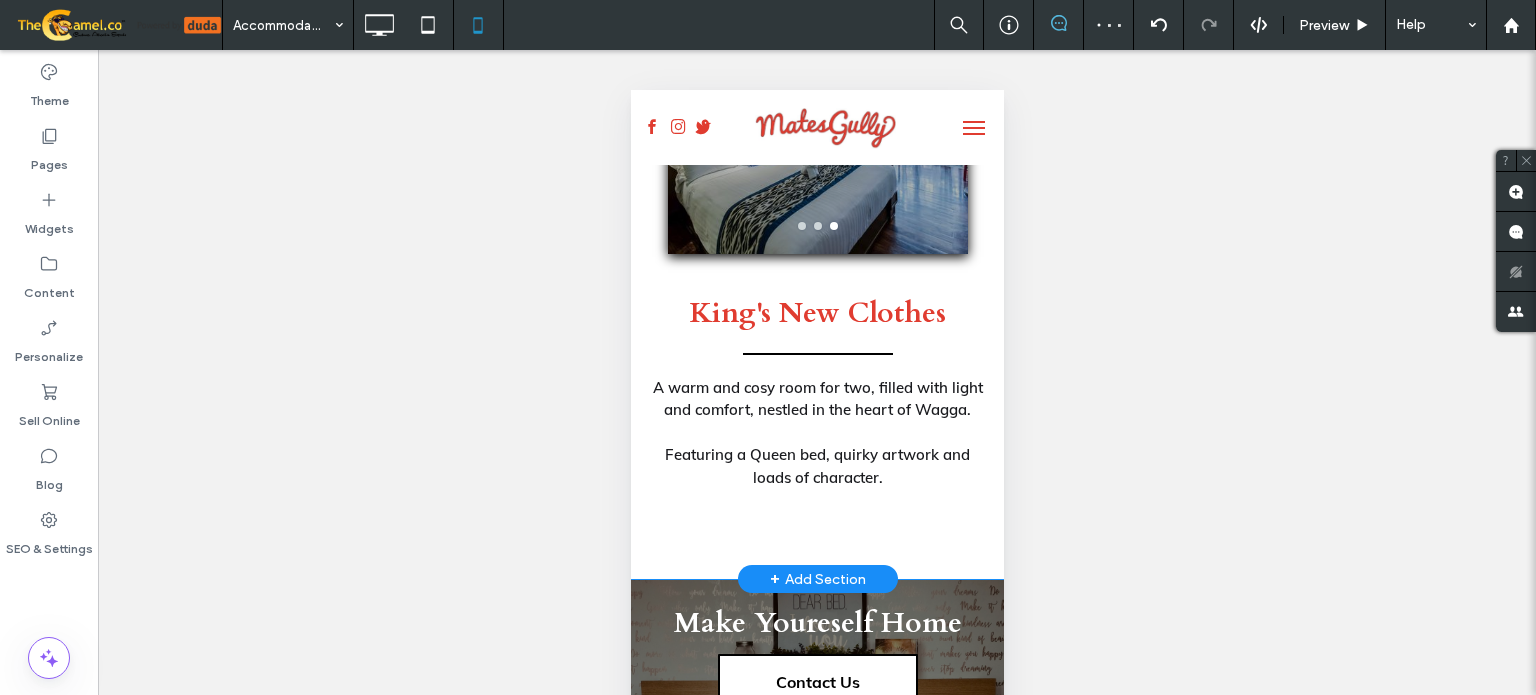 click on "King's New Clothes
A warm and cosy room for two, filled with light and comfort, nestled in the heart of Wagga. Featuring a Queen bed, quirky artwork and loads of character.
Click To Paste" at bounding box center (816, 396) 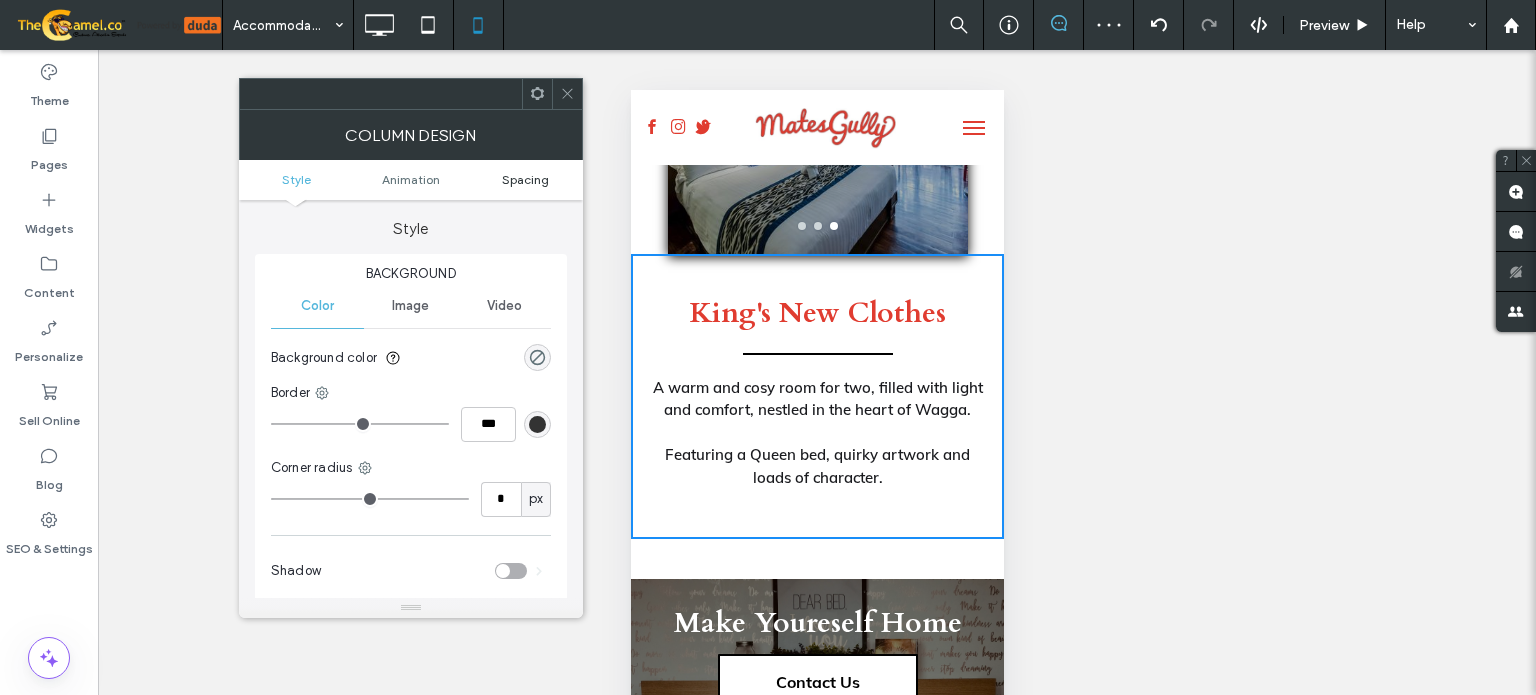click on "Spacing" at bounding box center (525, 179) 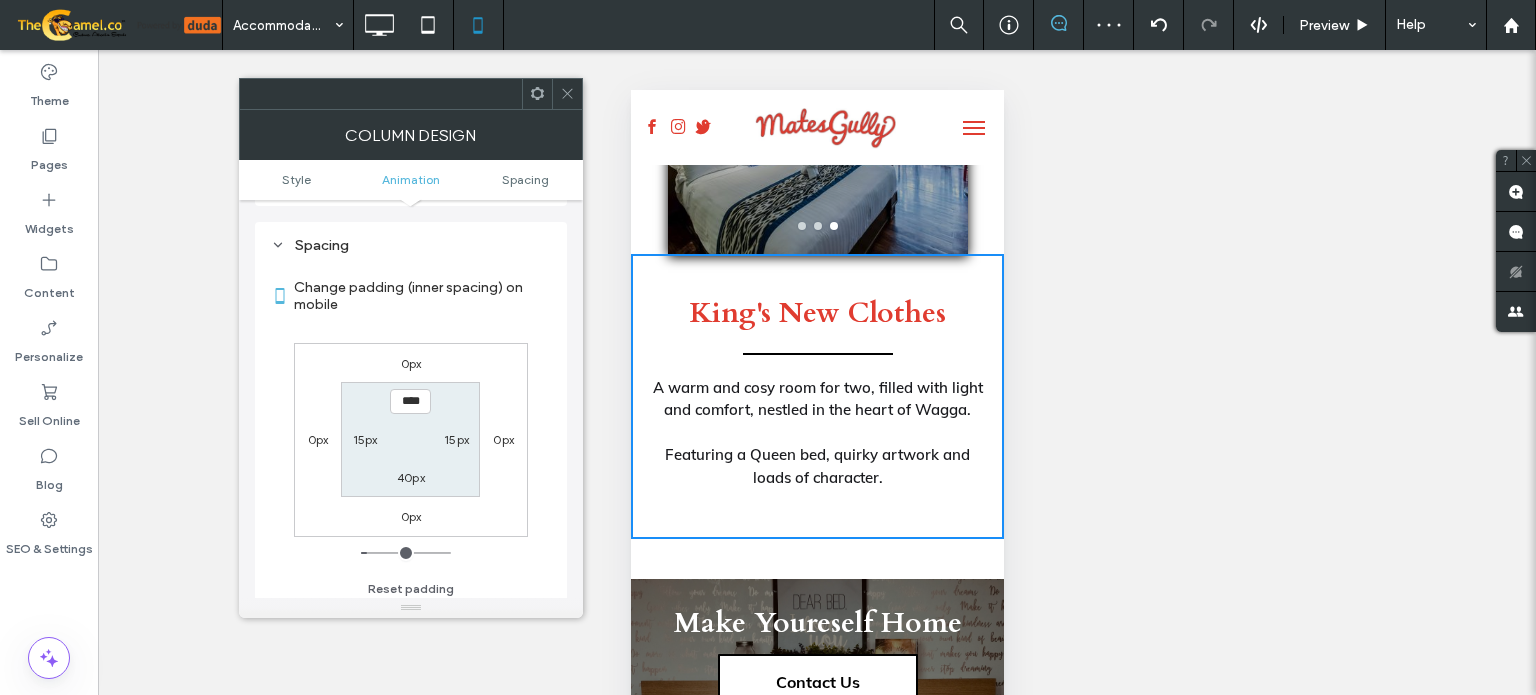 scroll, scrollTop: 468, scrollLeft: 0, axis: vertical 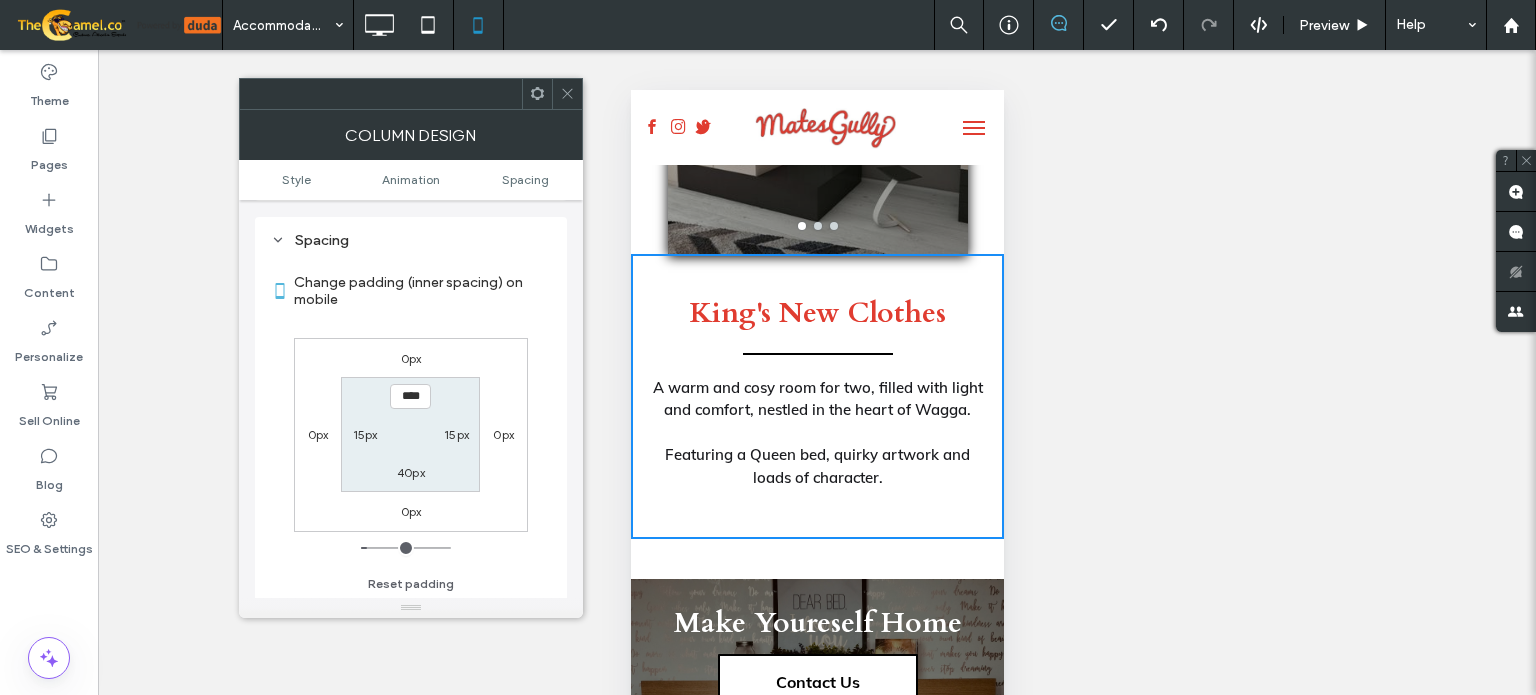 click on "40px" at bounding box center (411, 472) 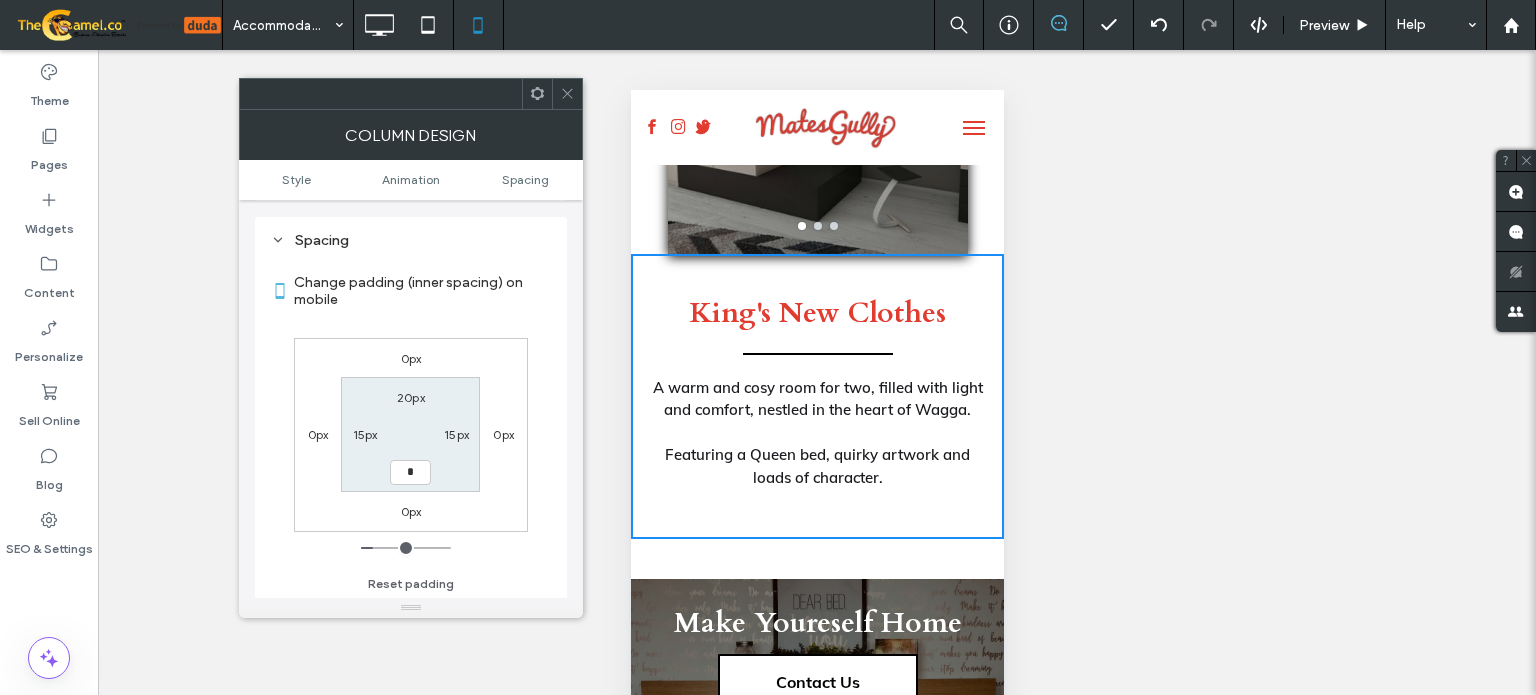 type on "***" 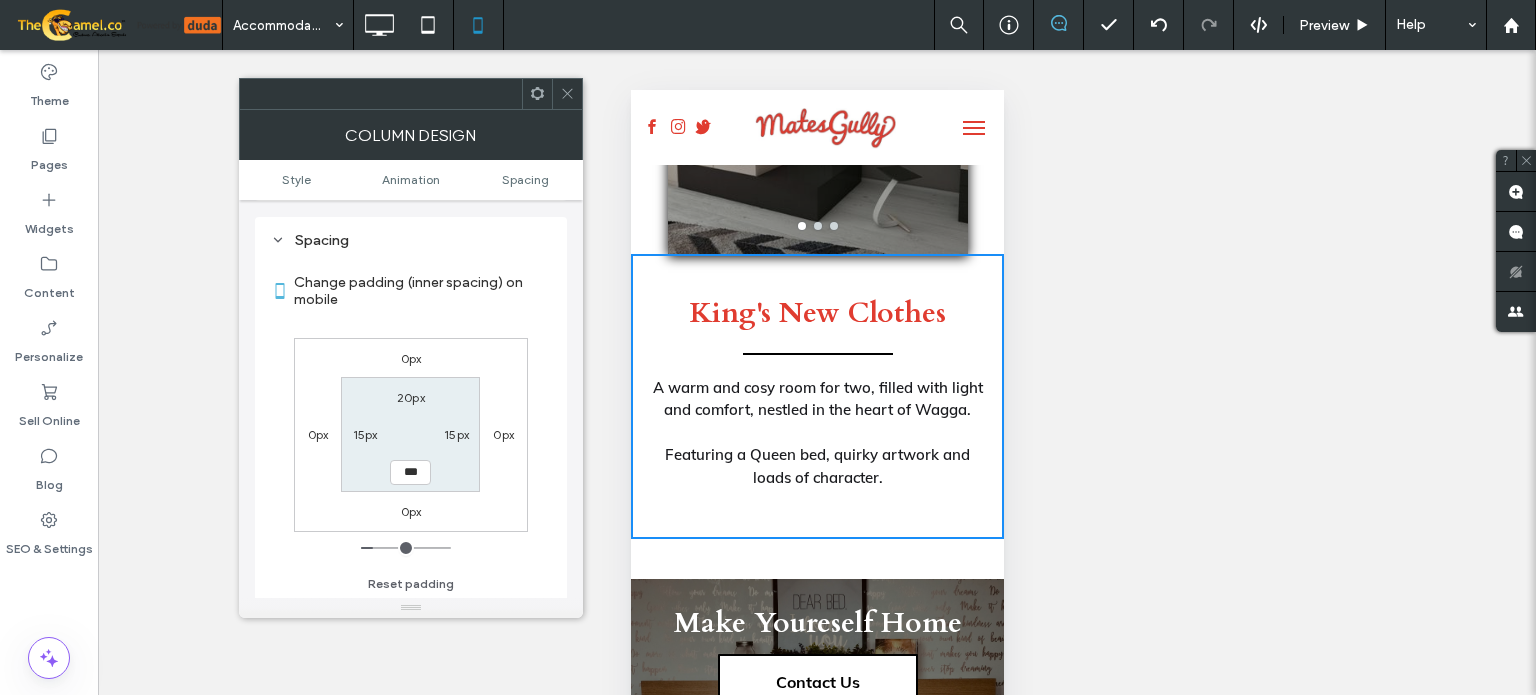 type on "*" 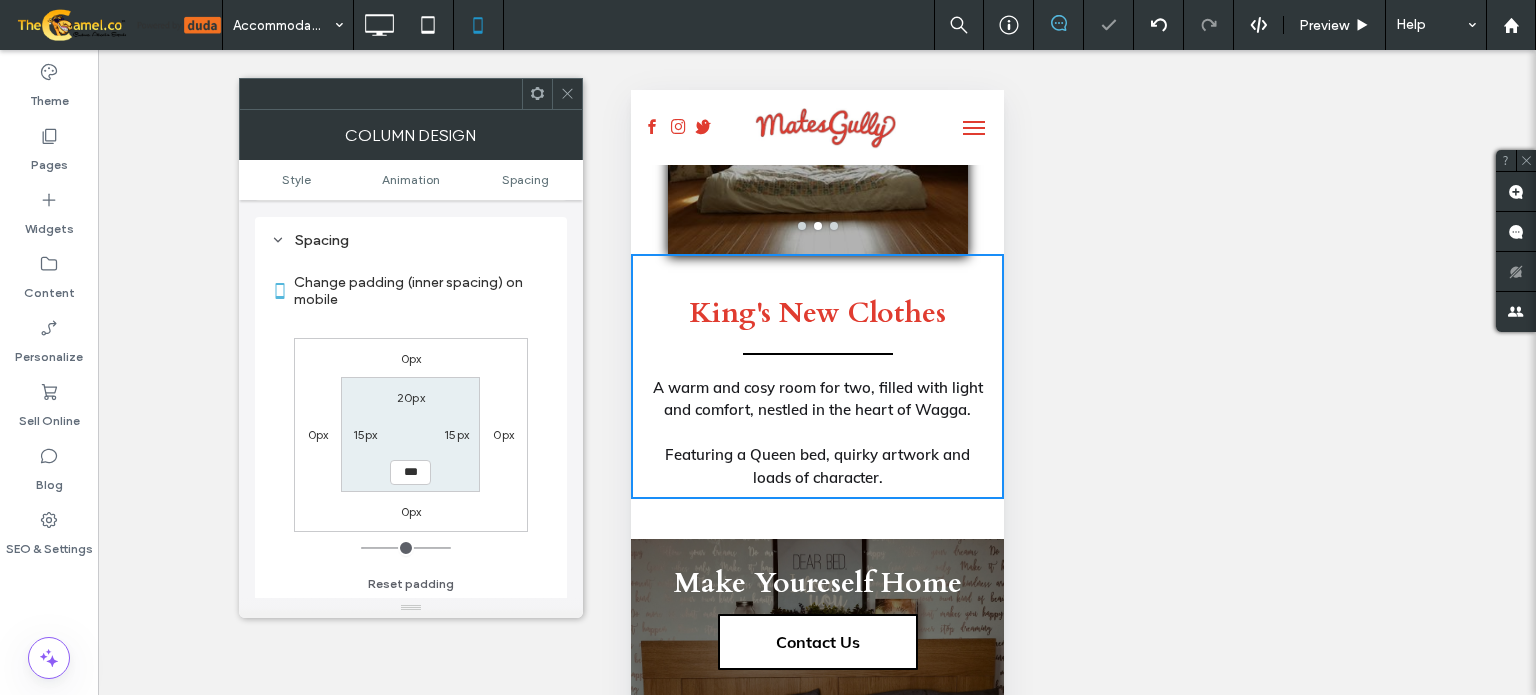 click 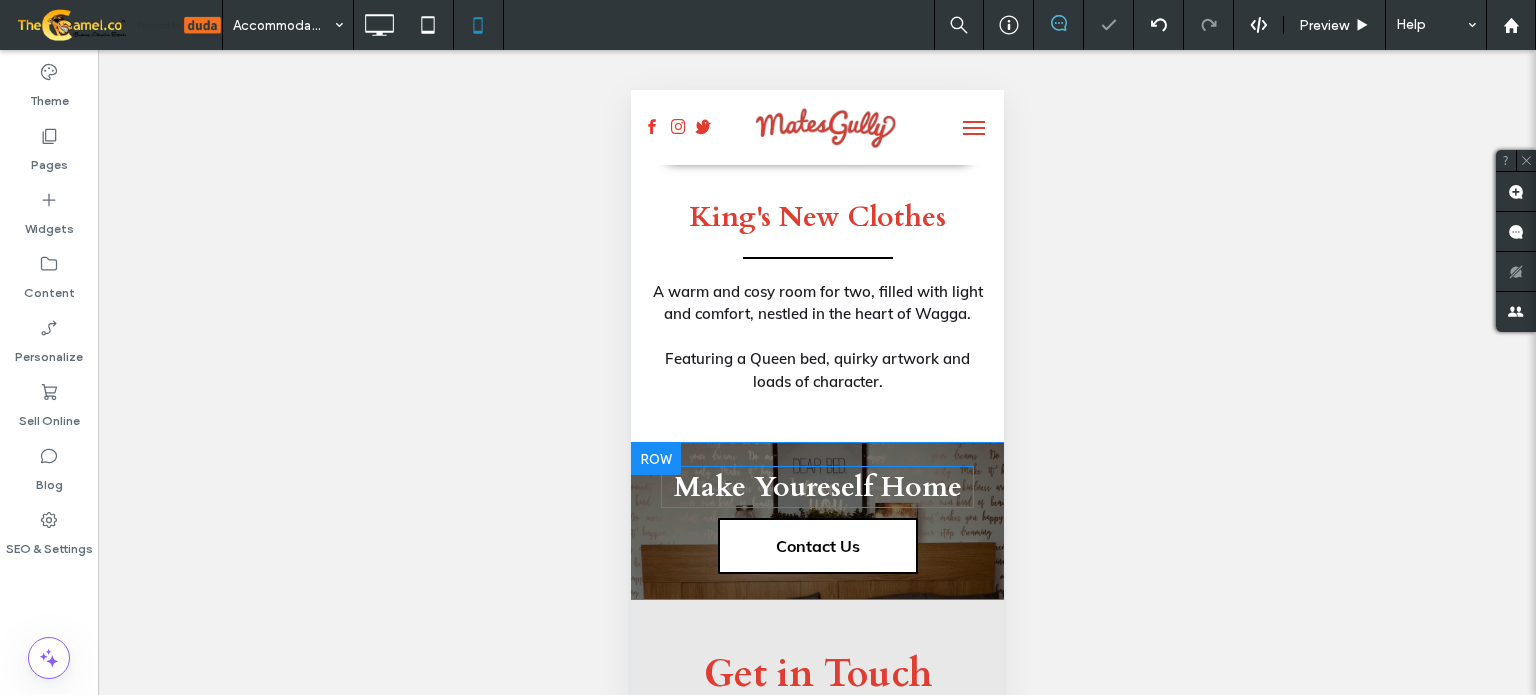 scroll, scrollTop: 2100, scrollLeft: 0, axis: vertical 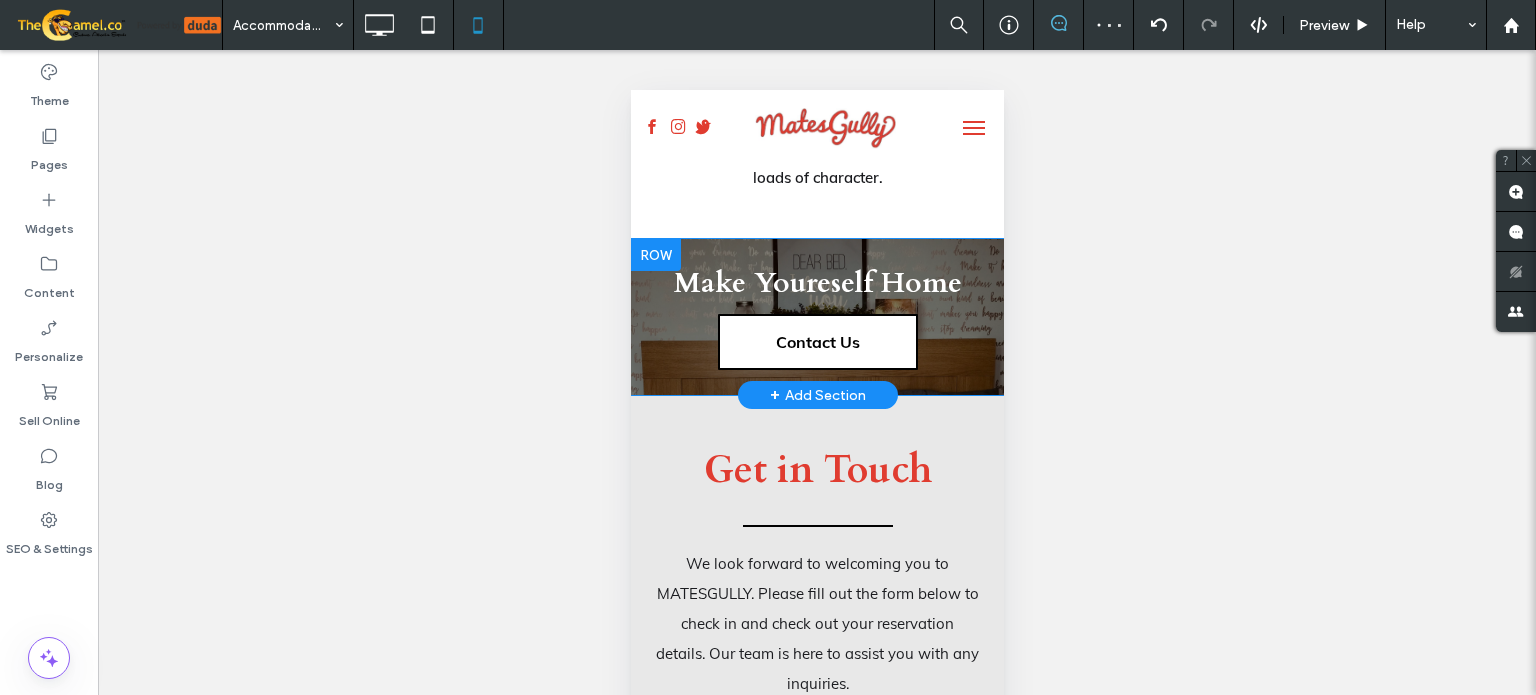 click on "Make Youreself Home
Contact Us
Click To Paste" at bounding box center (816, 317) 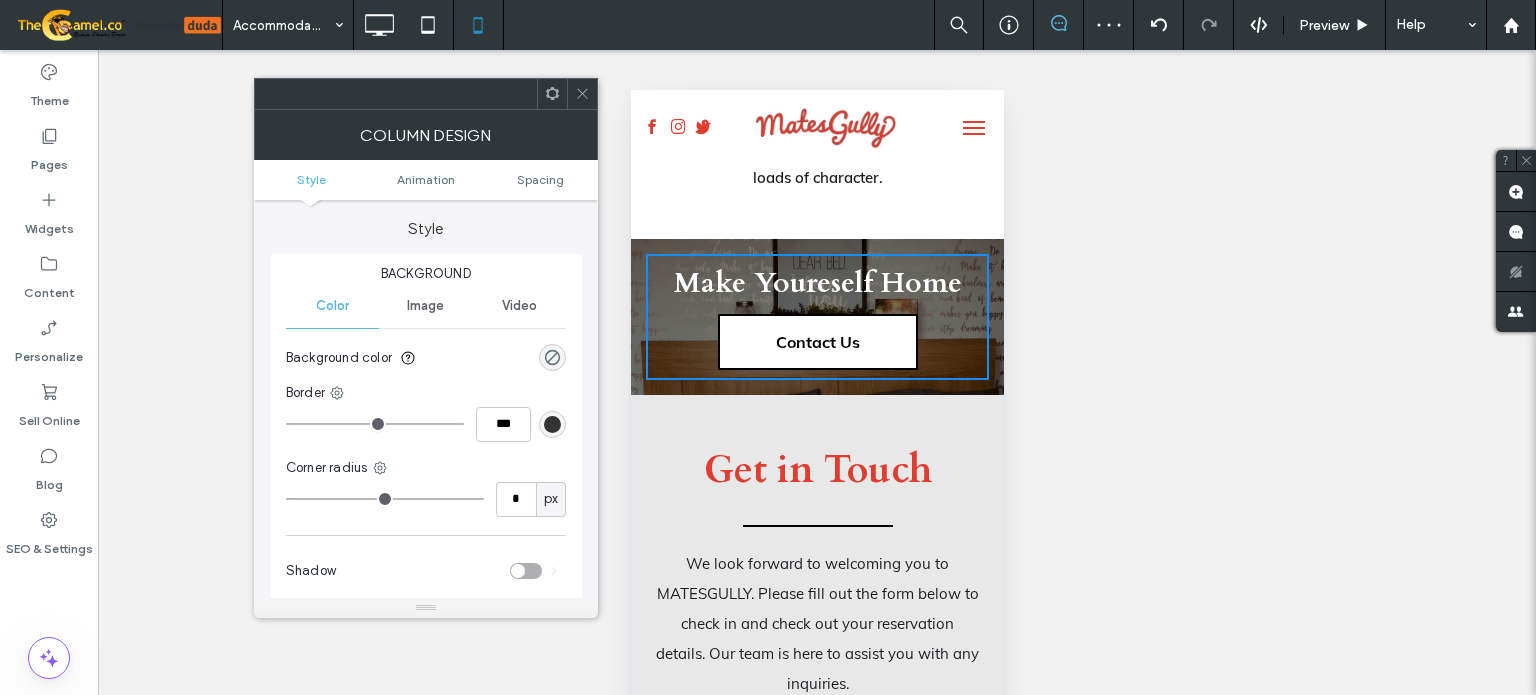click 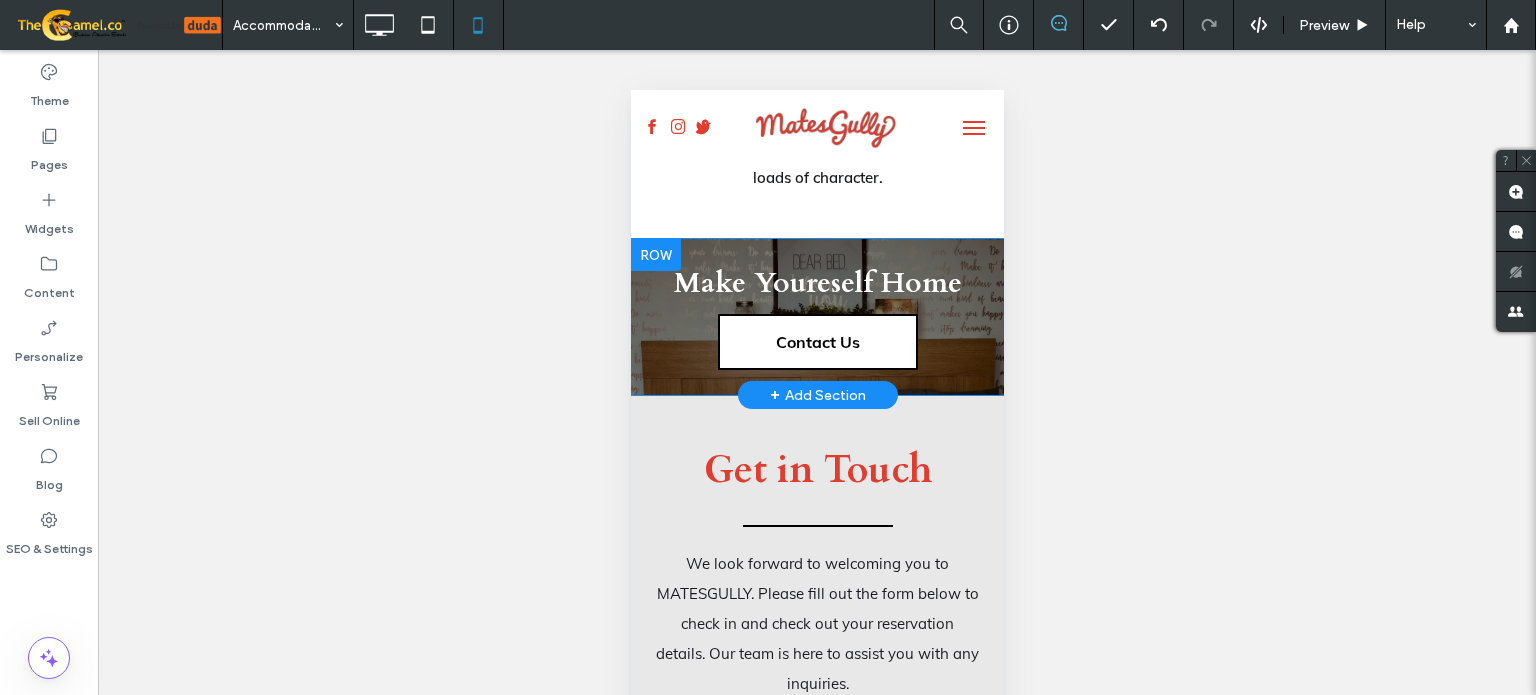 click at bounding box center (655, 255) 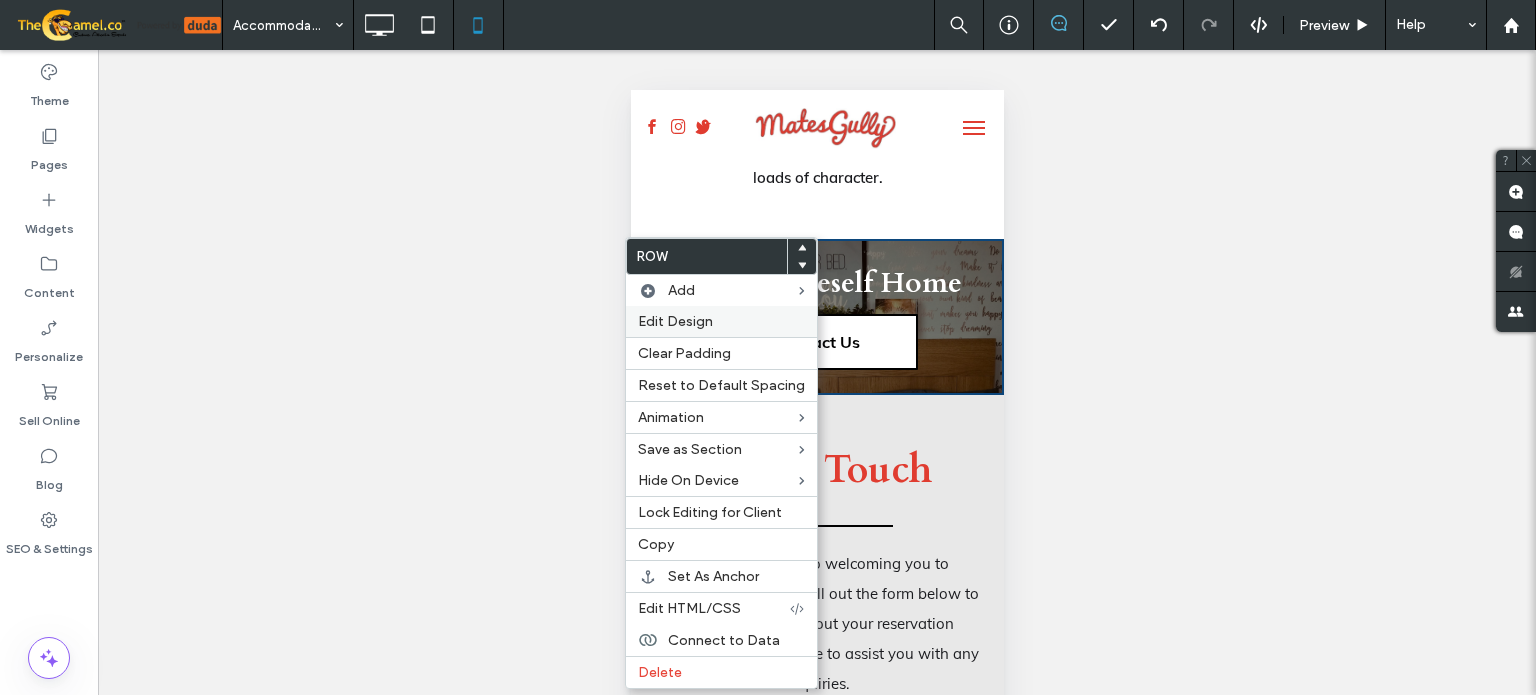 click on "Edit Design" at bounding box center [675, 321] 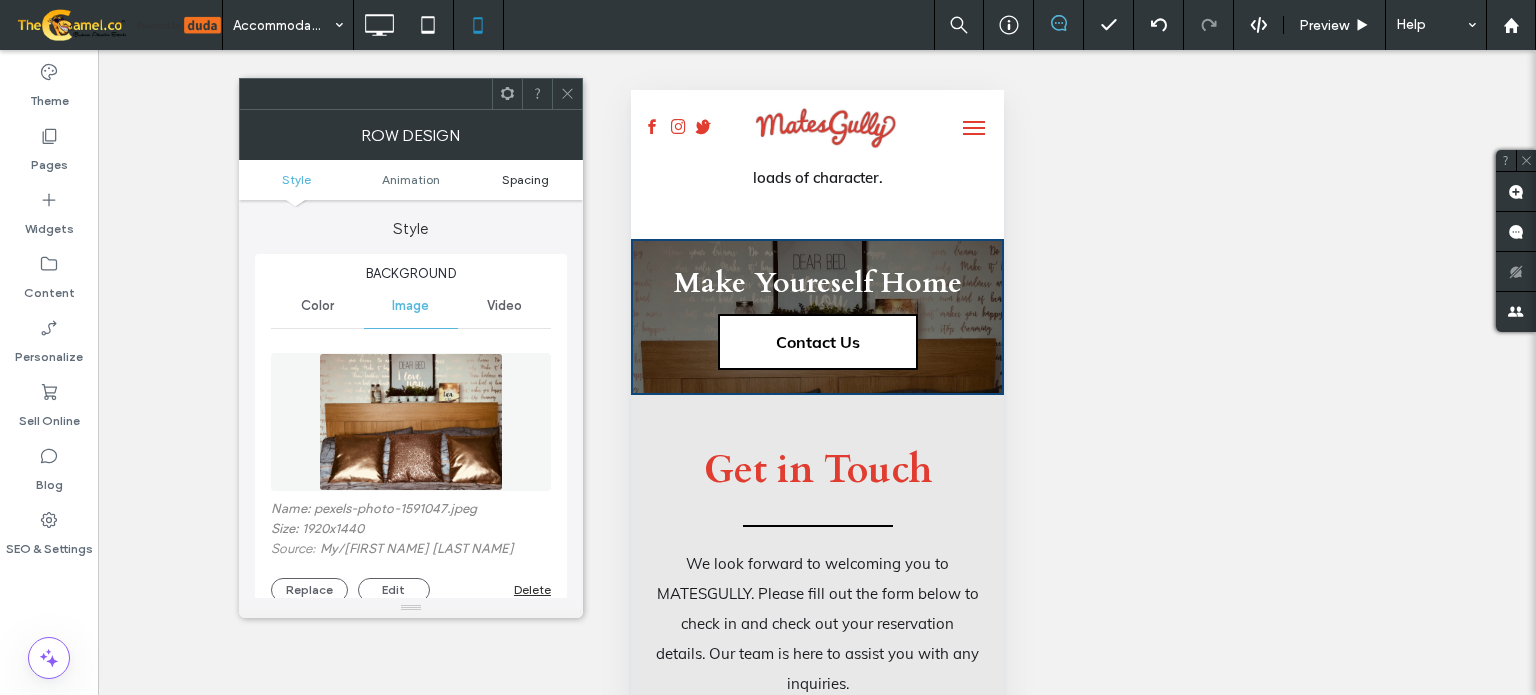 click on "Style Animation Spacing" at bounding box center (411, 180) 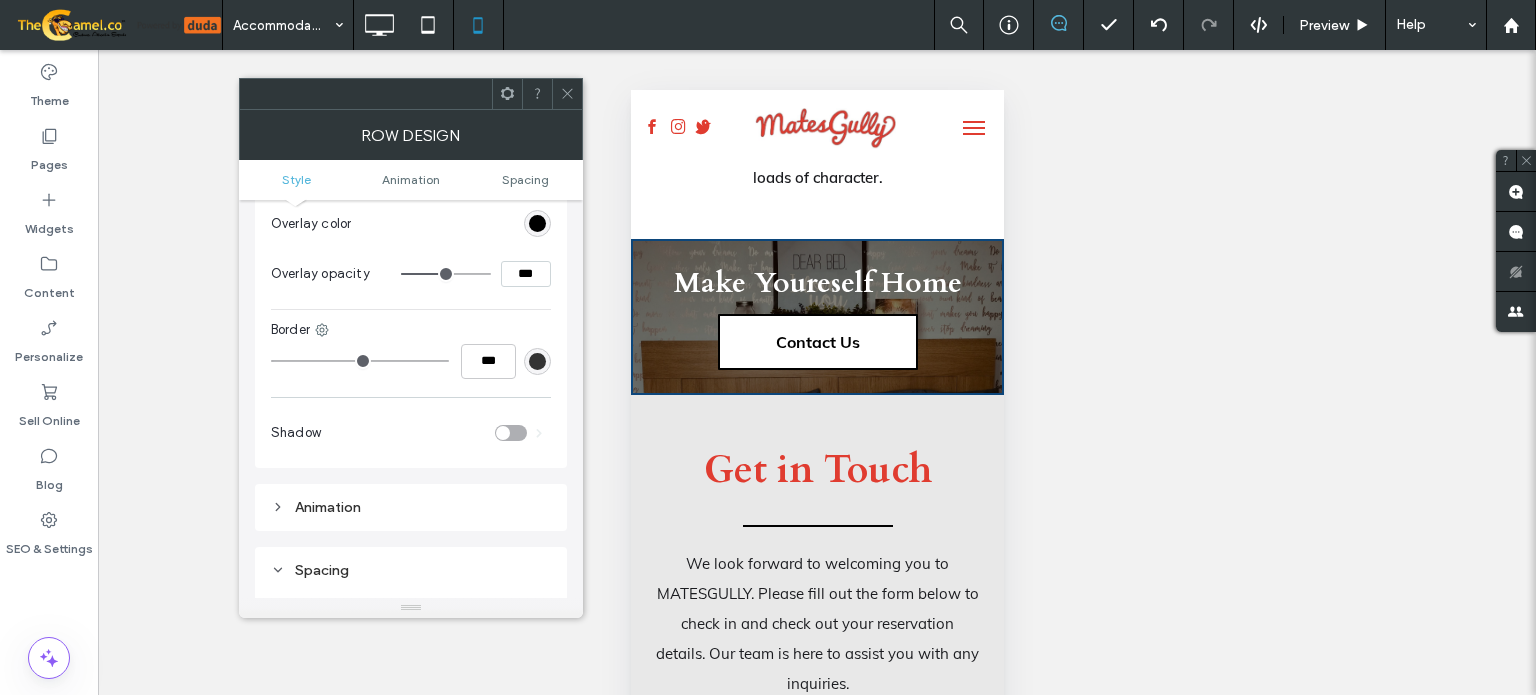 scroll, scrollTop: 1071, scrollLeft: 0, axis: vertical 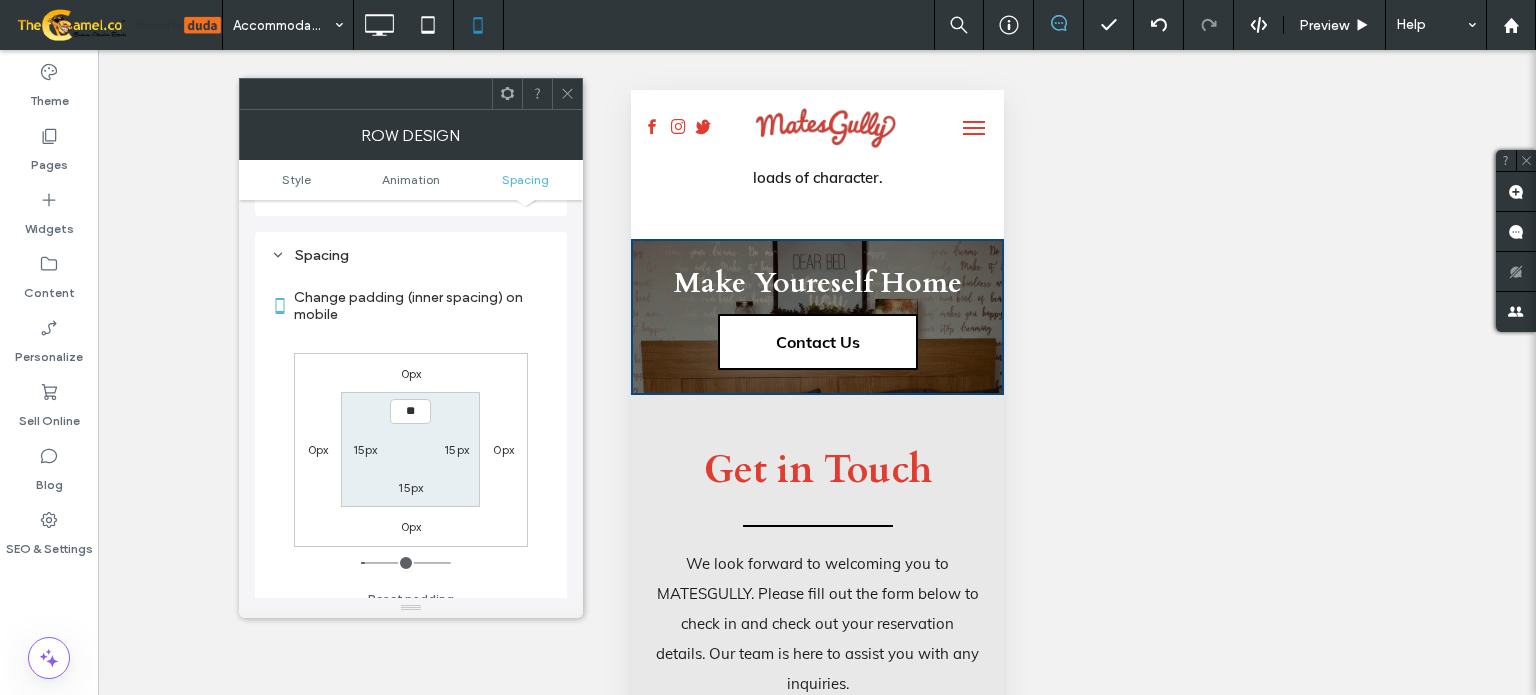 type on "****" 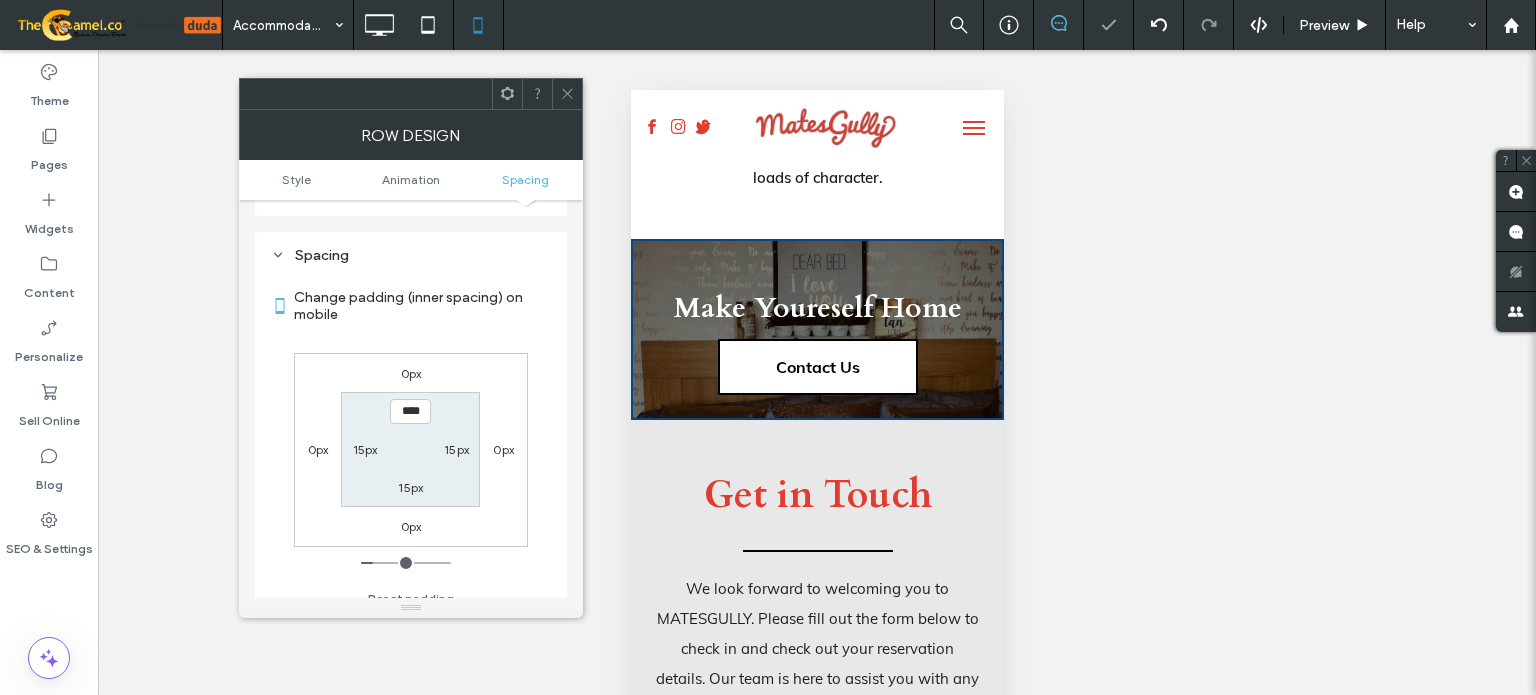 click on "15px" at bounding box center [410, 487] 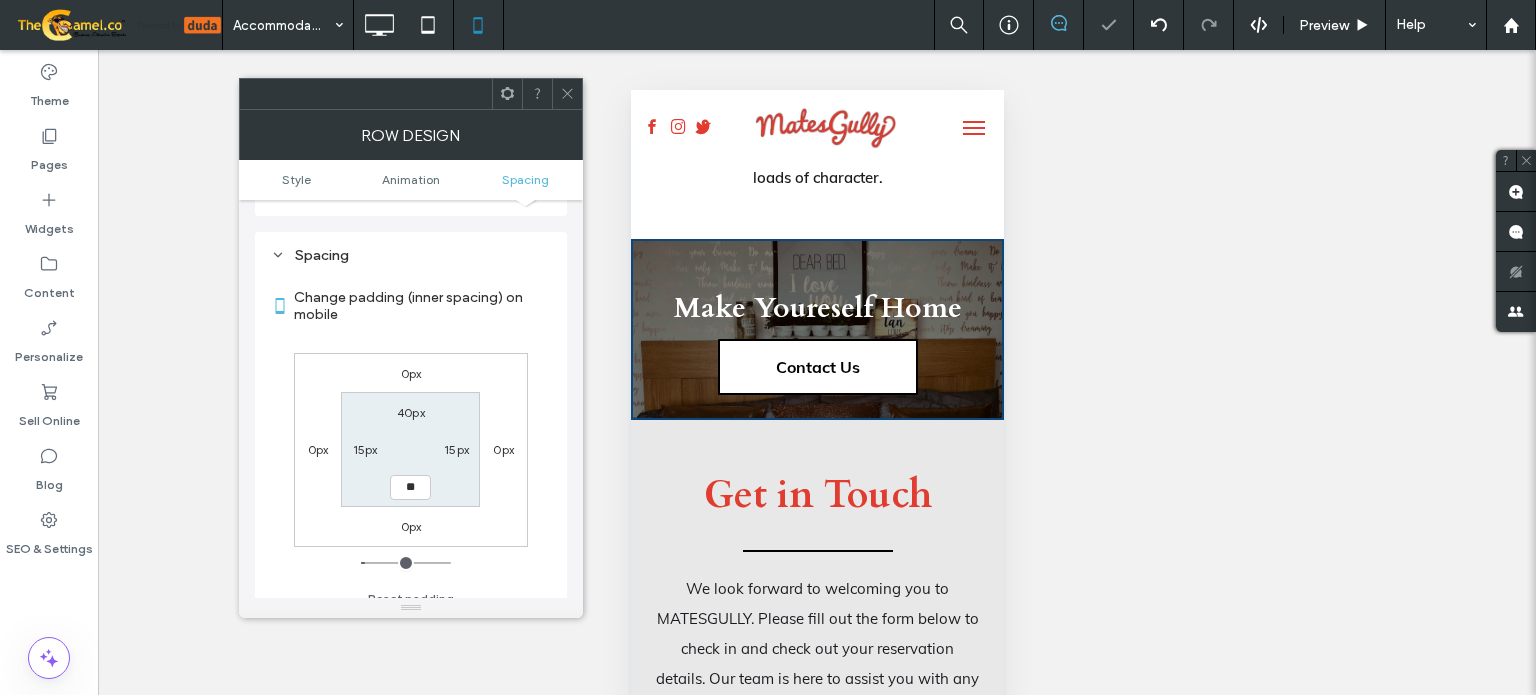 type on "**" 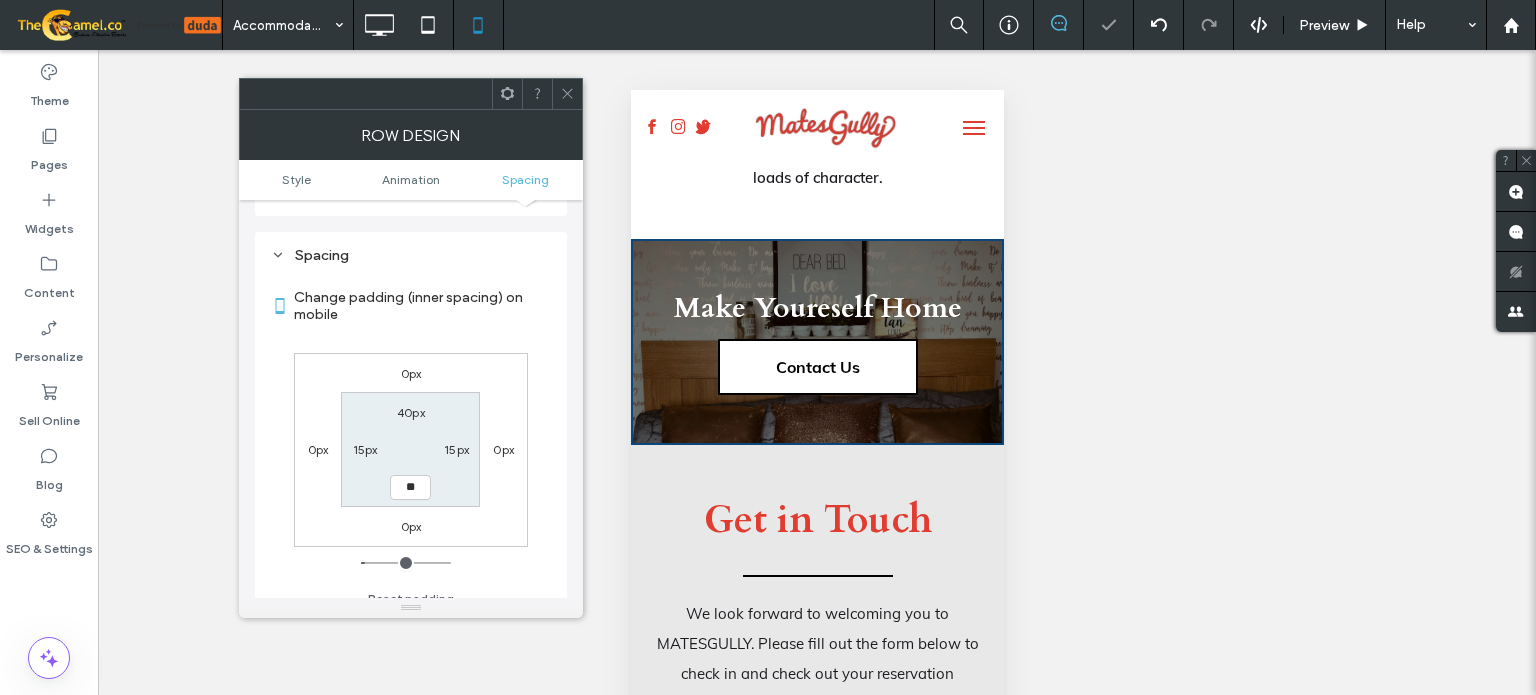 type on "**" 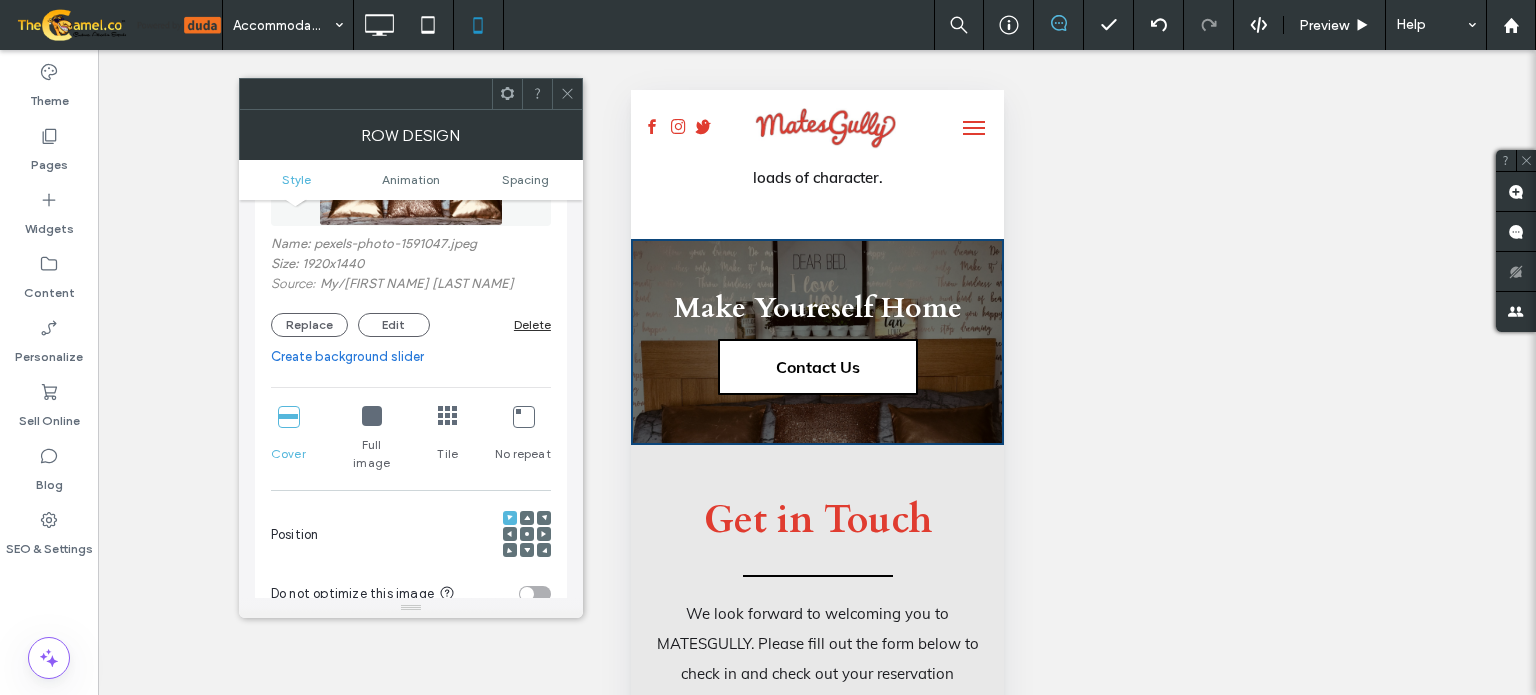 scroll, scrollTop: 271, scrollLeft: 0, axis: vertical 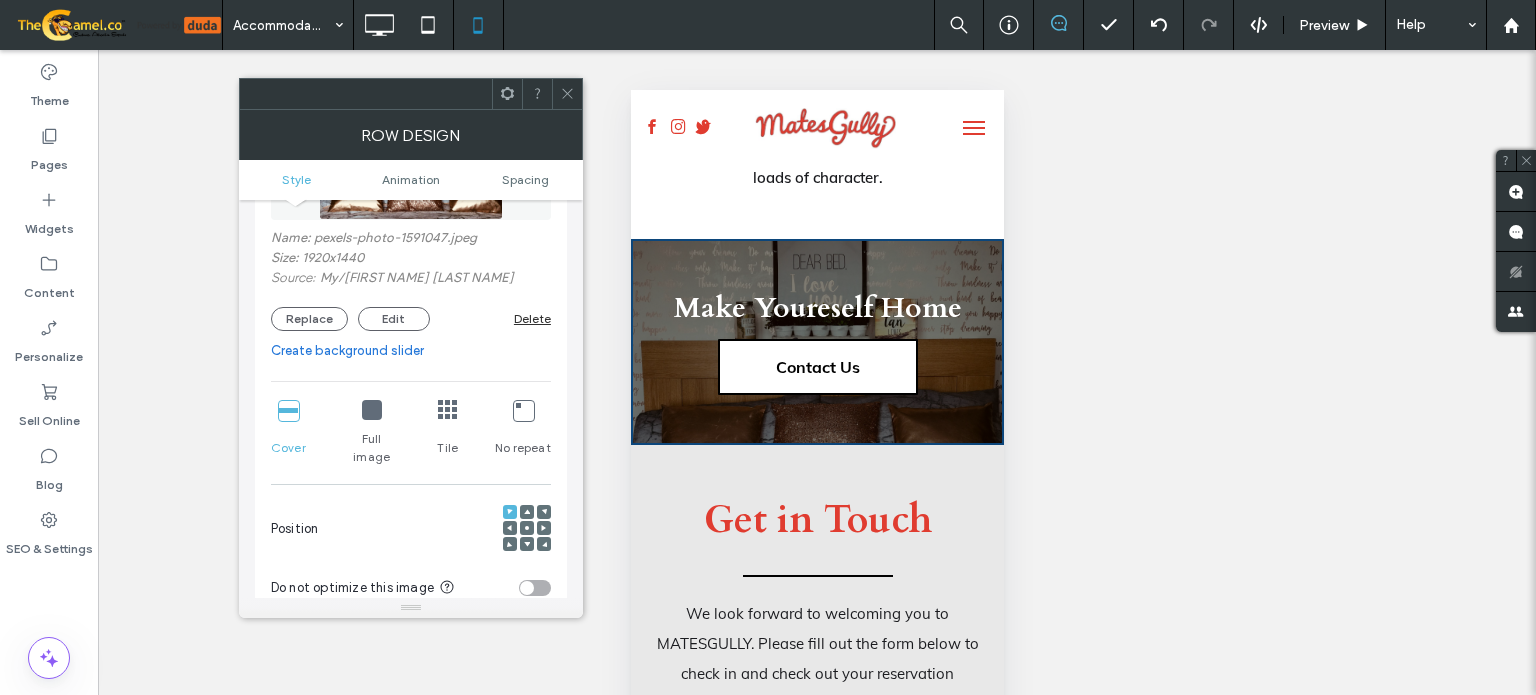 click 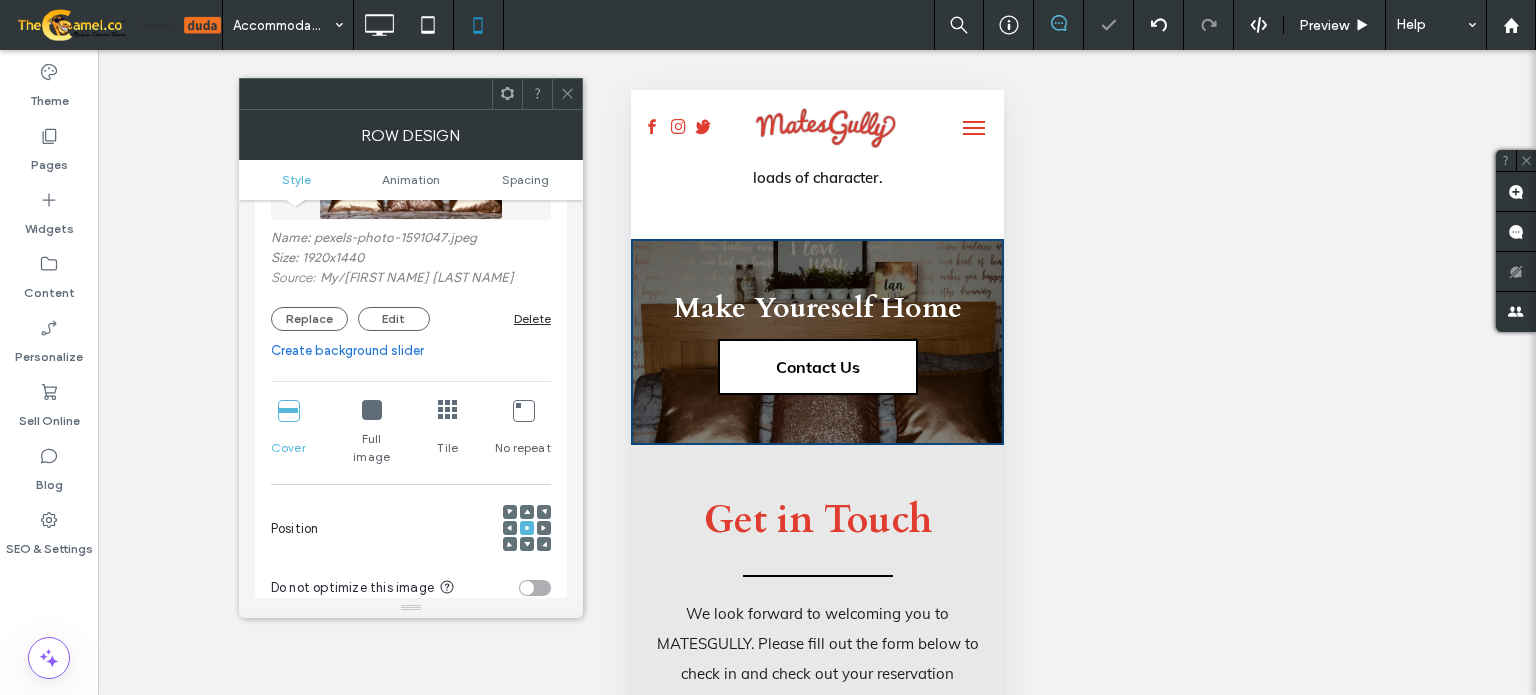 click 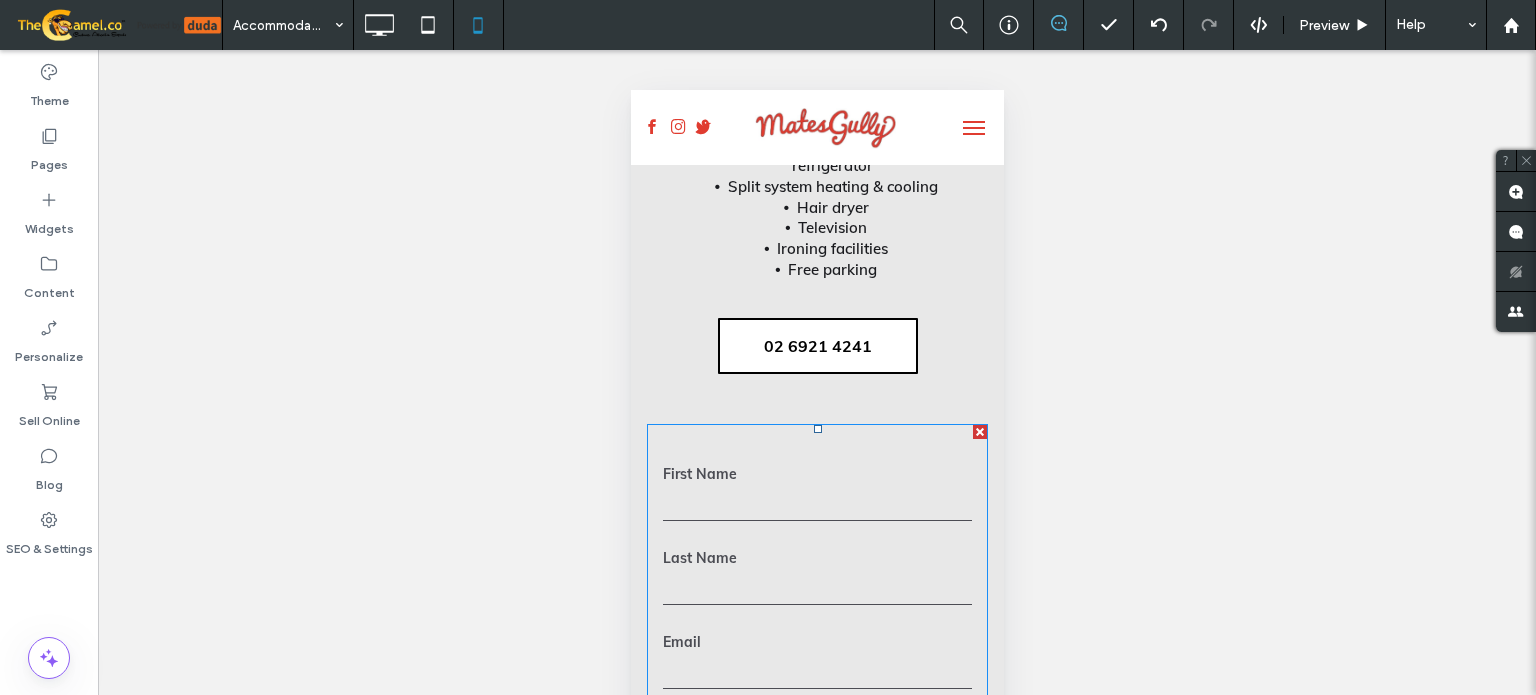 scroll, scrollTop: 3000, scrollLeft: 0, axis: vertical 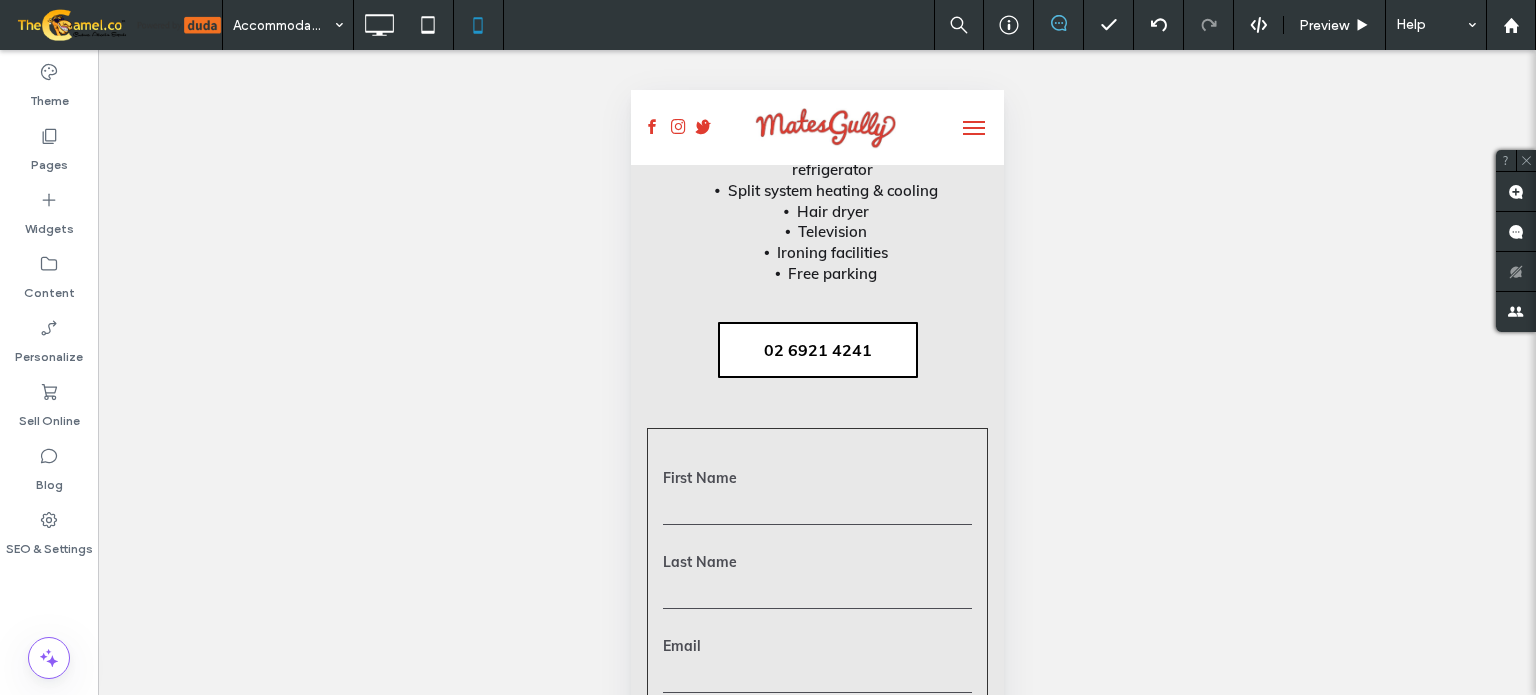 click on "**********" at bounding box center [816, 741] 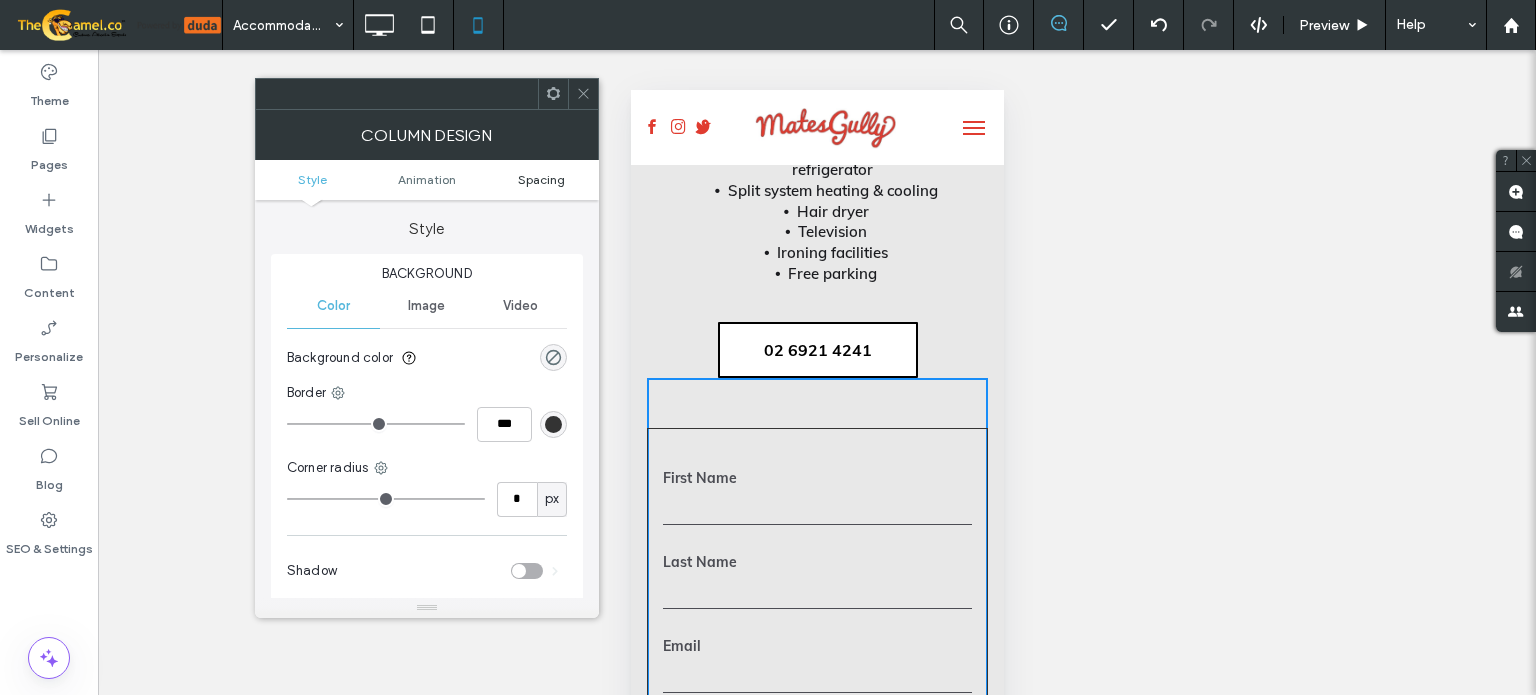 click on "Spacing" at bounding box center [541, 179] 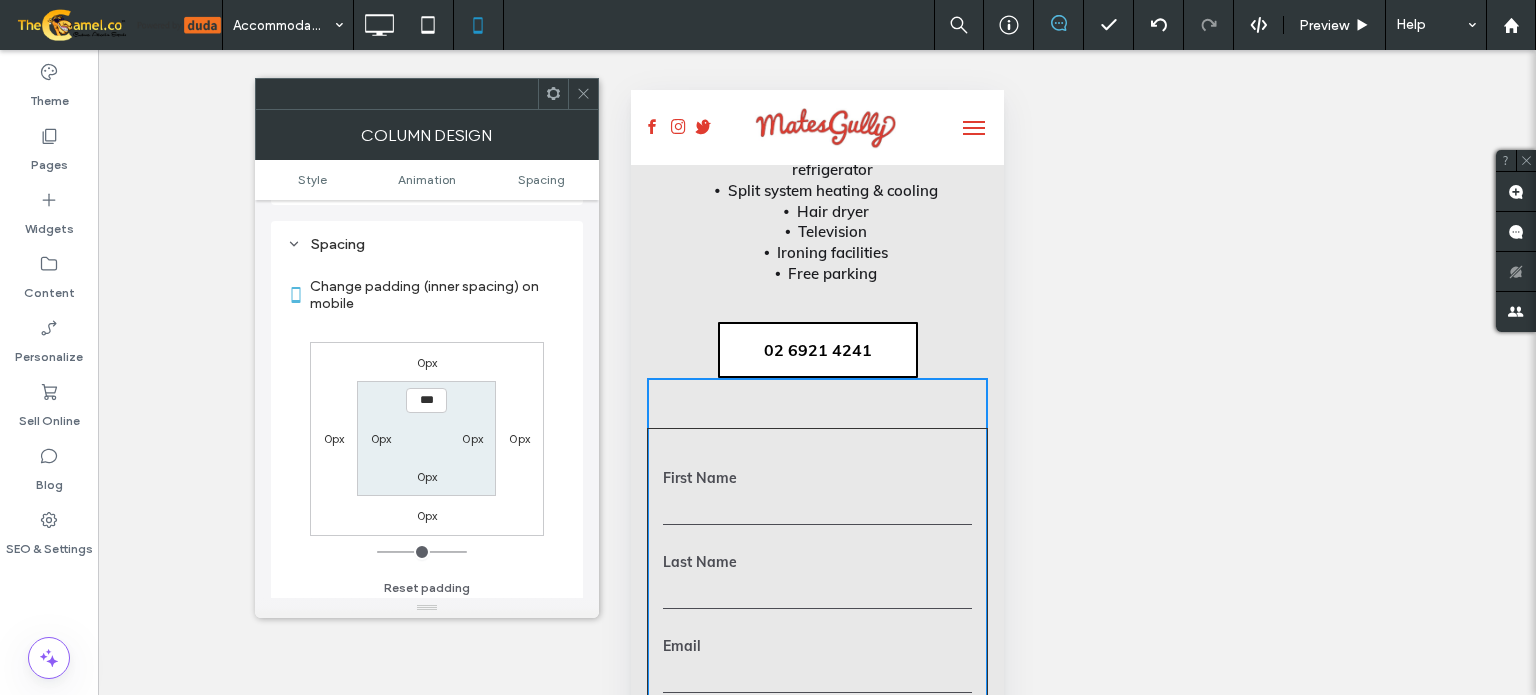 scroll, scrollTop: 468, scrollLeft: 0, axis: vertical 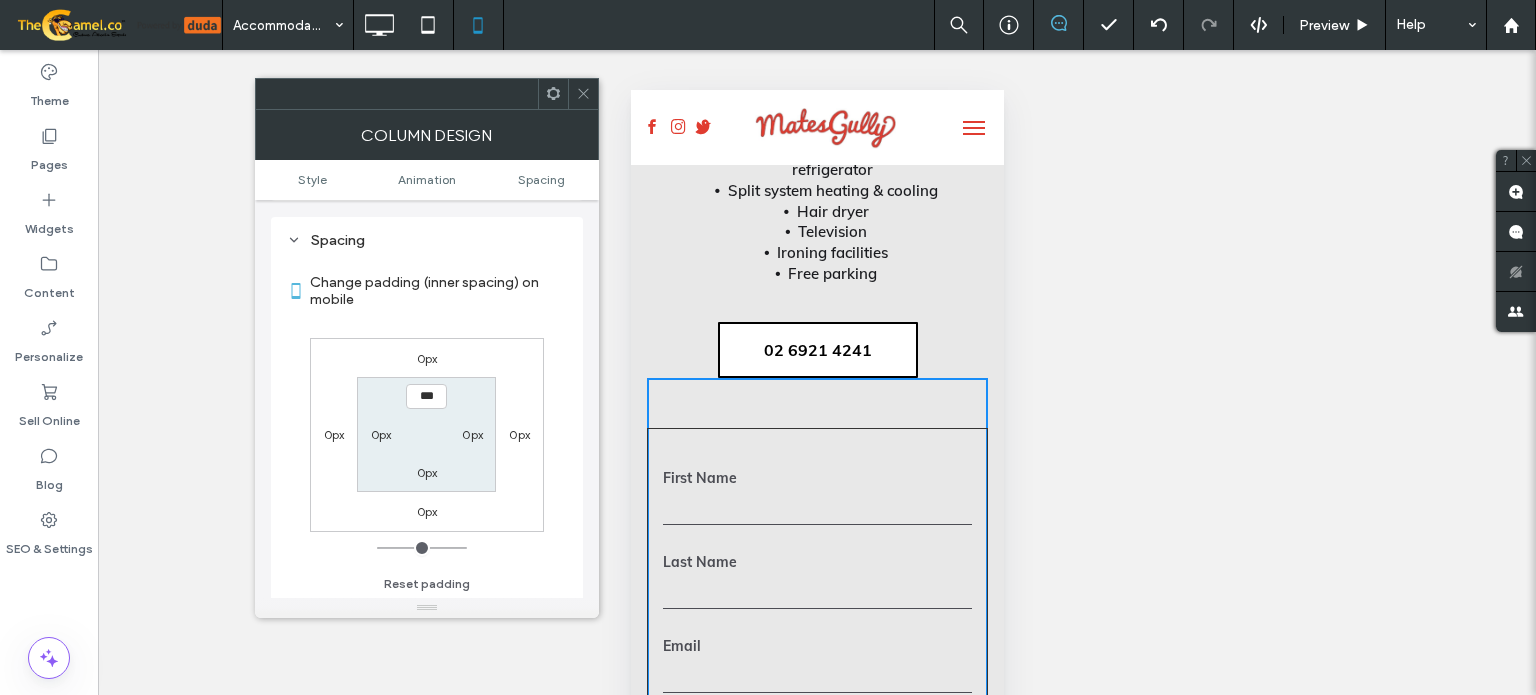 drag, startPoint x: 577, startPoint y: 87, endPoint x: 601, endPoint y: 175, distance: 91.214035 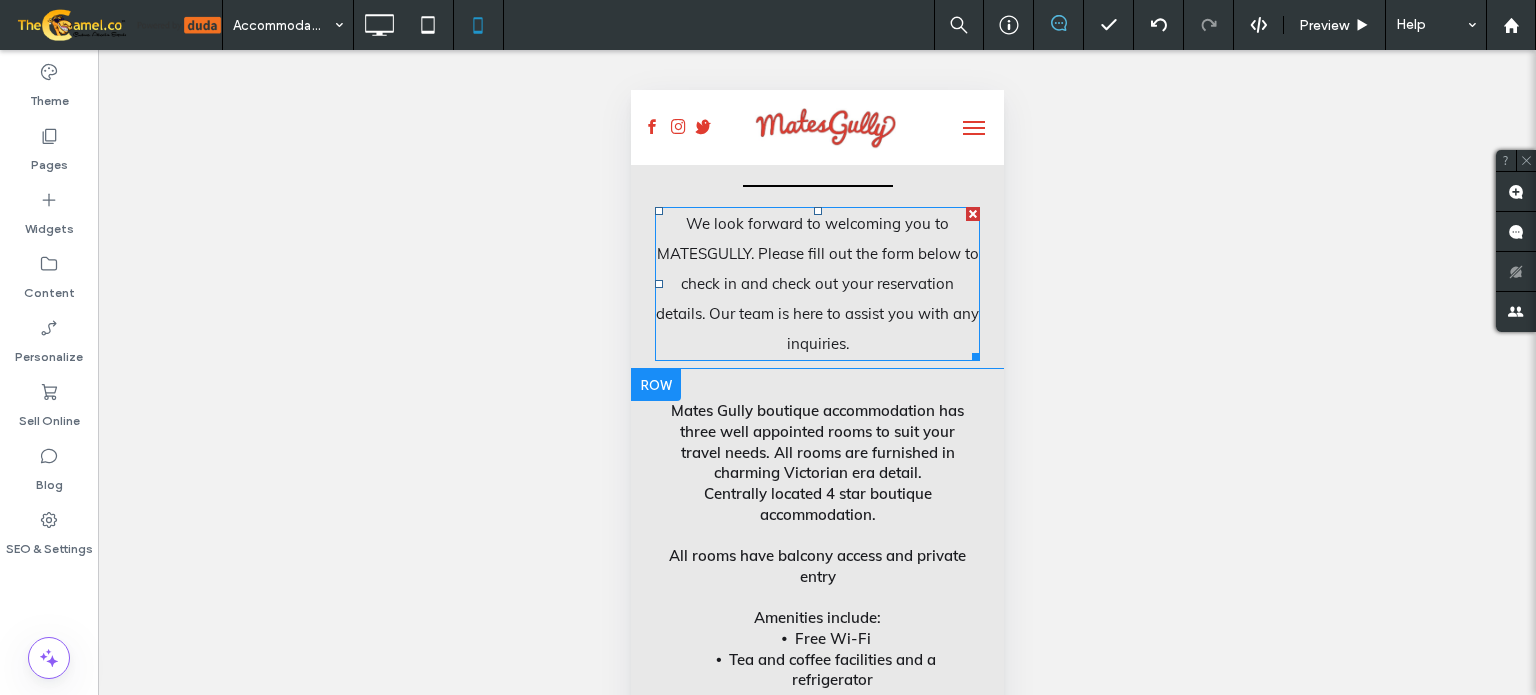 scroll, scrollTop: 2500, scrollLeft: 0, axis: vertical 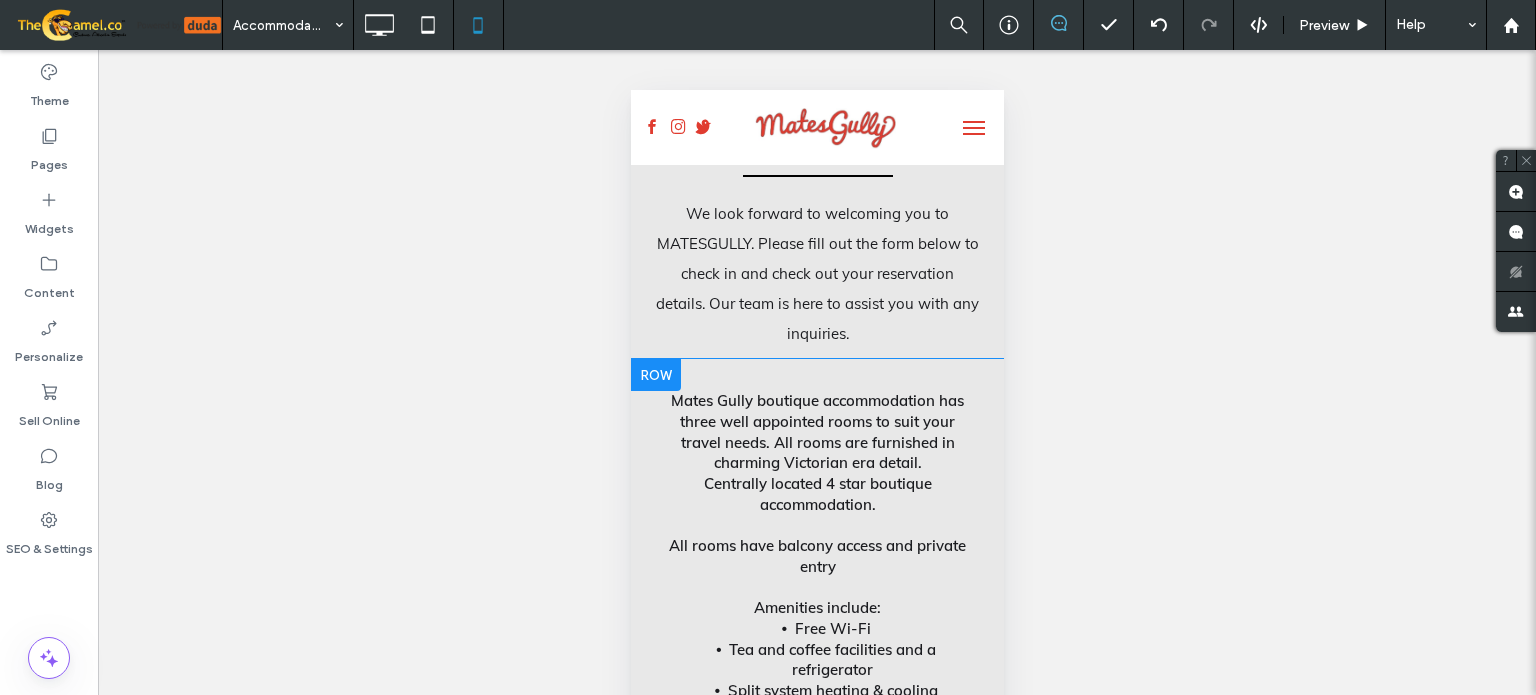 click at bounding box center [655, 375] 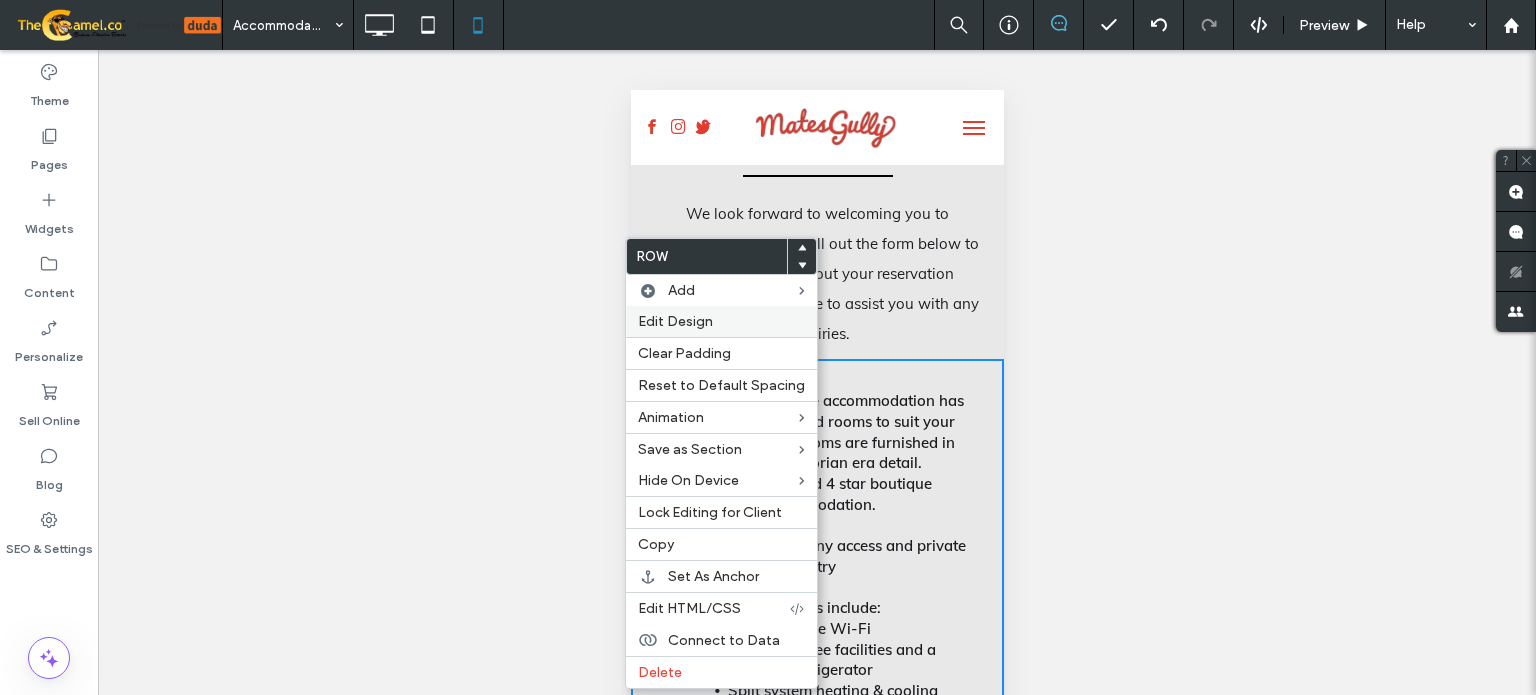 click on "Edit Design" at bounding box center [675, 321] 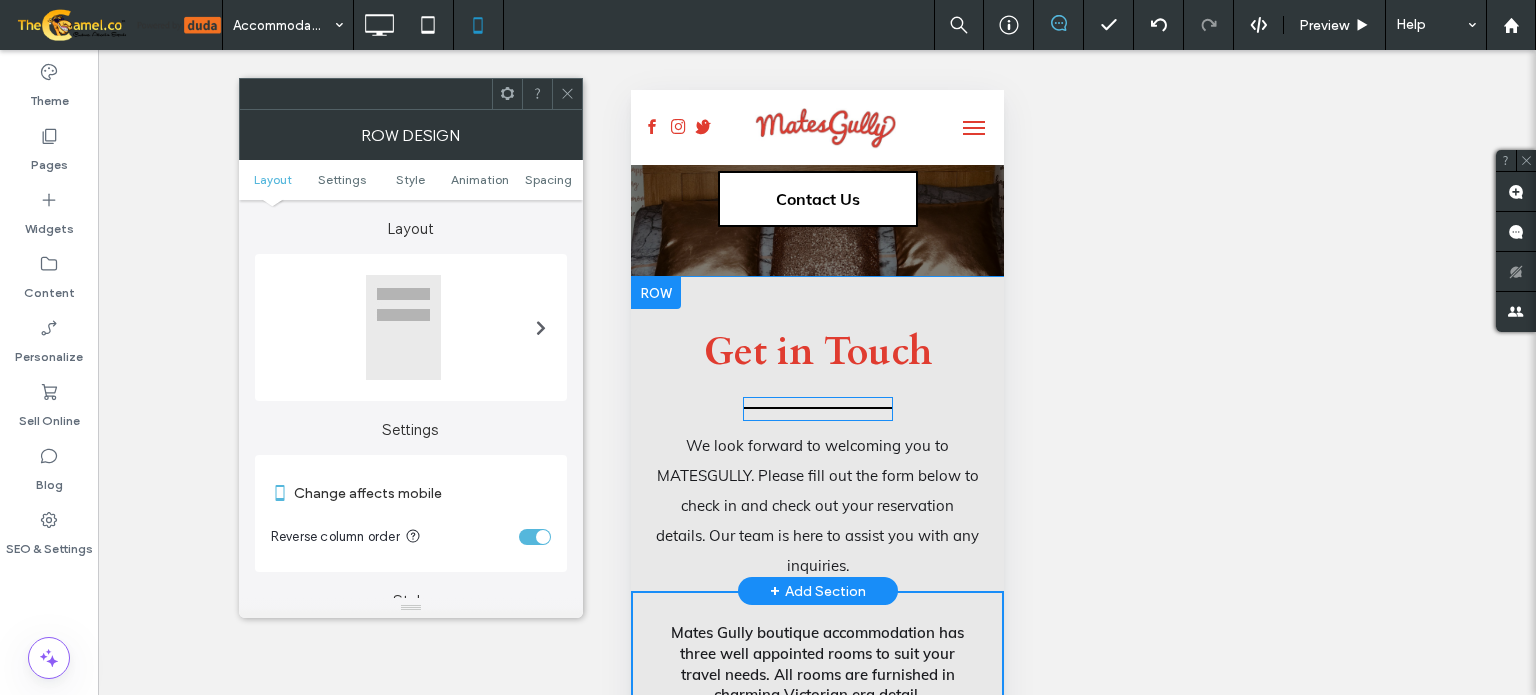scroll, scrollTop: 2200, scrollLeft: 0, axis: vertical 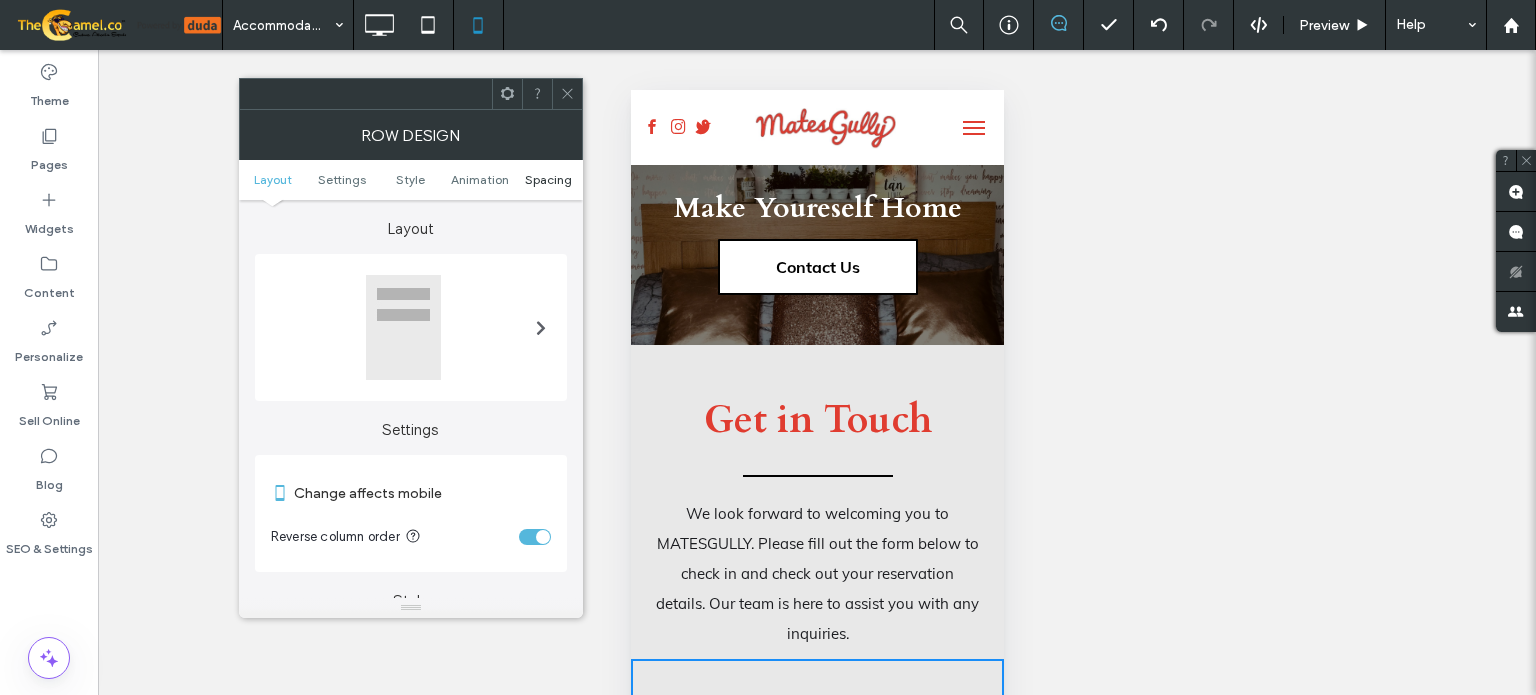 click on "Spacing" at bounding box center [548, 179] 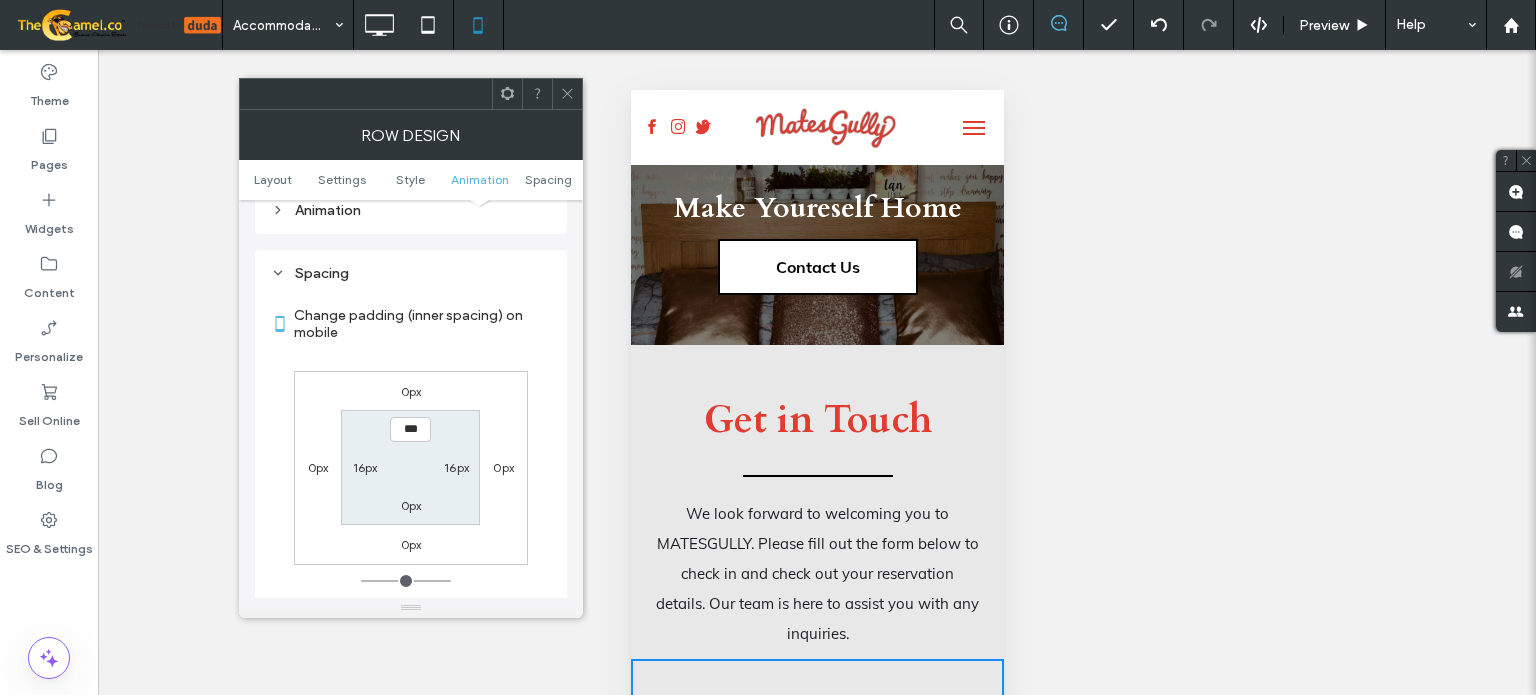 scroll, scrollTop: 766, scrollLeft: 0, axis: vertical 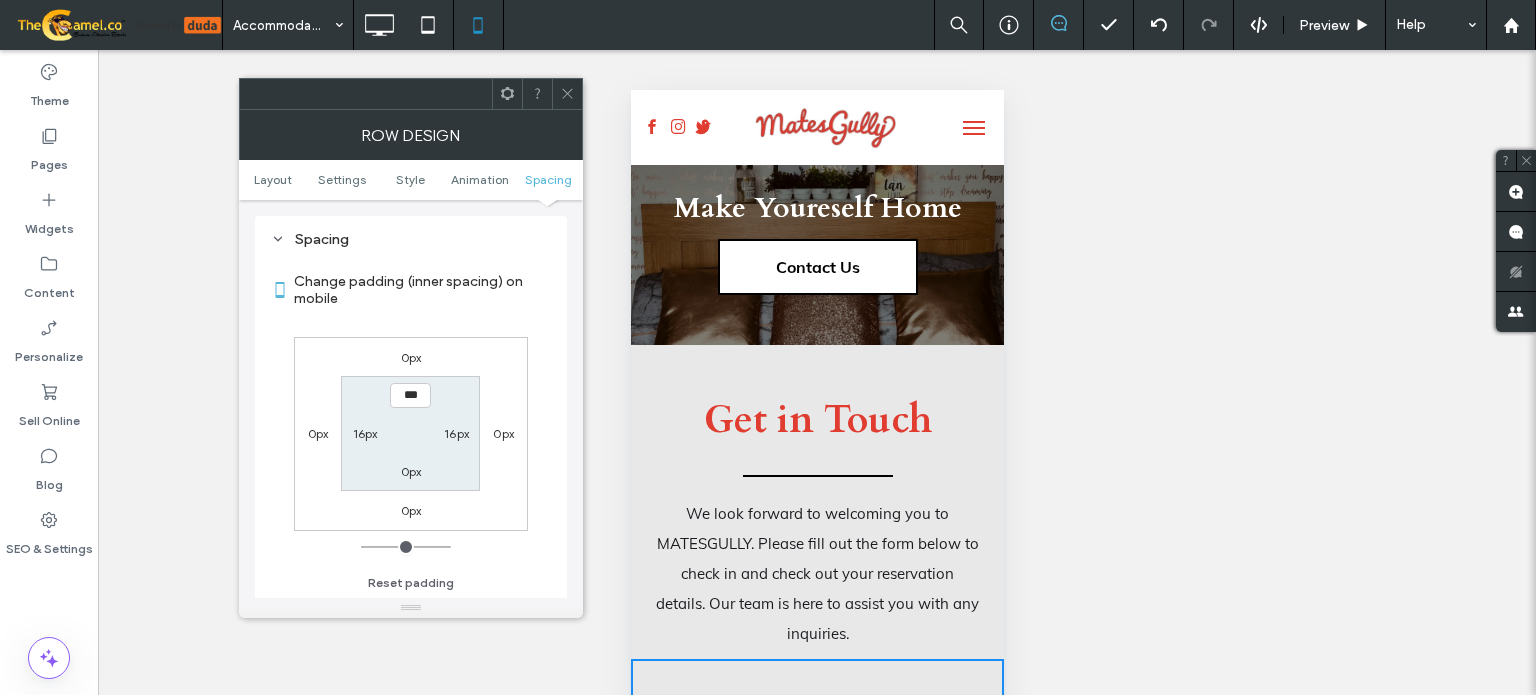 click on "0px" at bounding box center (411, 471) 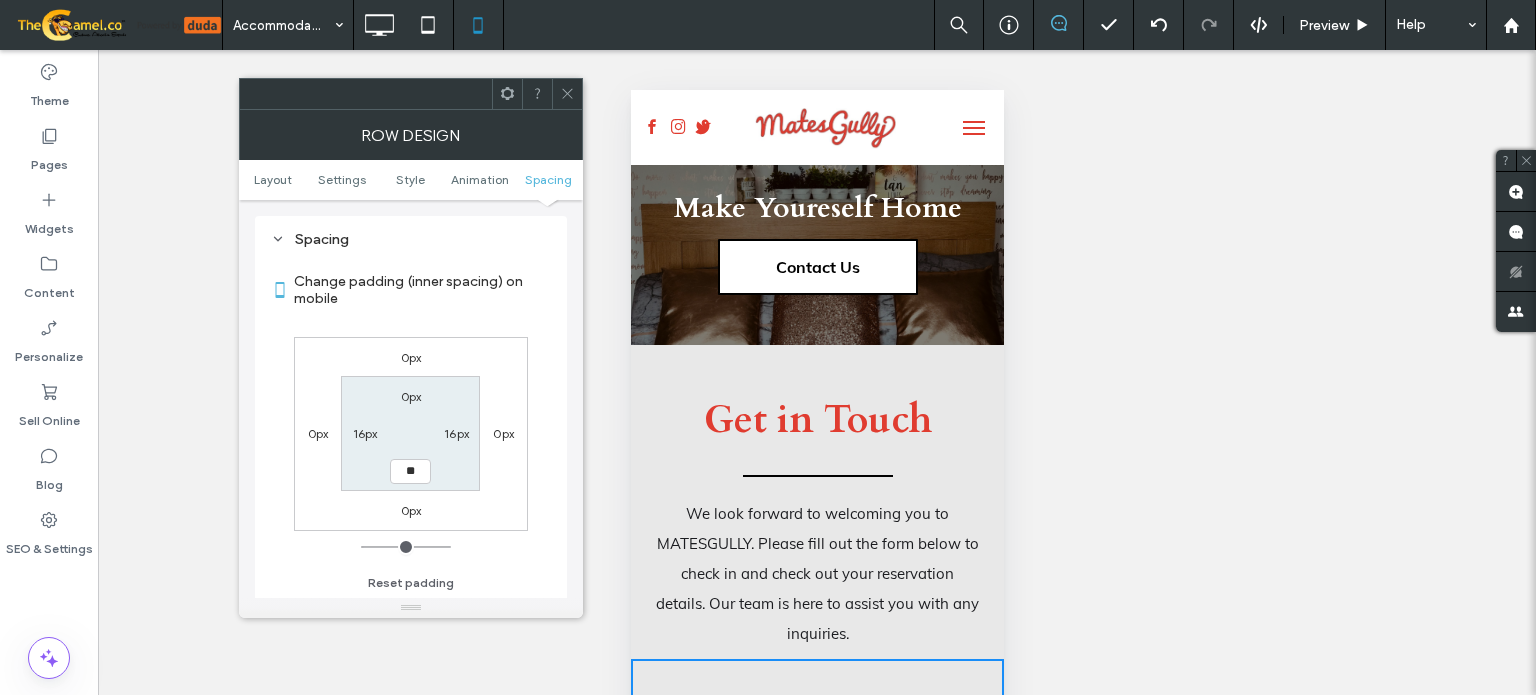 type on "**" 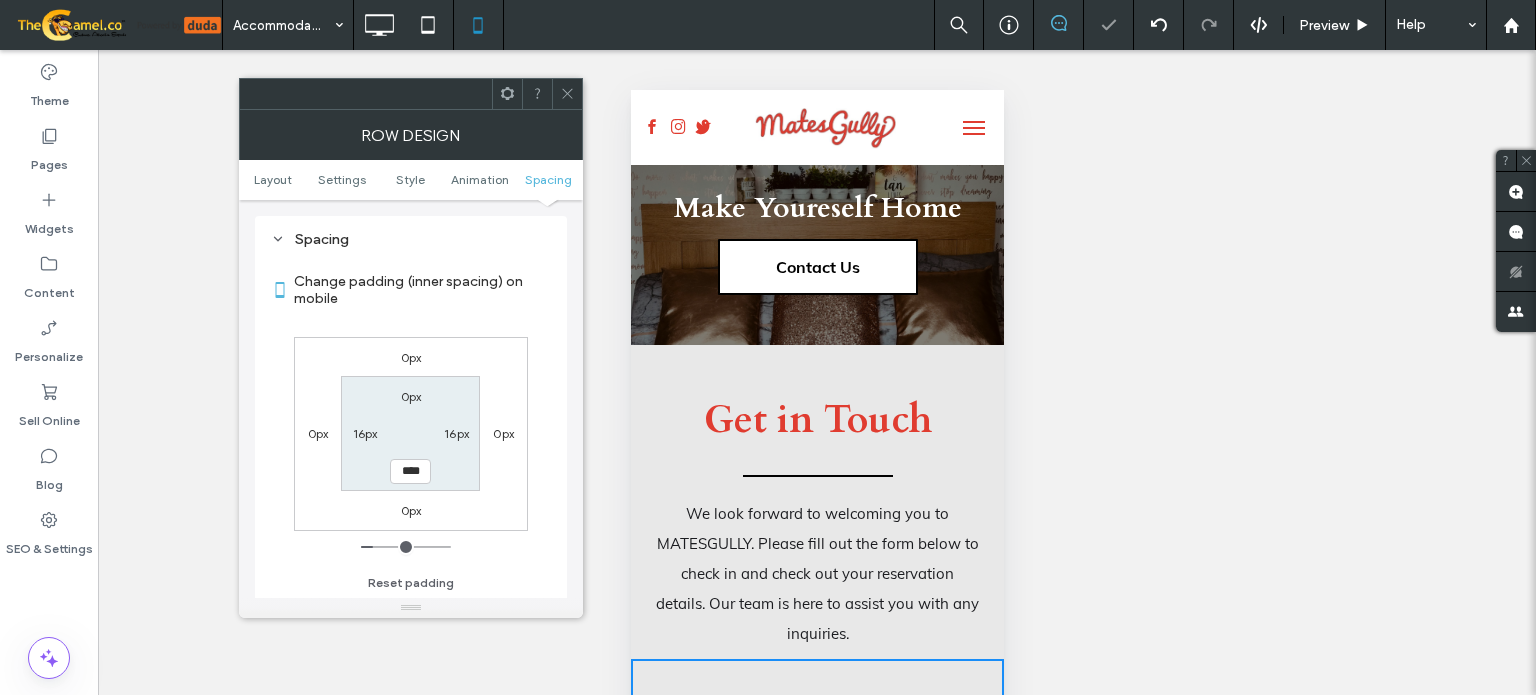 click at bounding box center [567, 94] 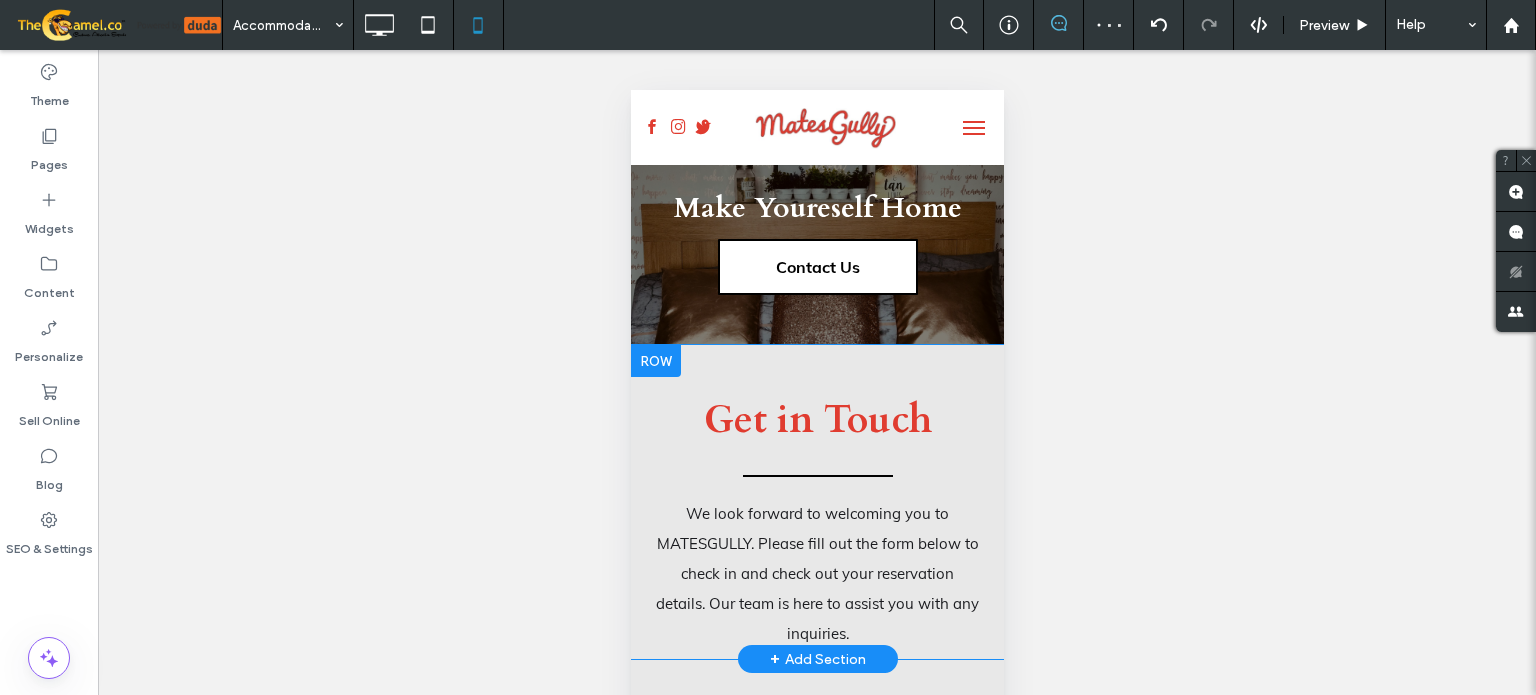 click on "Get in Touch
We look forward to welcoming you to MATESGULLY. Please fill out the form below to check in and check out your reservation details. Our team is here to assist you with any inquiries.
Click To Paste
Row + Add Section" at bounding box center [816, 502] 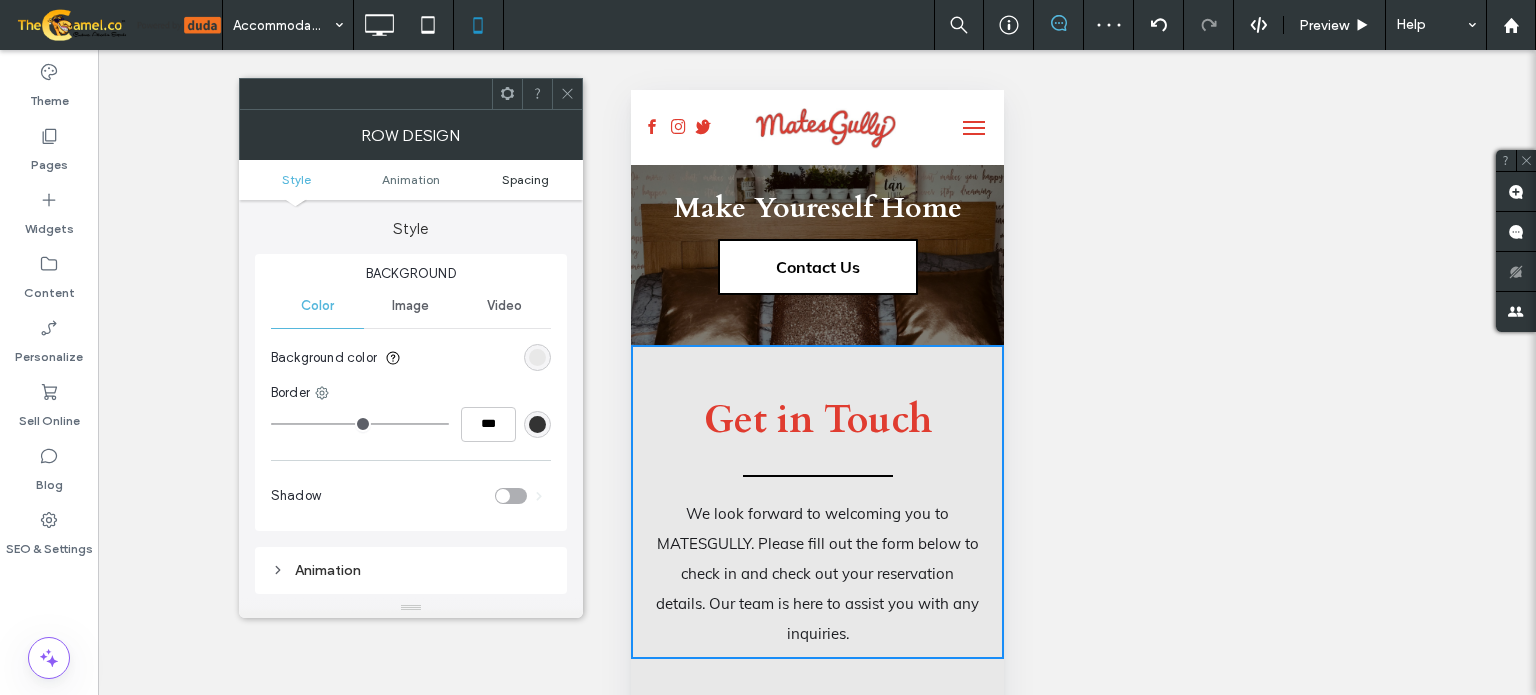 click on "Spacing" at bounding box center (525, 179) 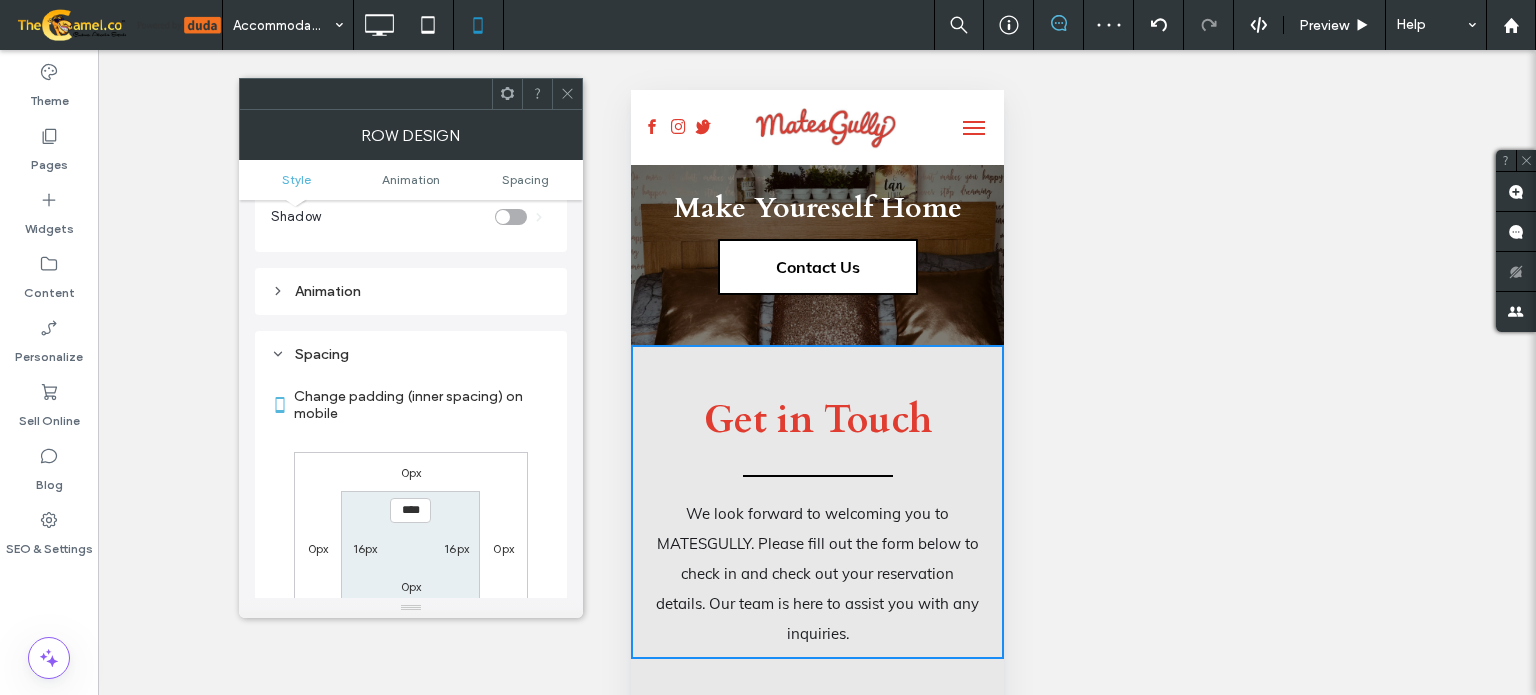 scroll, scrollTop: 394, scrollLeft: 0, axis: vertical 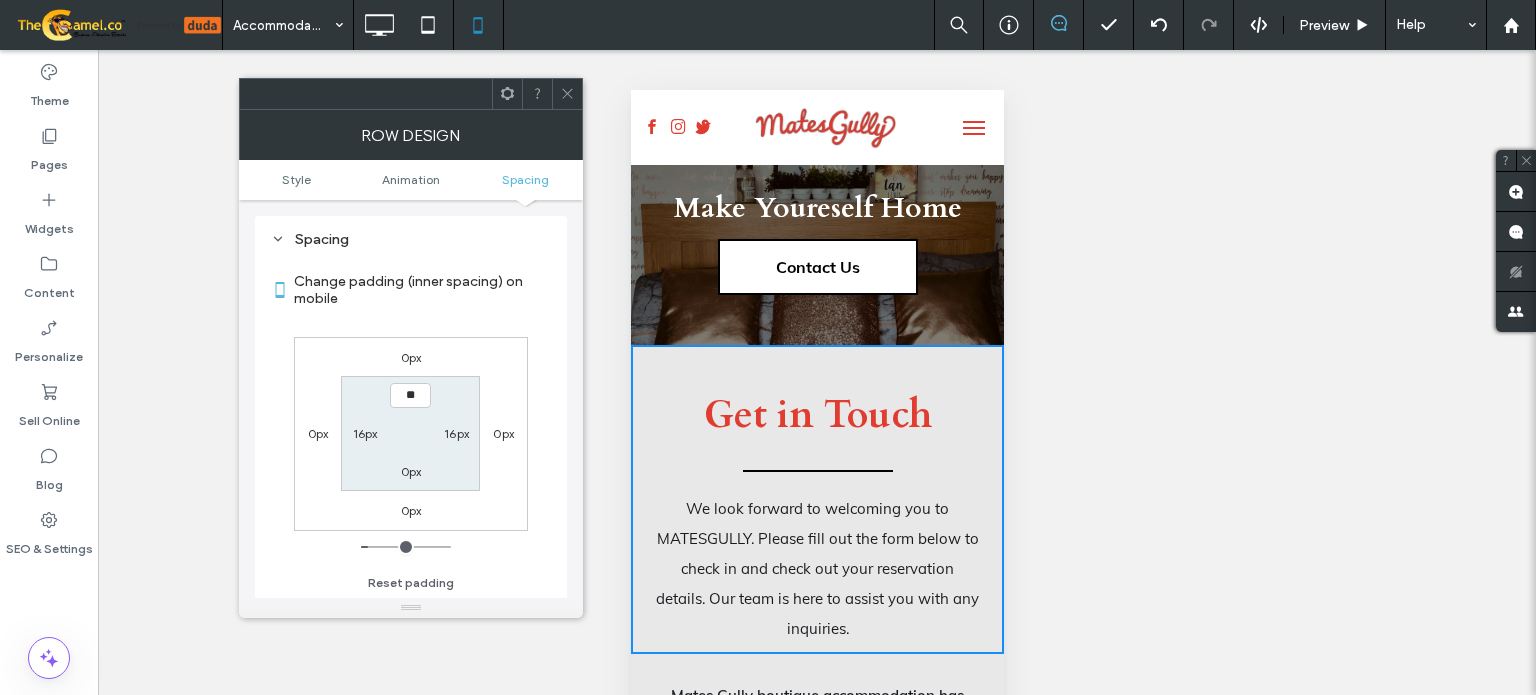 type on "****" 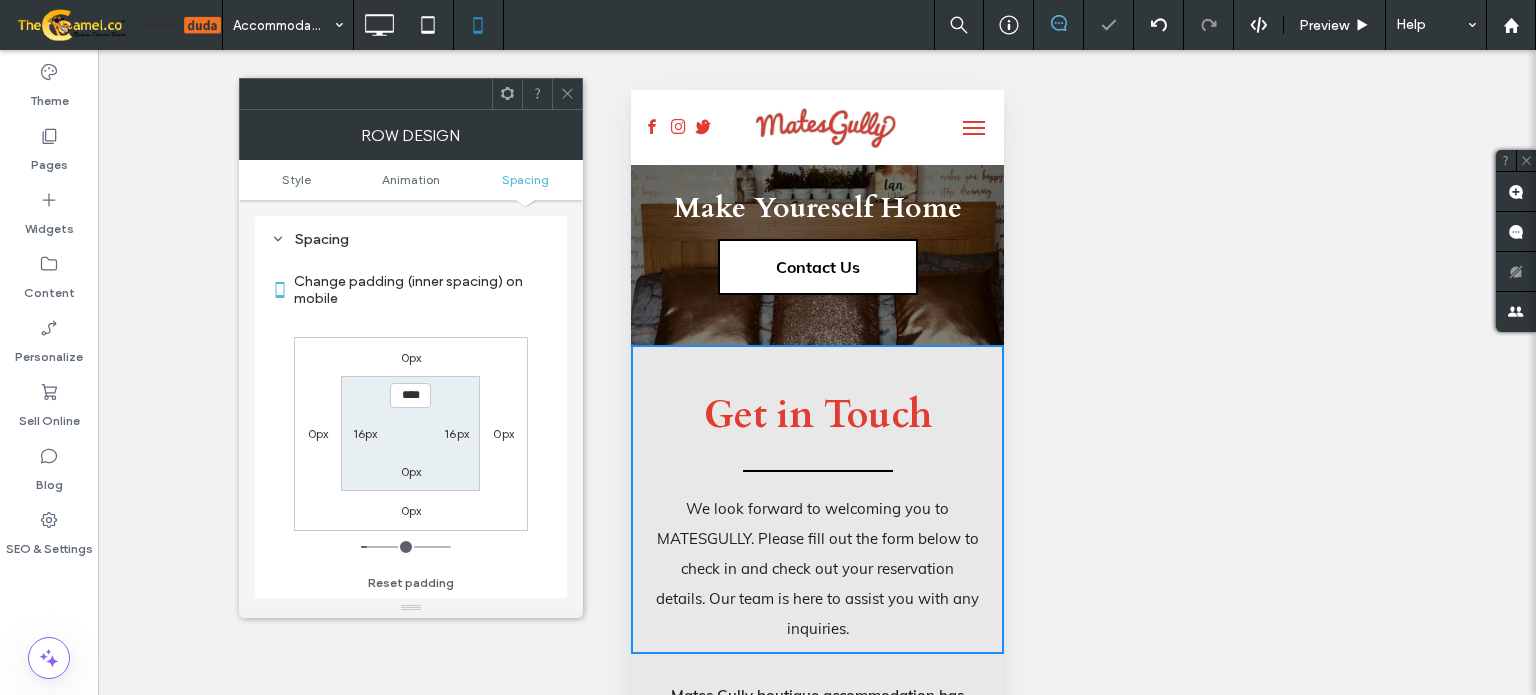click 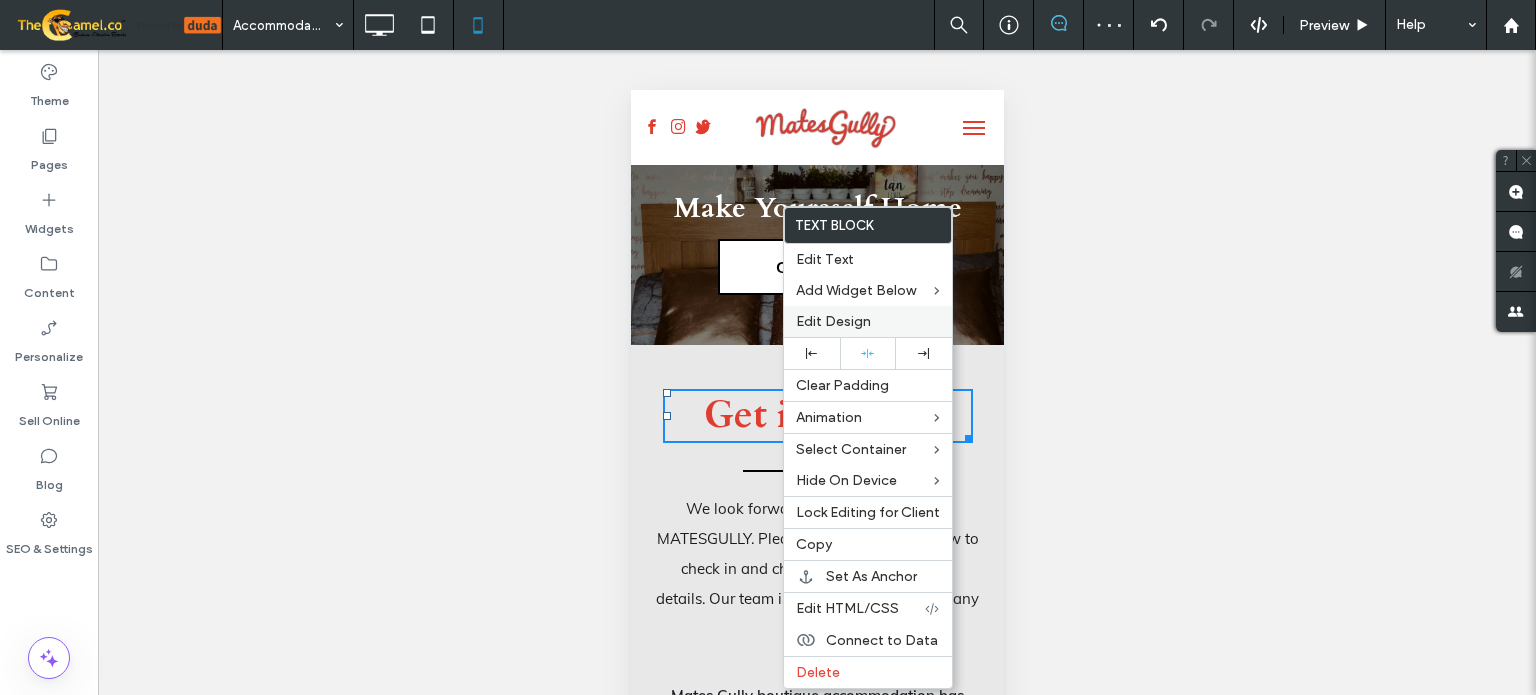 drag, startPoint x: 838, startPoint y: 312, endPoint x: 795, endPoint y: 322, distance: 44.14748 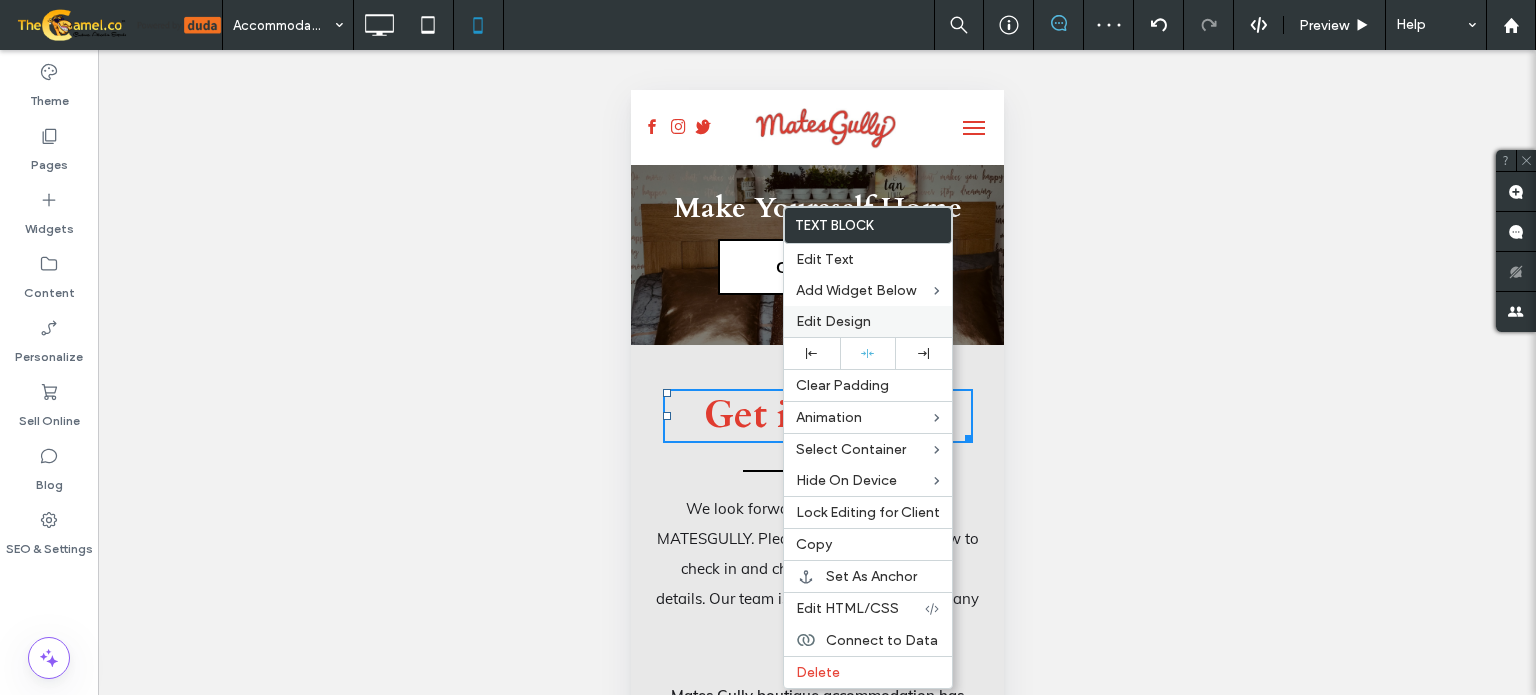 click on "Edit Design" at bounding box center (833, 321) 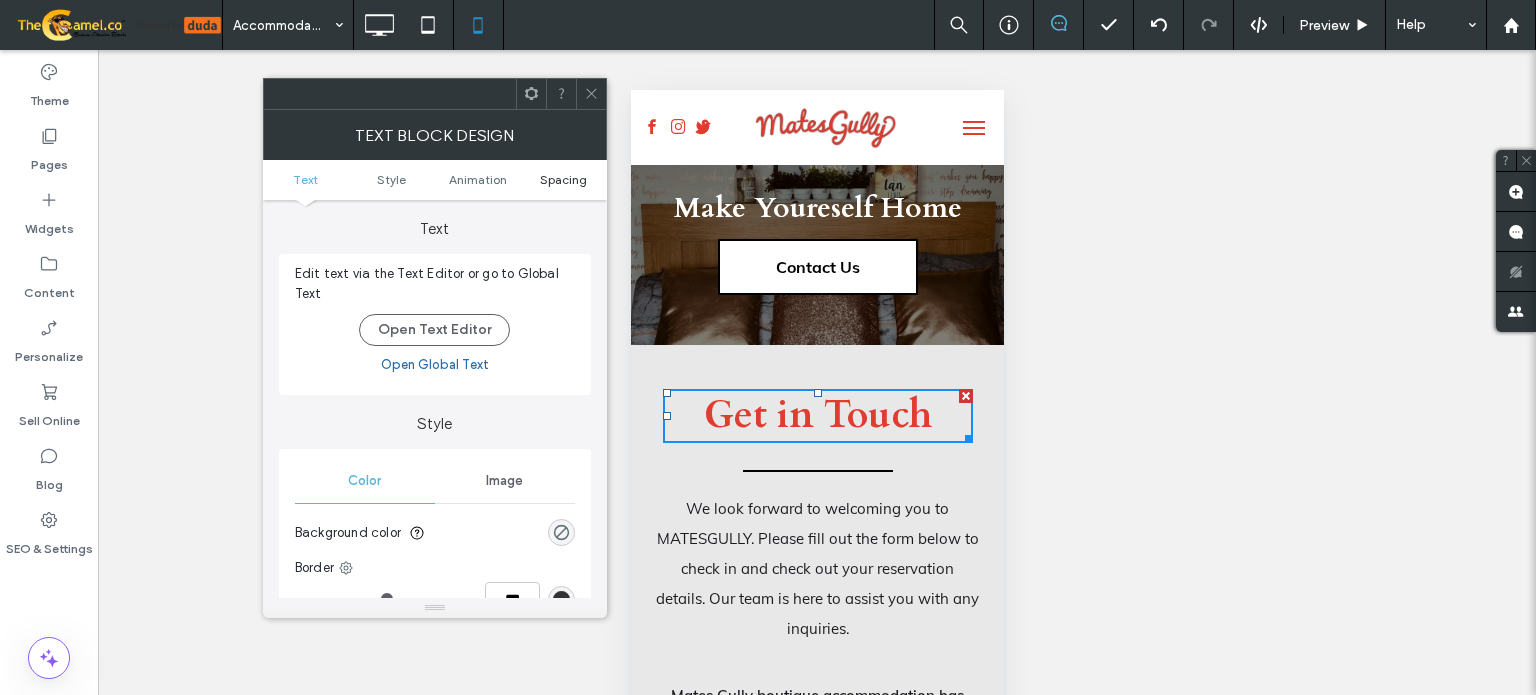 click on "Spacing" at bounding box center (563, 179) 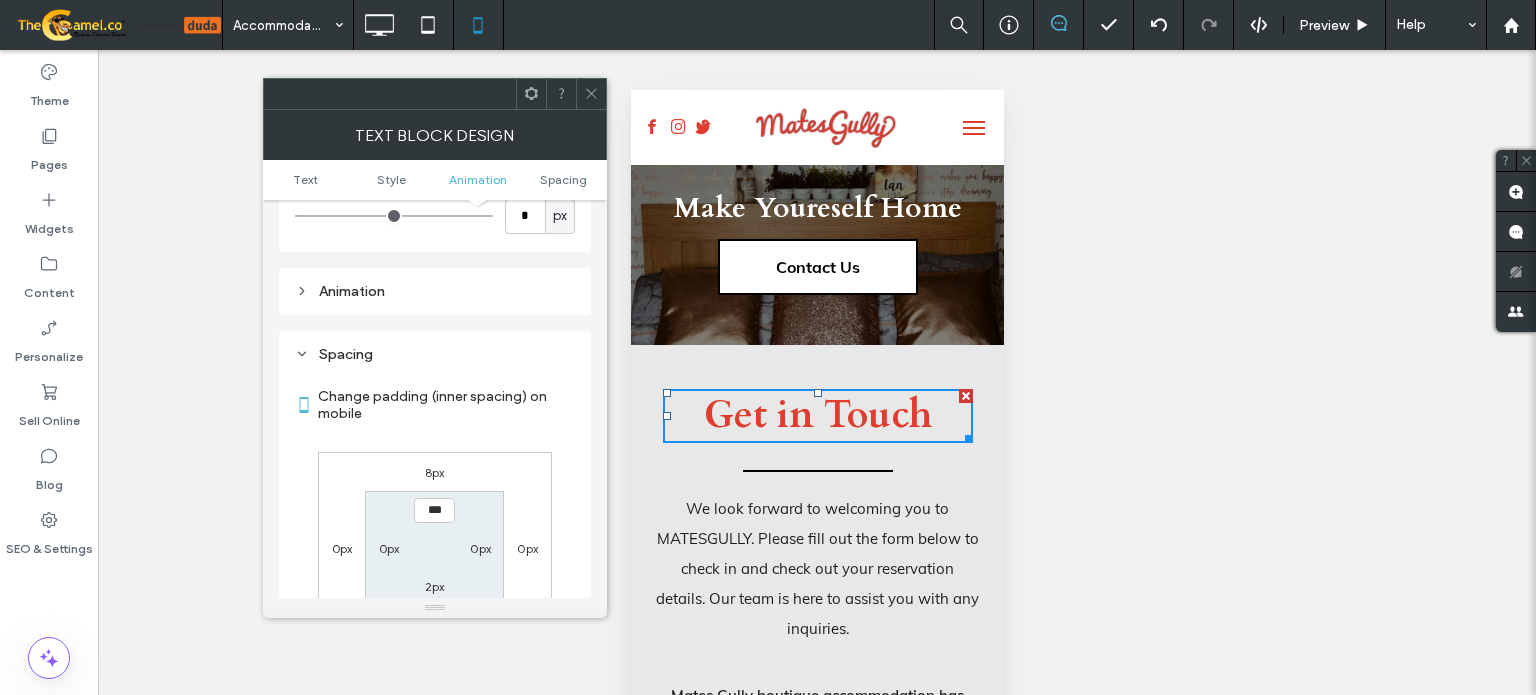 scroll, scrollTop: 572, scrollLeft: 0, axis: vertical 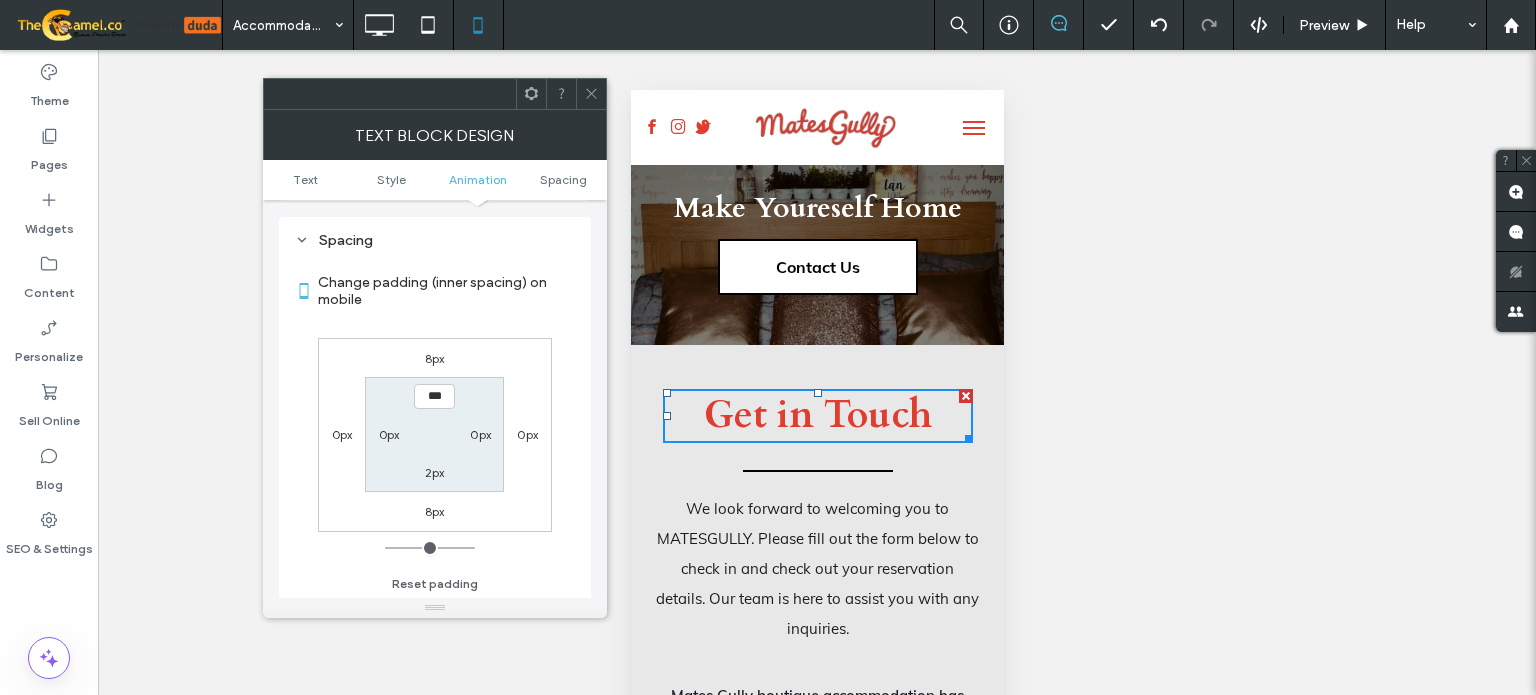 click 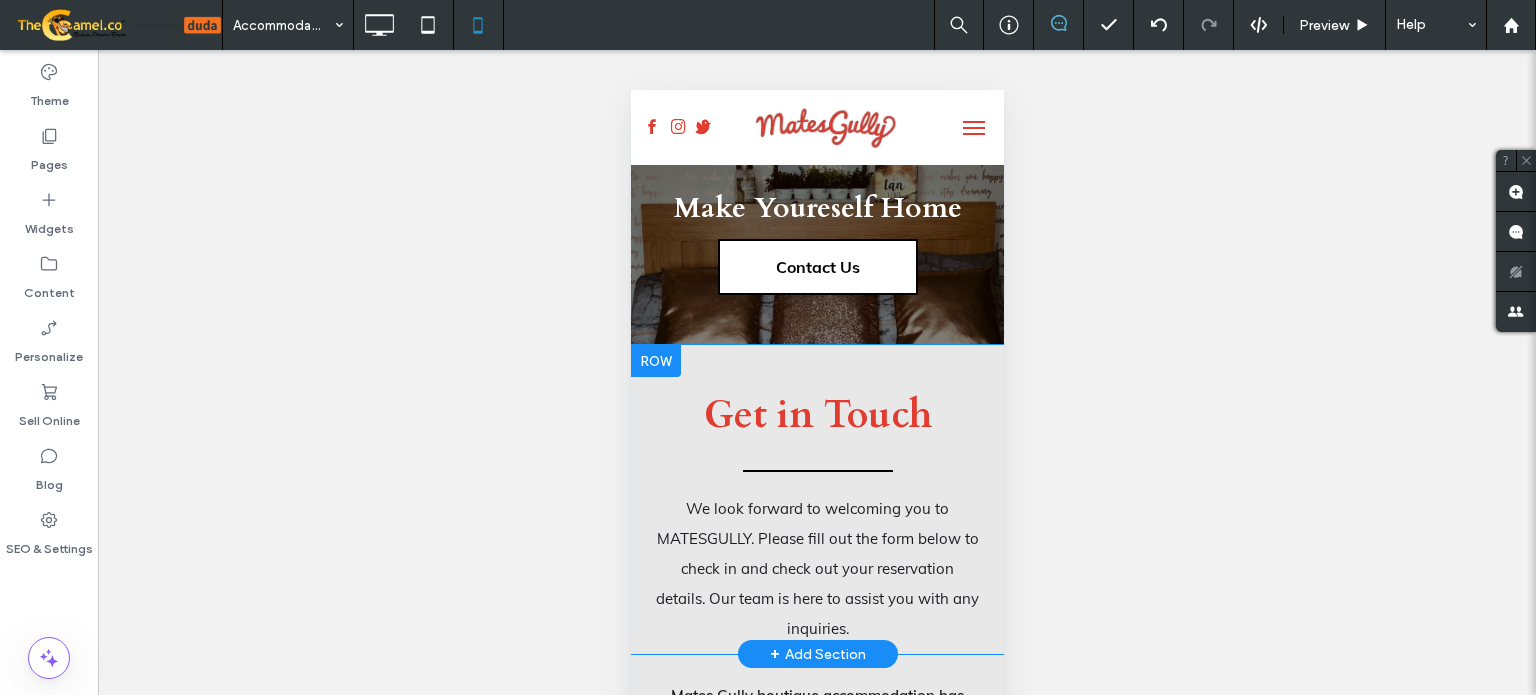 click on "Get in Touch
We look forward to welcoming you to MATESGULLY. Please fill out the form below to check in and check out your reservation details. Our team is here to assist you with any inquiries.
Click To Paste" at bounding box center [816, 509] 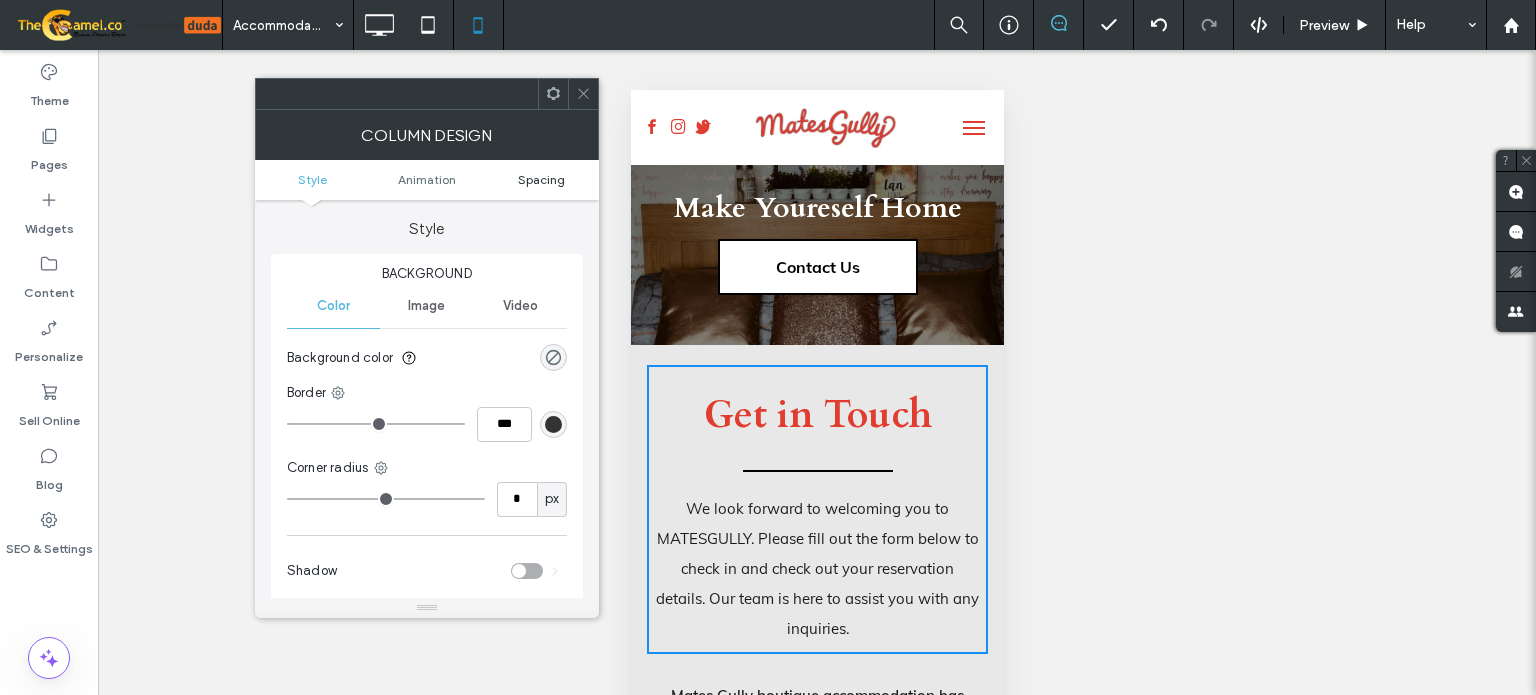click on "Spacing" at bounding box center [541, 179] 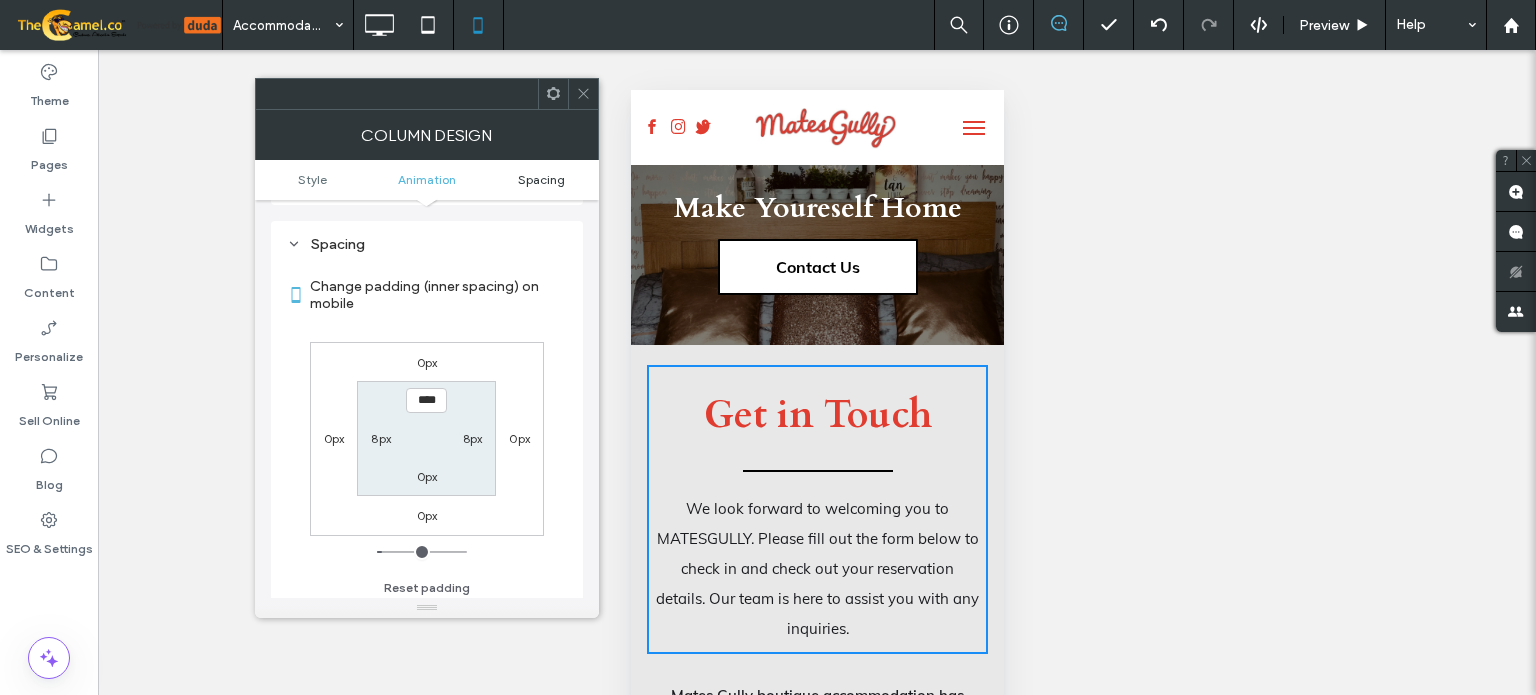 scroll, scrollTop: 468, scrollLeft: 0, axis: vertical 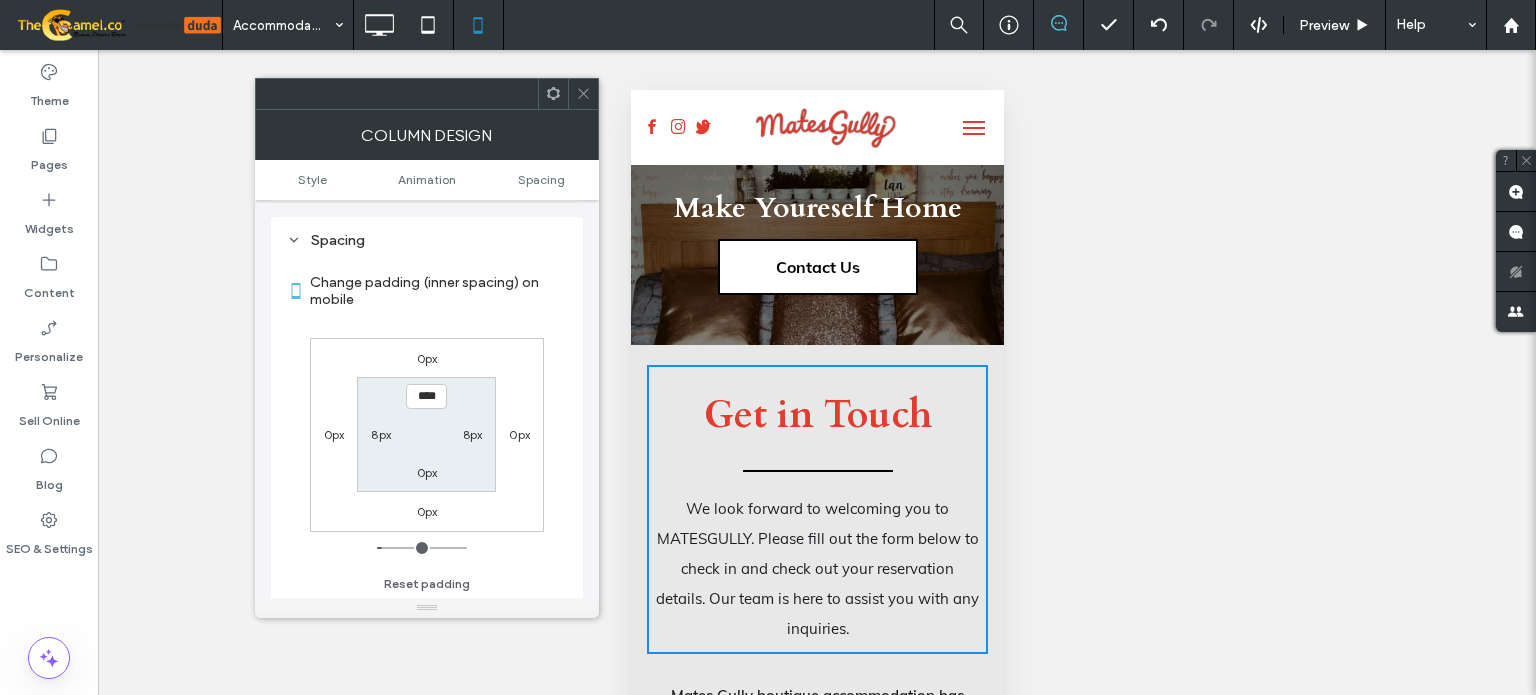 click at bounding box center [583, 94] 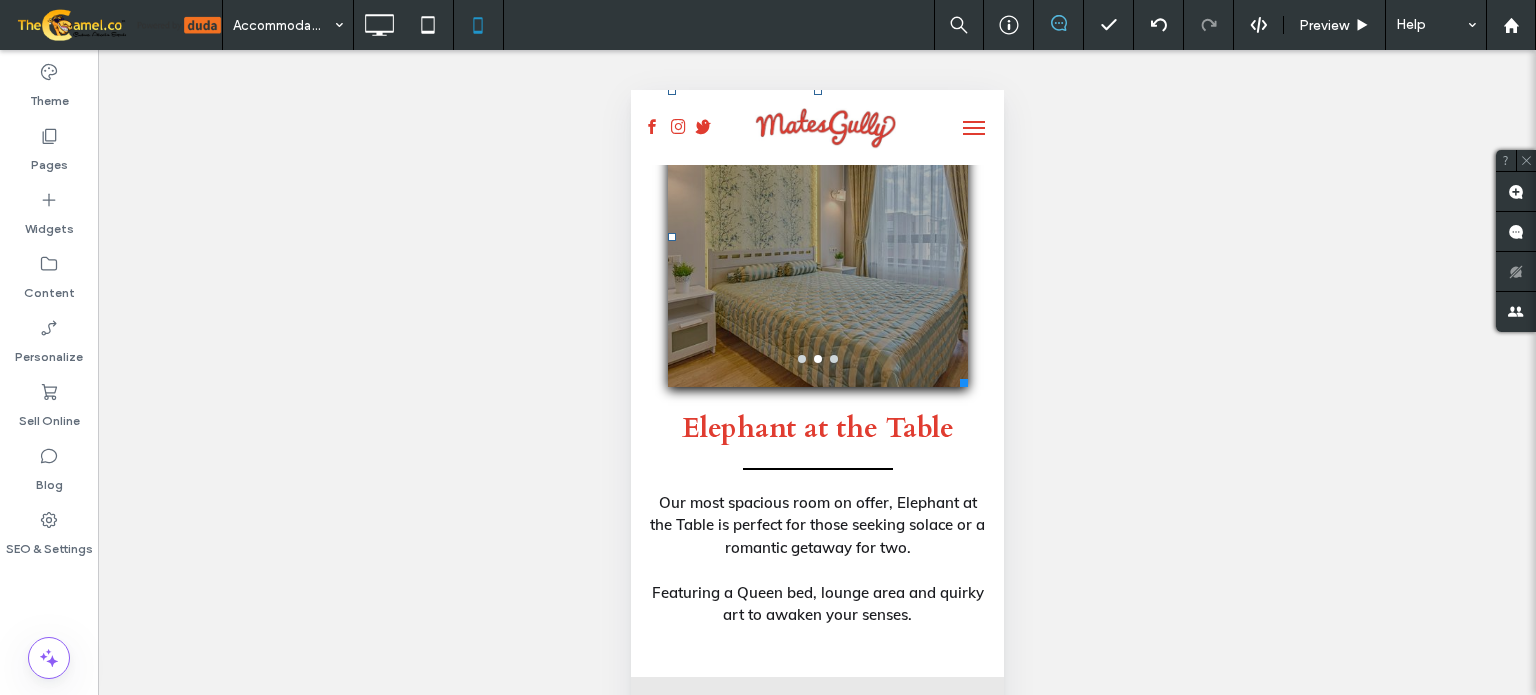 scroll, scrollTop: 0, scrollLeft: 0, axis: both 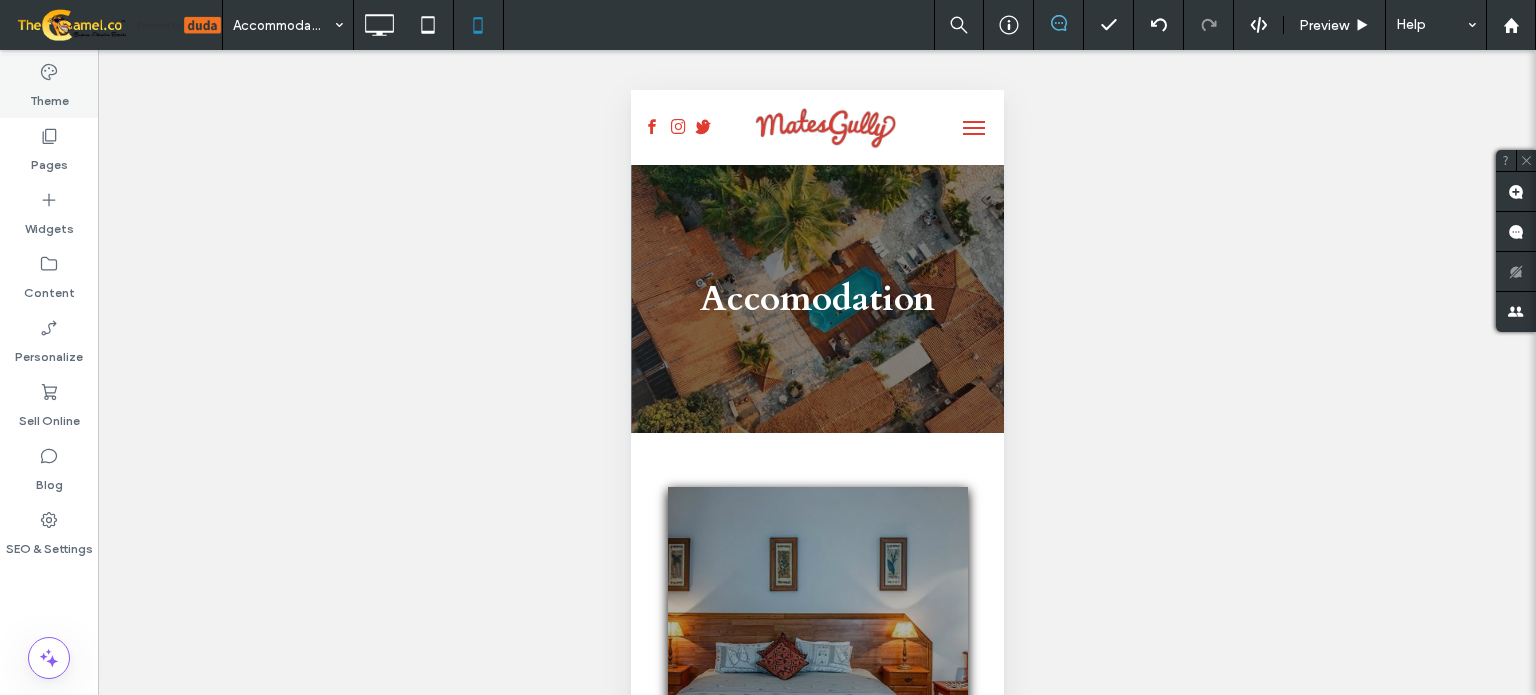 click on "Theme" at bounding box center [49, 96] 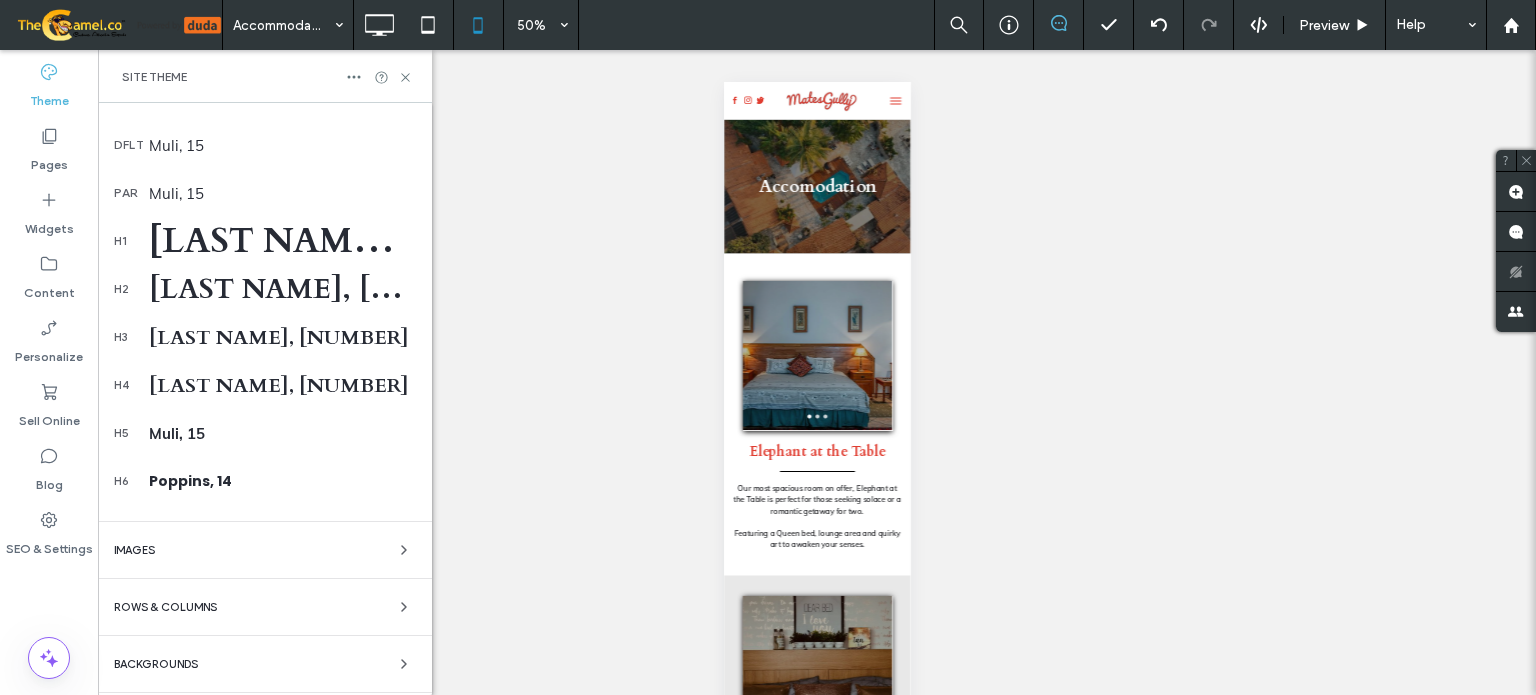scroll, scrollTop: 354, scrollLeft: 0, axis: vertical 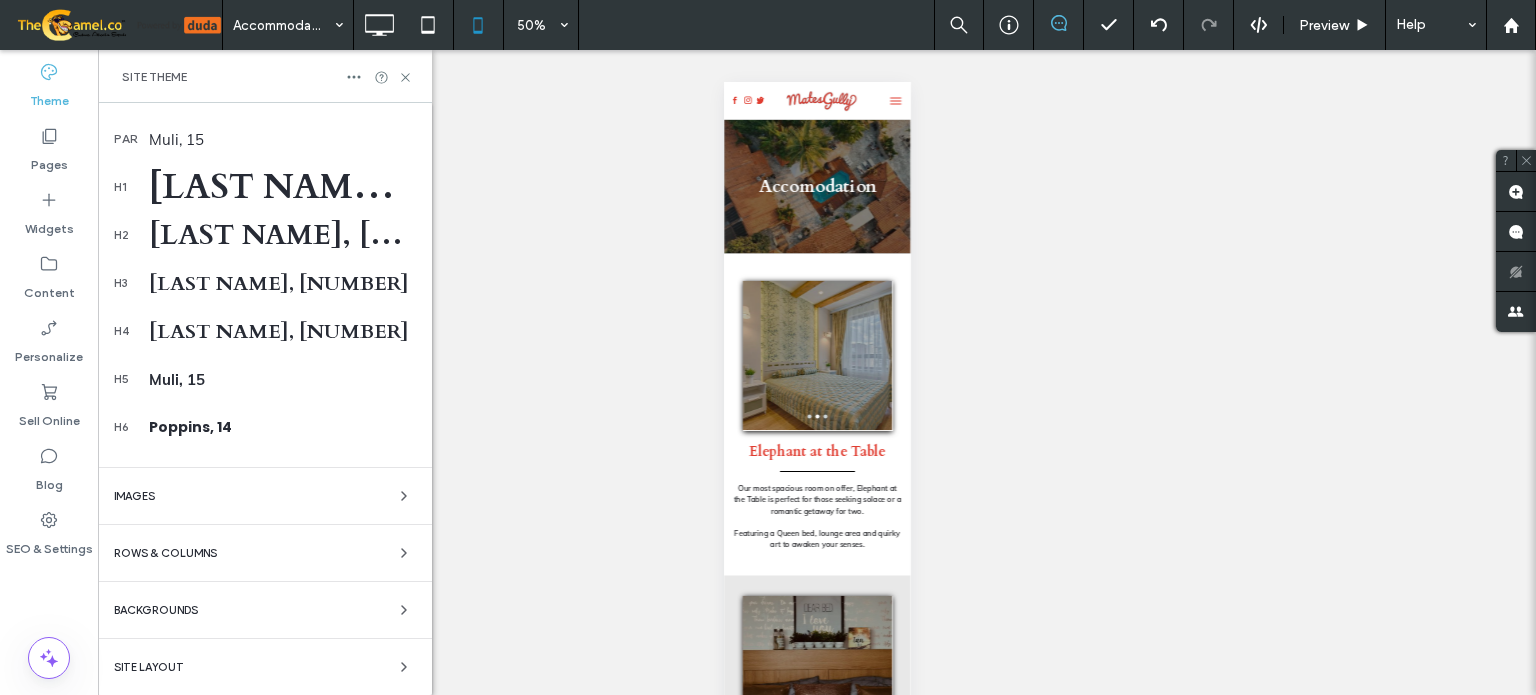 click on "Rows & Columns" at bounding box center [265, 553] 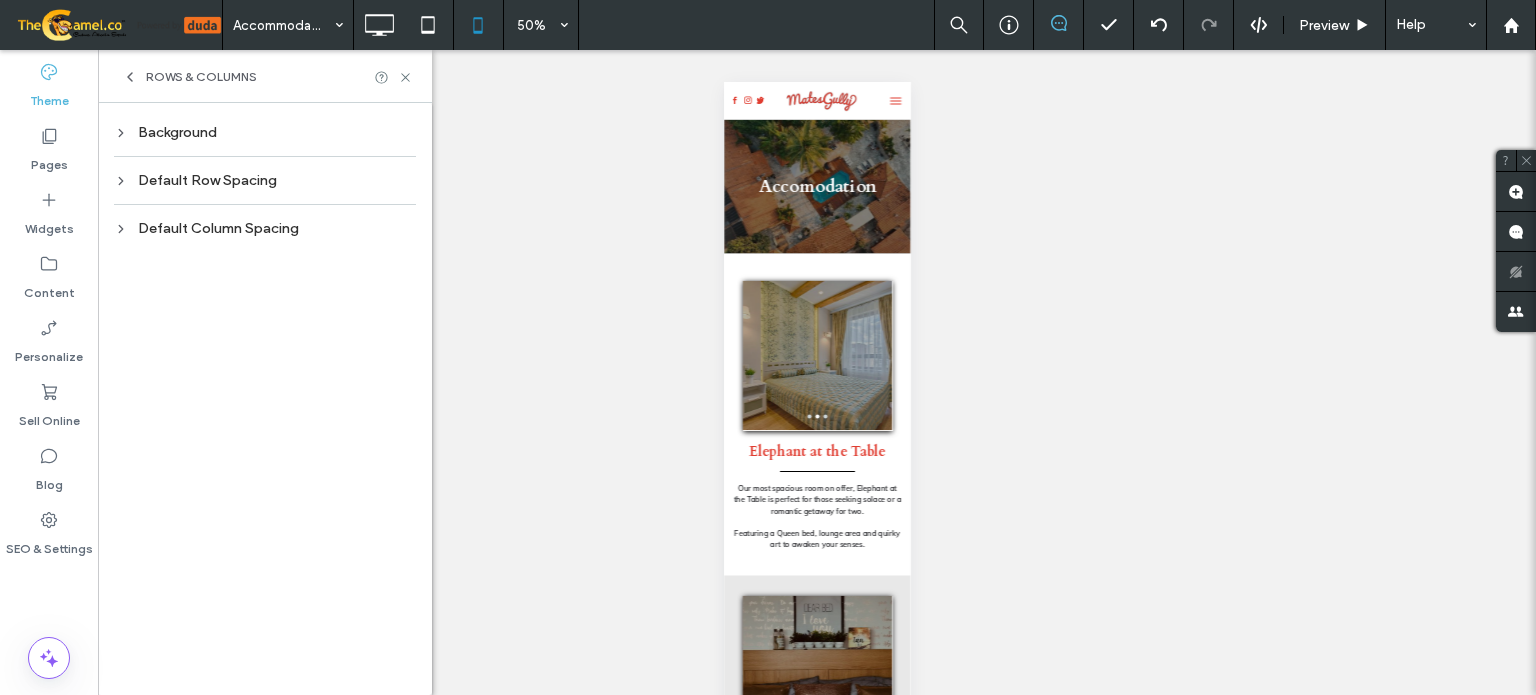 scroll, scrollTop: 0, scrollLeft: 0, axis: both 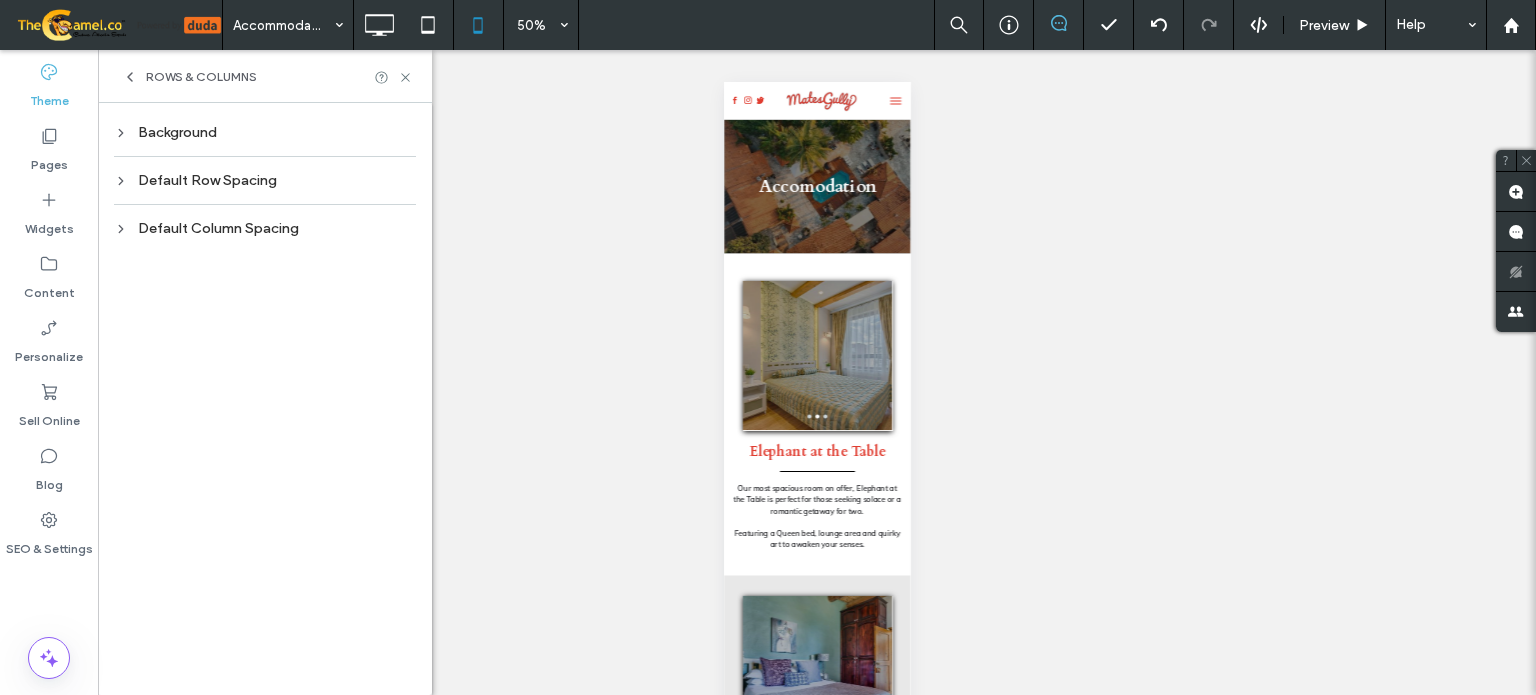 click on "Default Row Spacing" at bounding box center [265, 180] 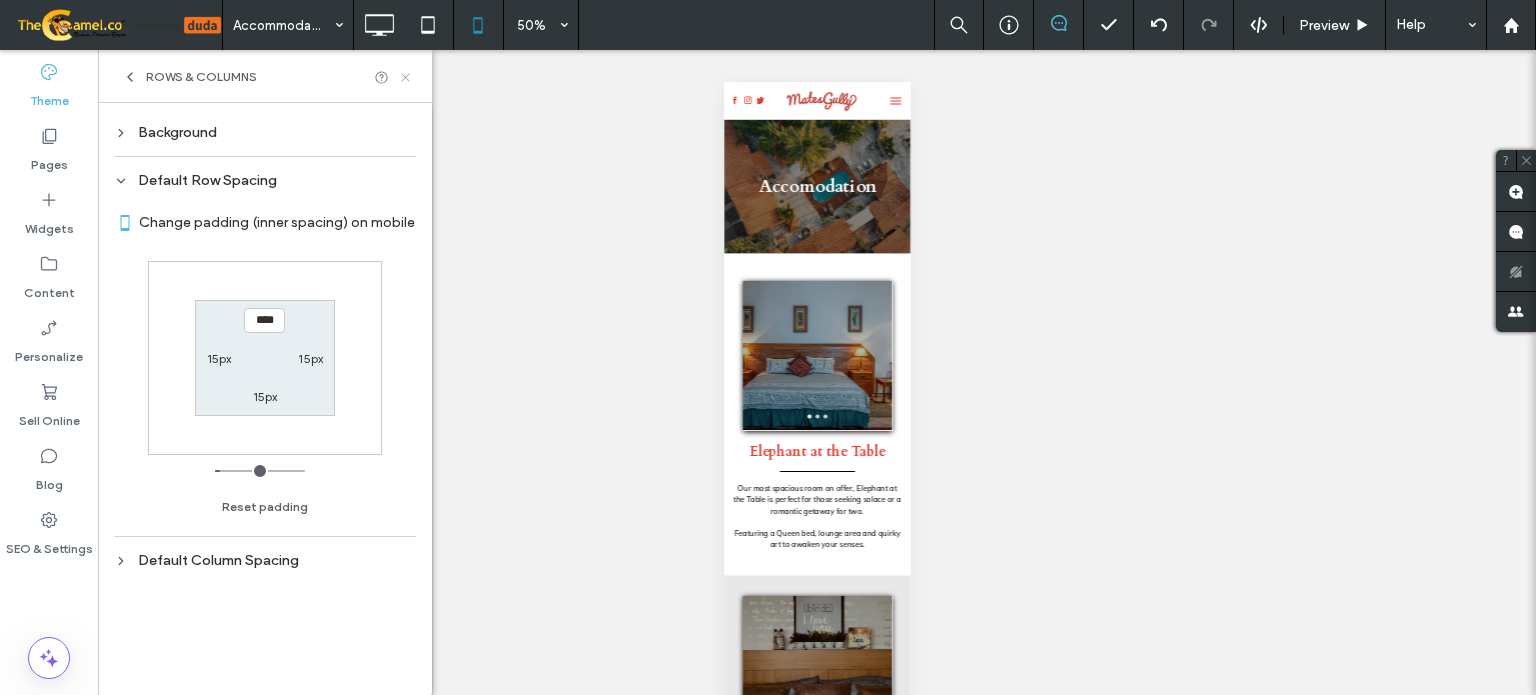 click 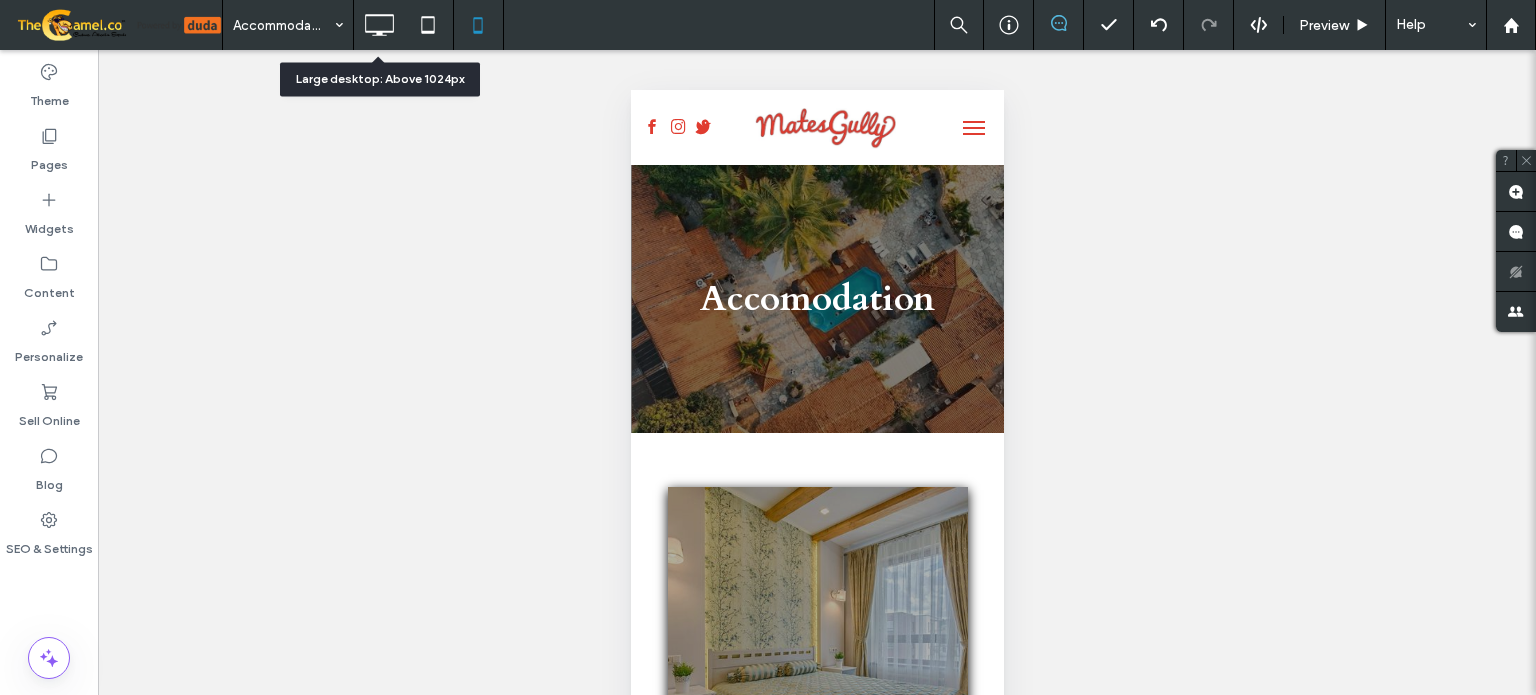 click 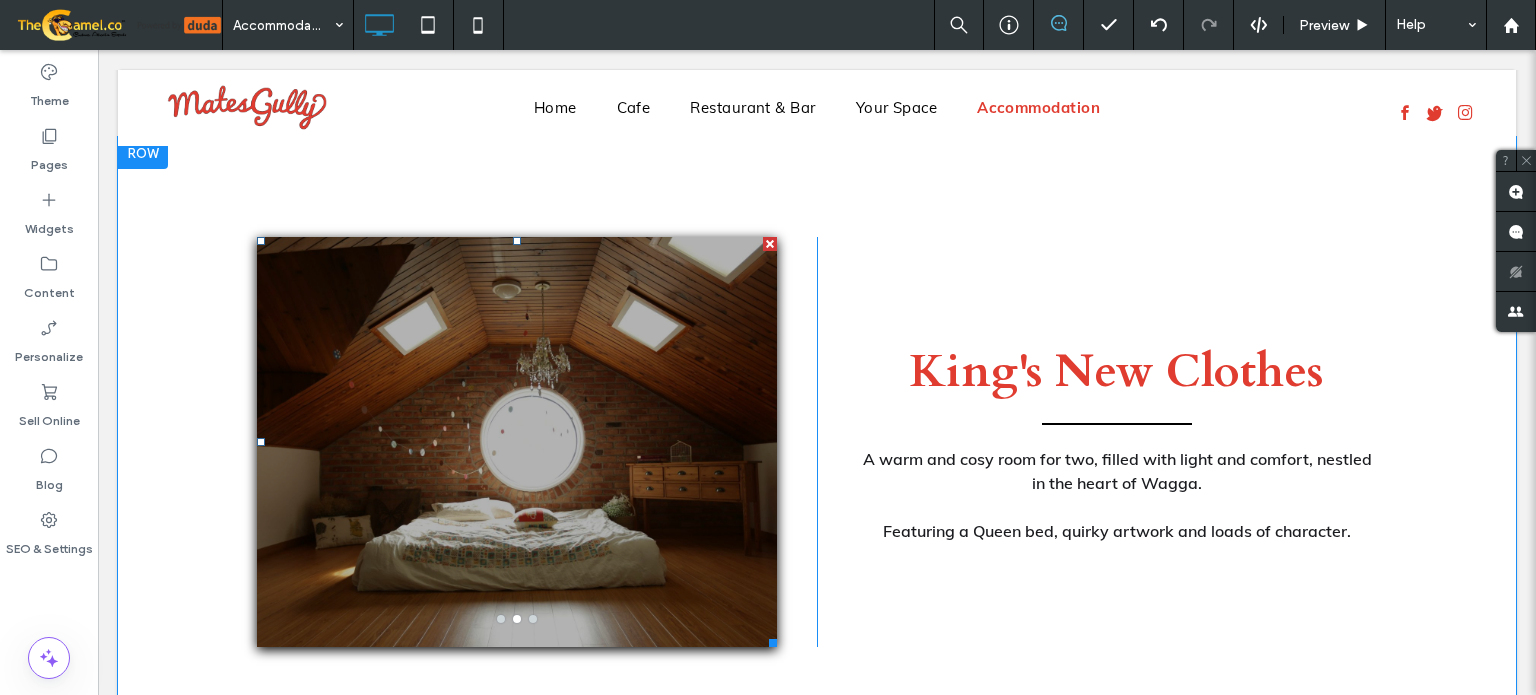 scroll, scrollTop: 1800, scrollLeft: 0, axis: vertical 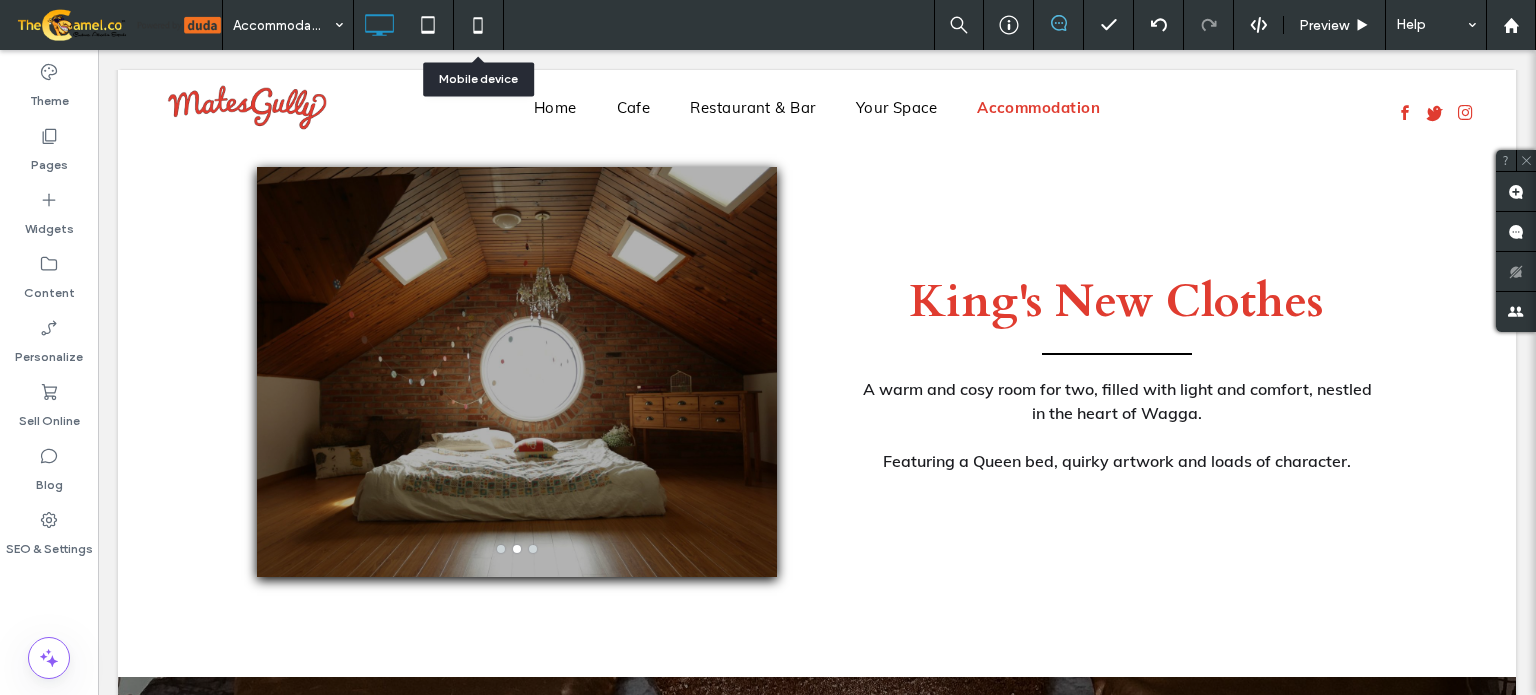 click 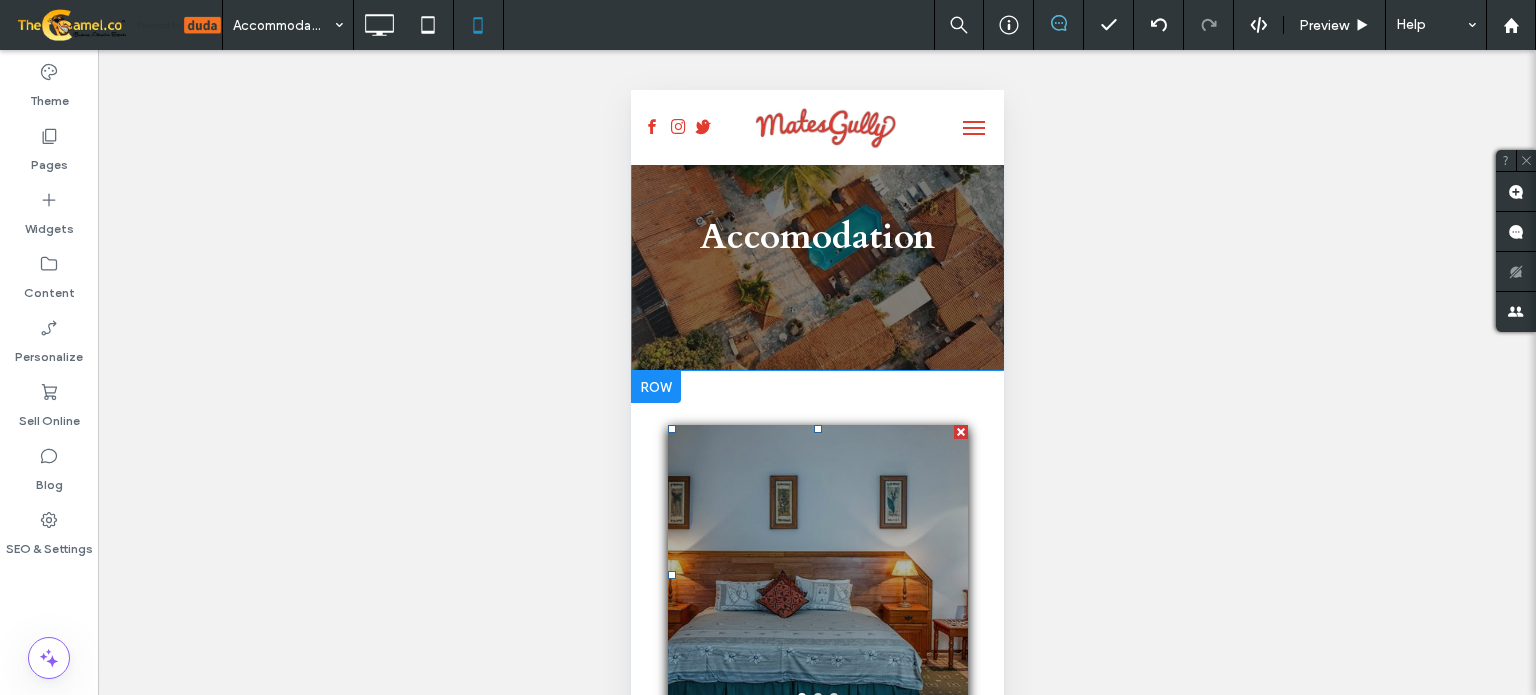 scroll, scrollTop: 0, scrollLeft: 0, axis: both 